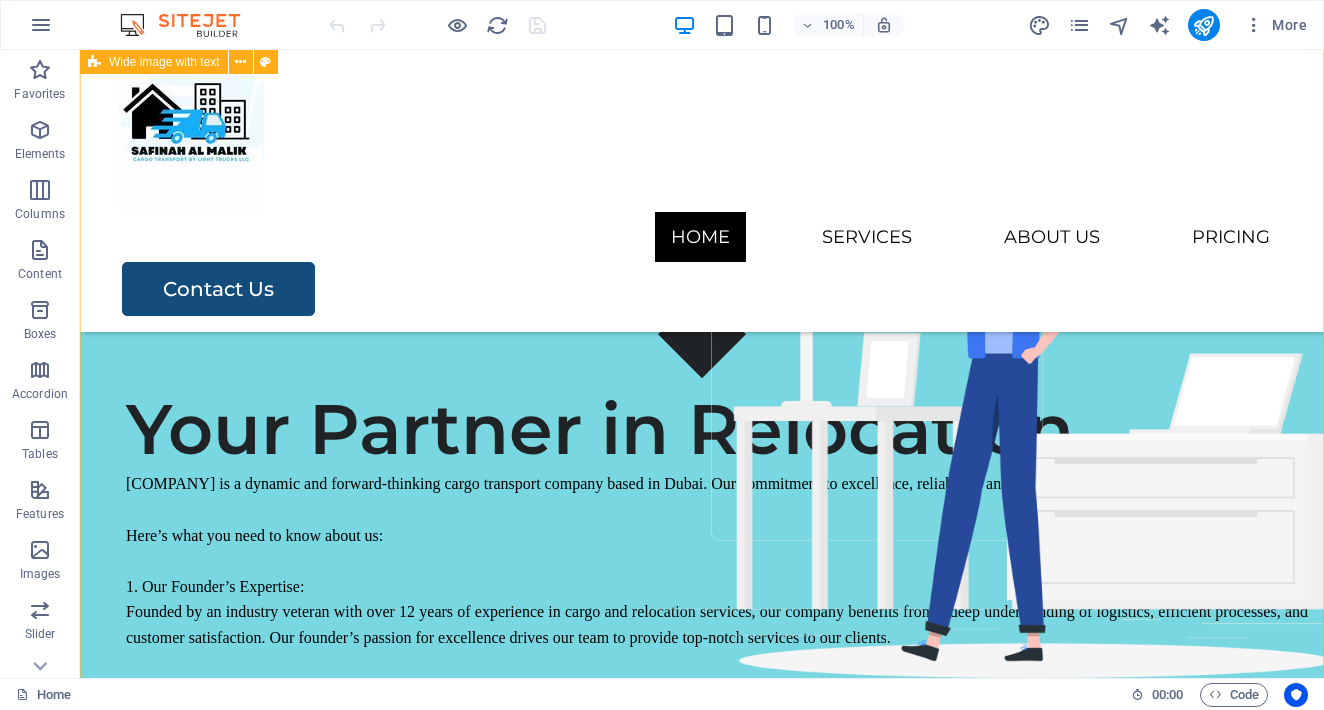 scroll, scrollTop: 525, scrollLeft: 0, axis: vertical 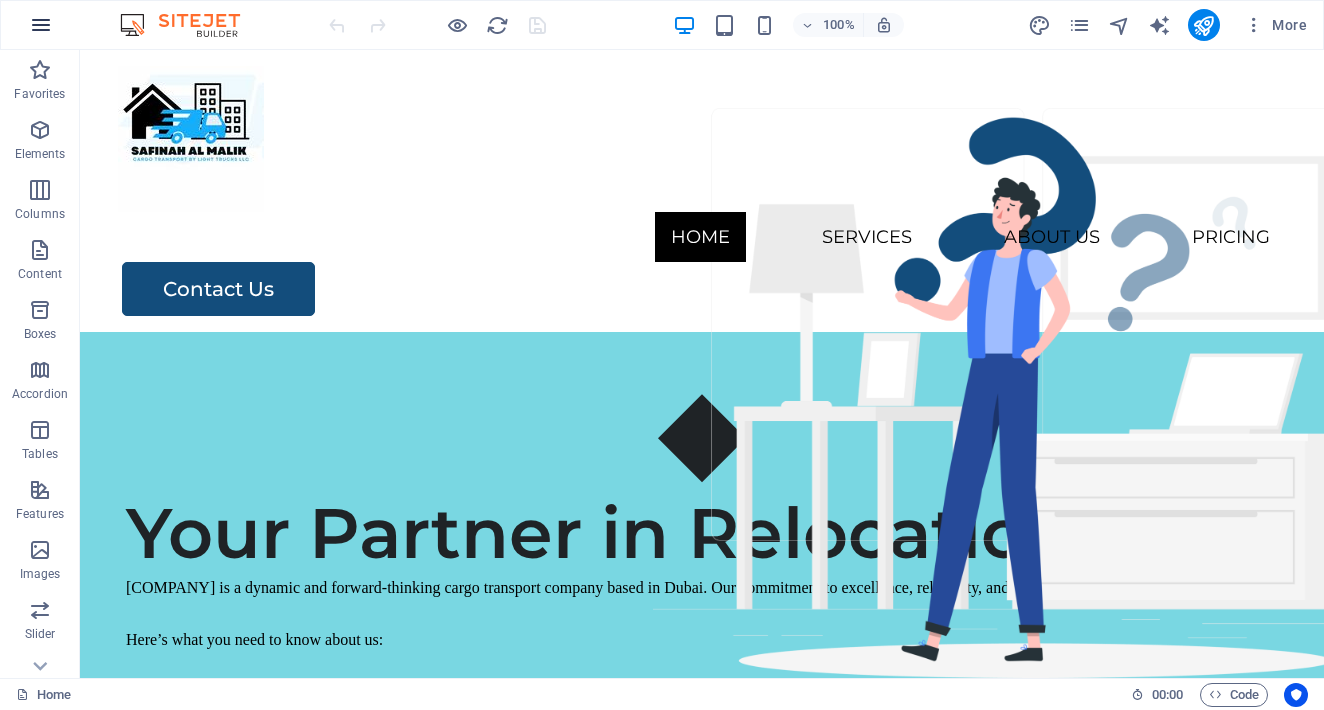 click at bounding box center (41, 25) 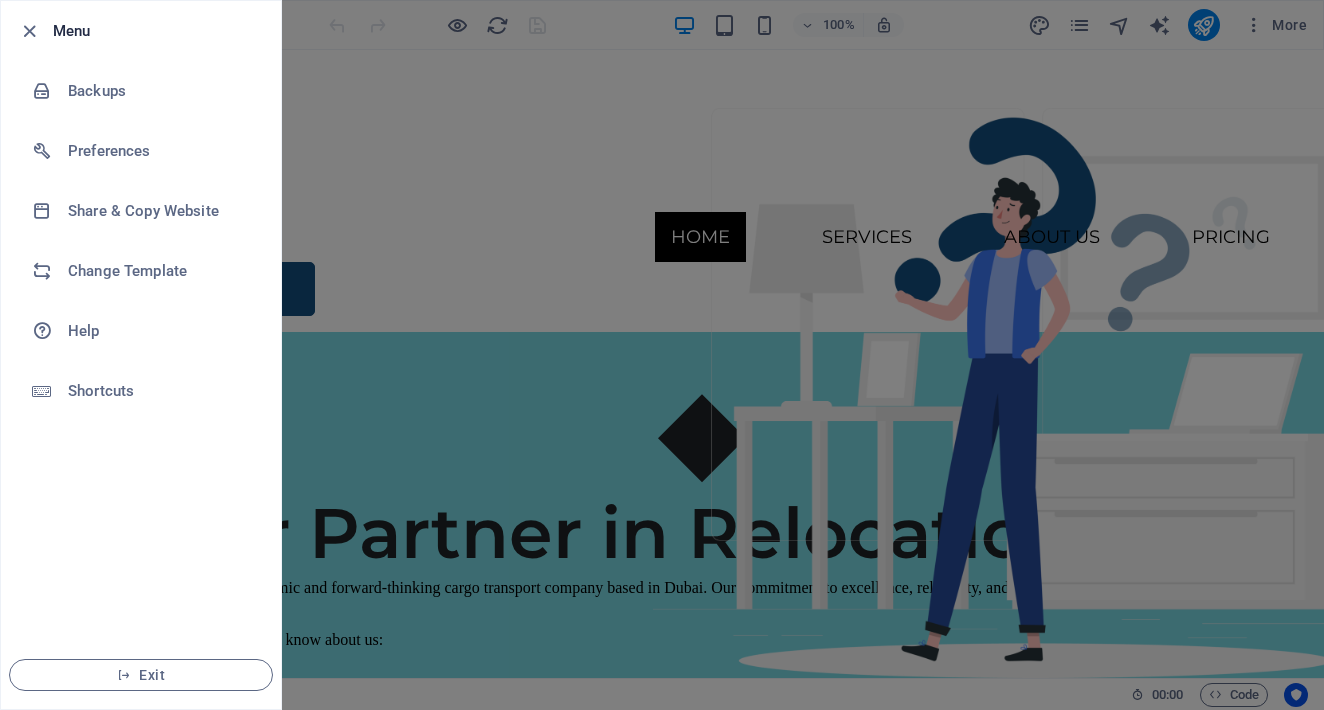click at bounding box center [662, 355] 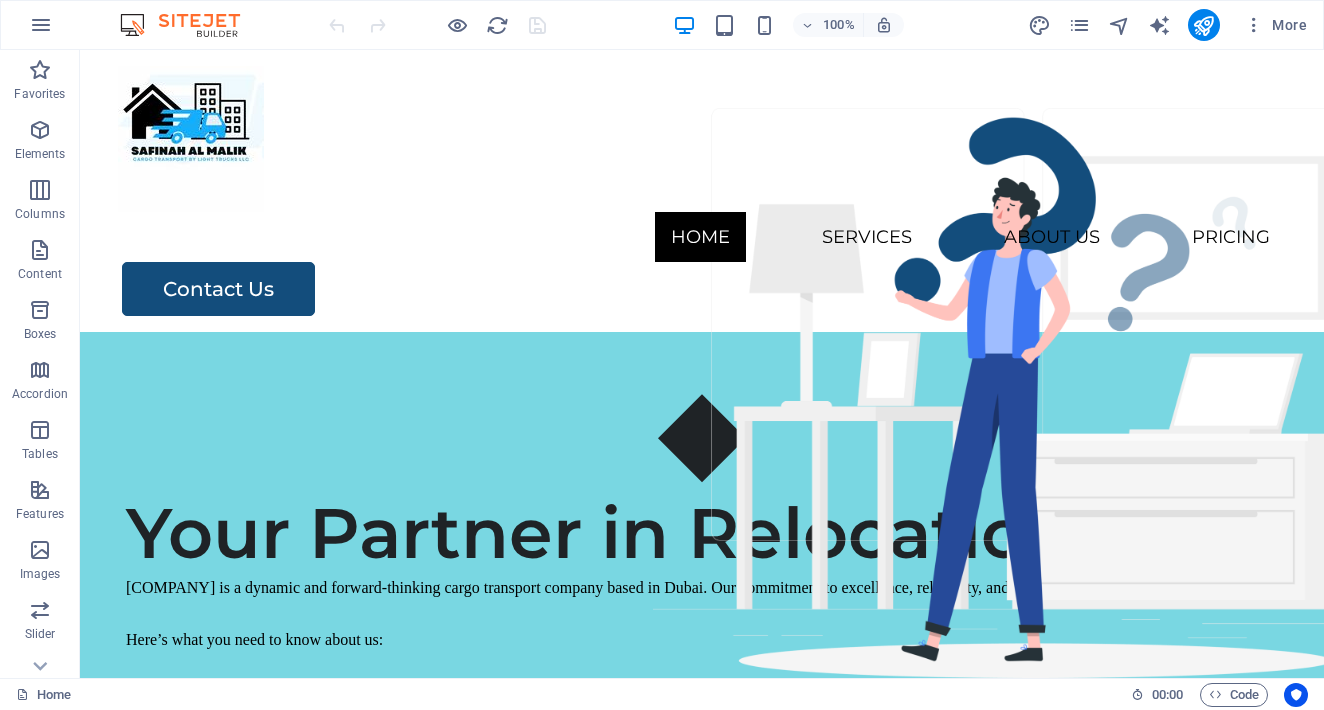 click at bounding box center (190, 25) 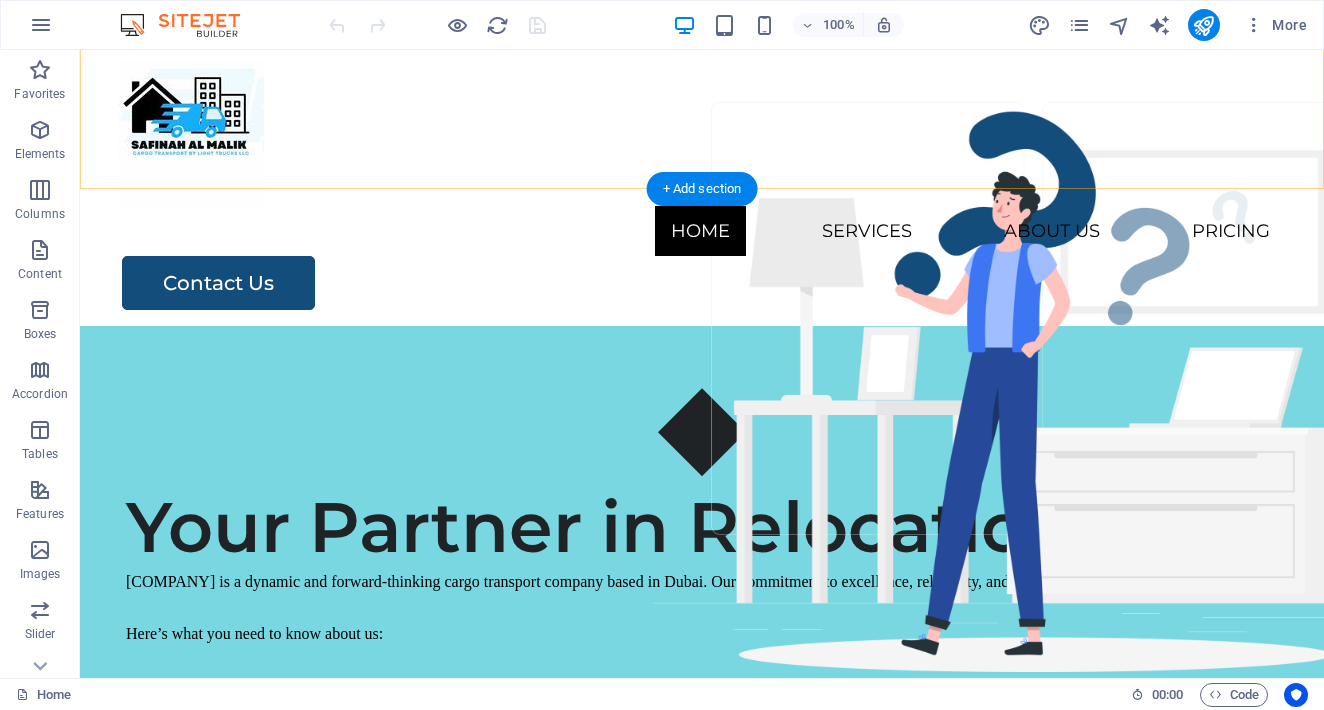 scroll, scrollTop: 0, scrollLeft: 0, axis: both 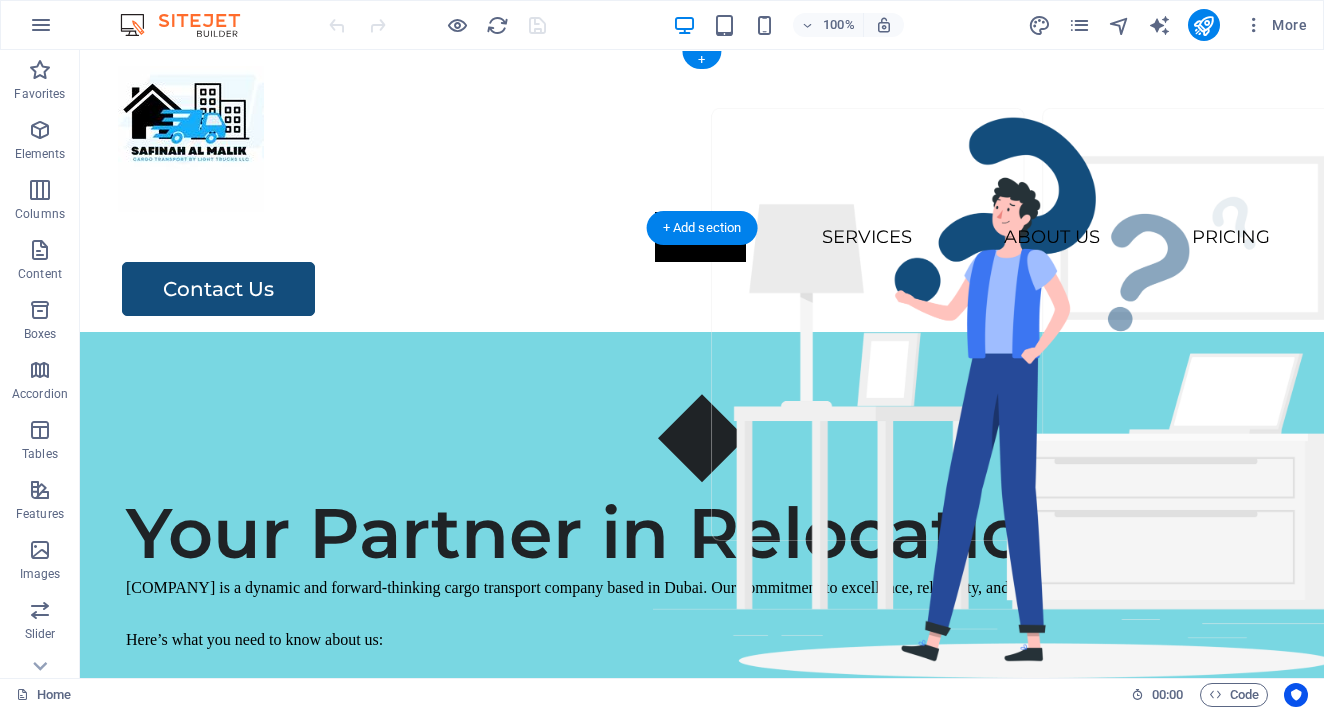 click at bounding box center (190, 25) 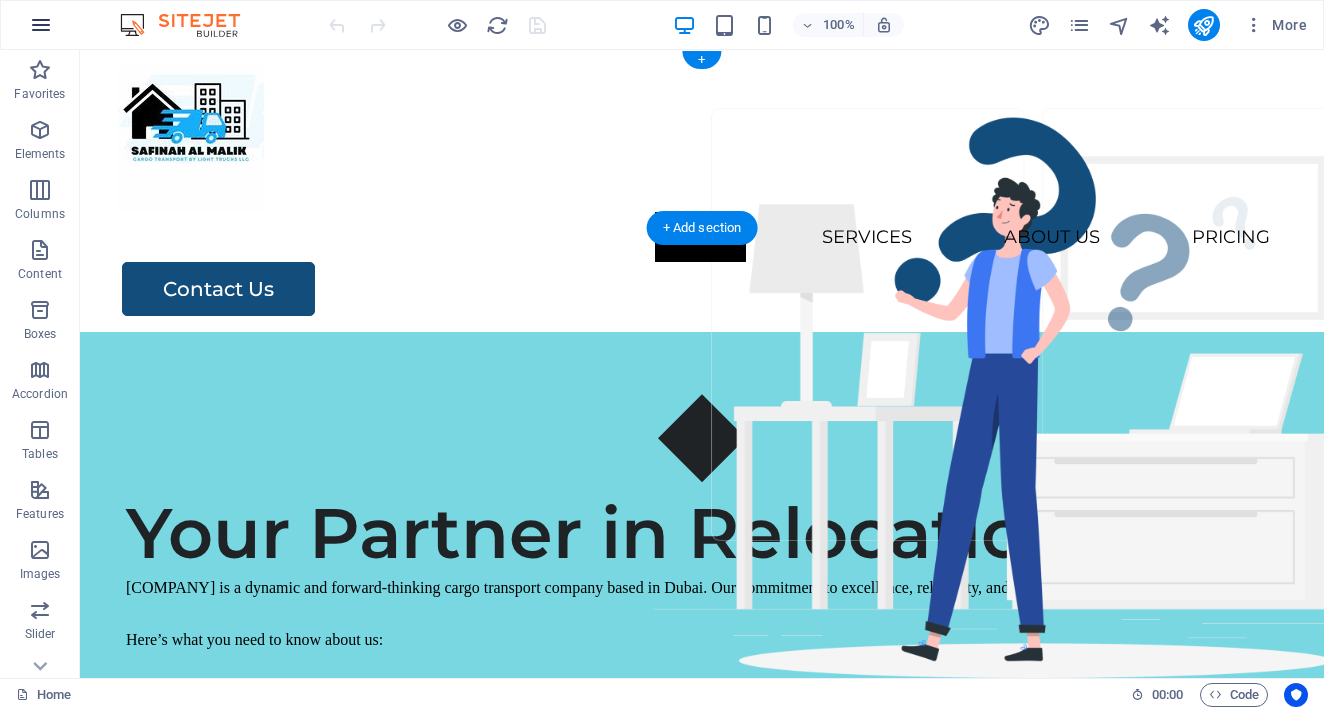 click at bounding box center [41, 25] 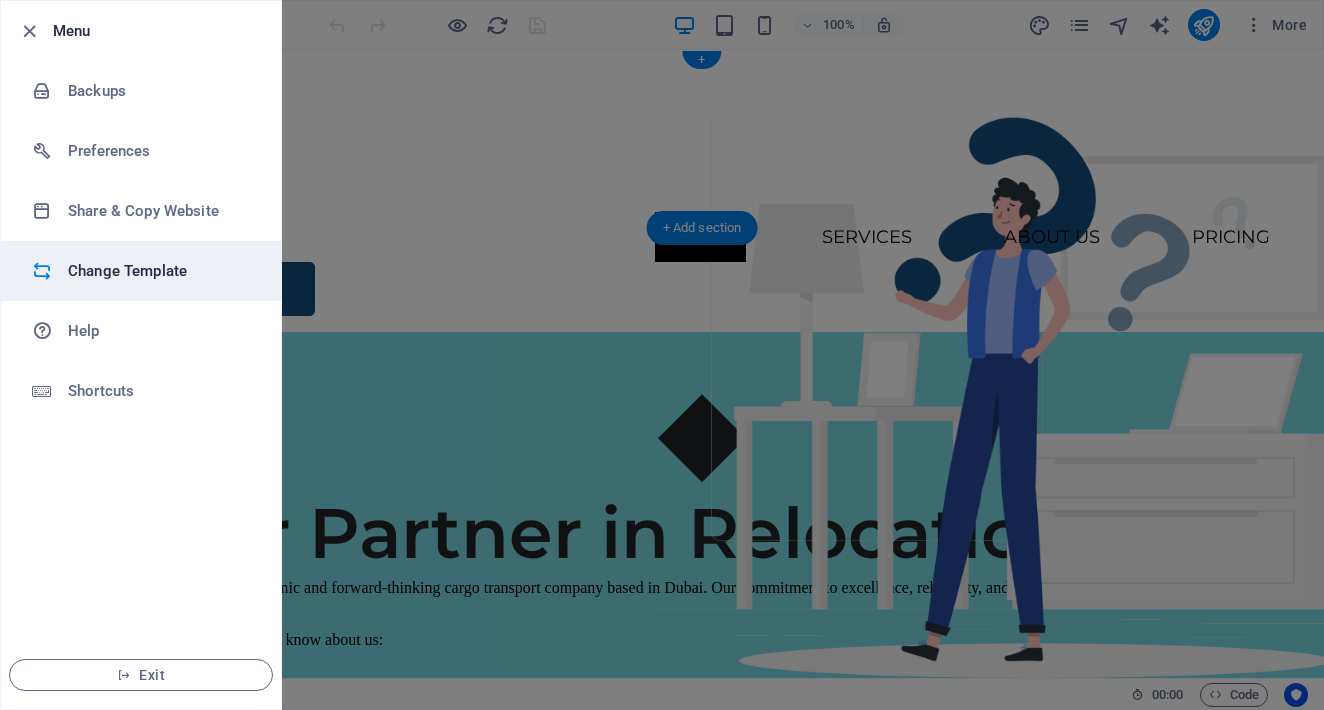 click on "Change Template" at bounding box center (160, 271) 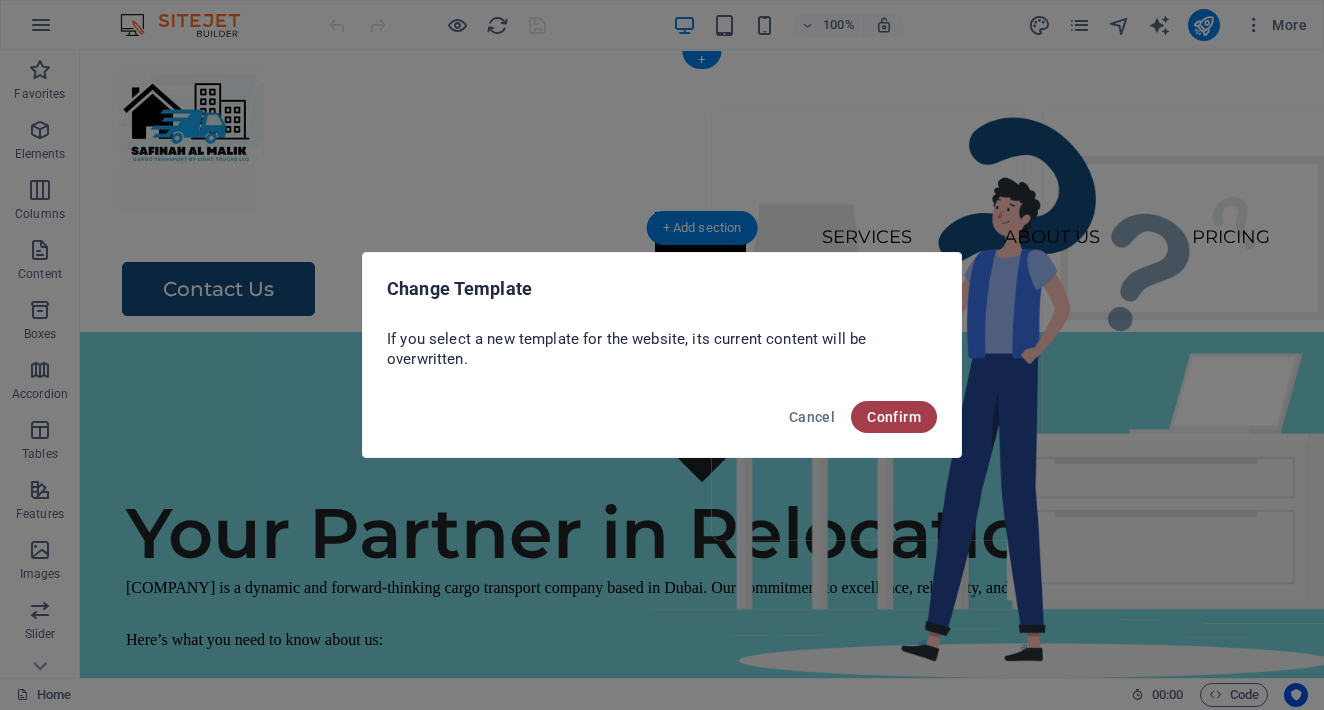 click on "Confirm" at bounding box center [894, 417] 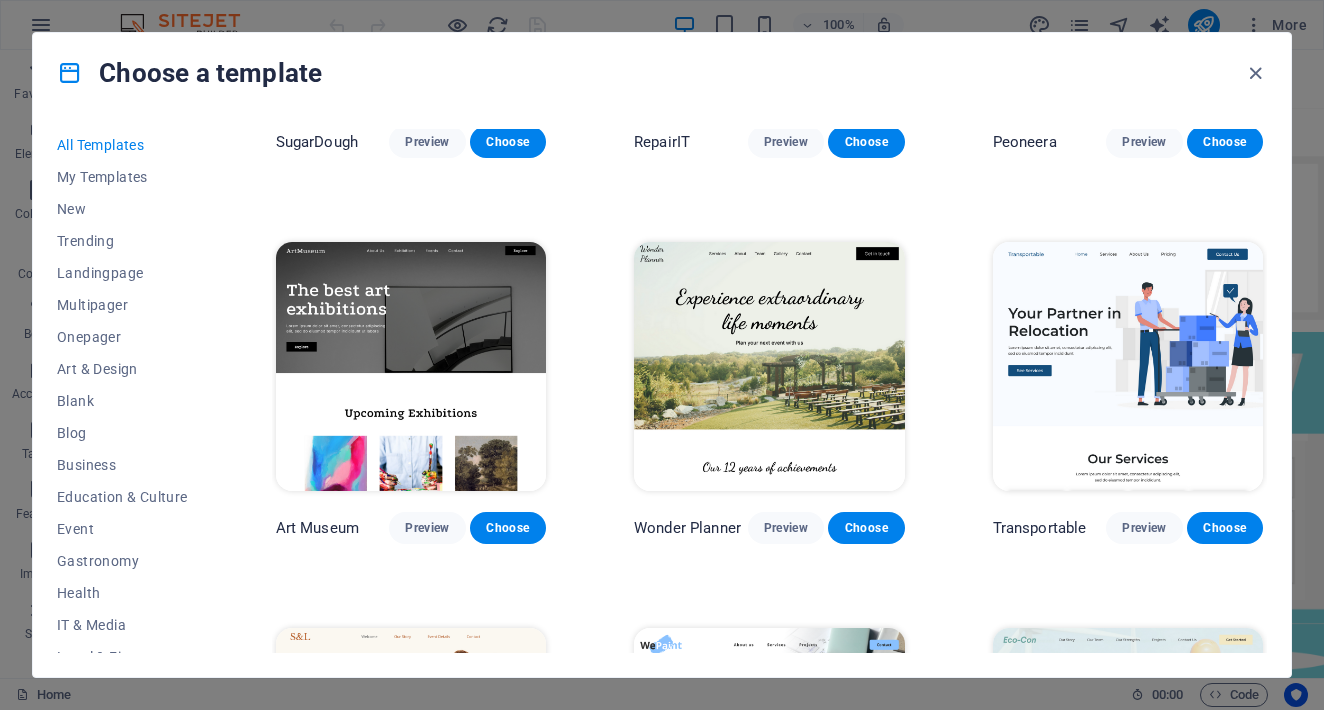 scroll, scrollTop: 276, scrollLeft: 0, axis: vertical 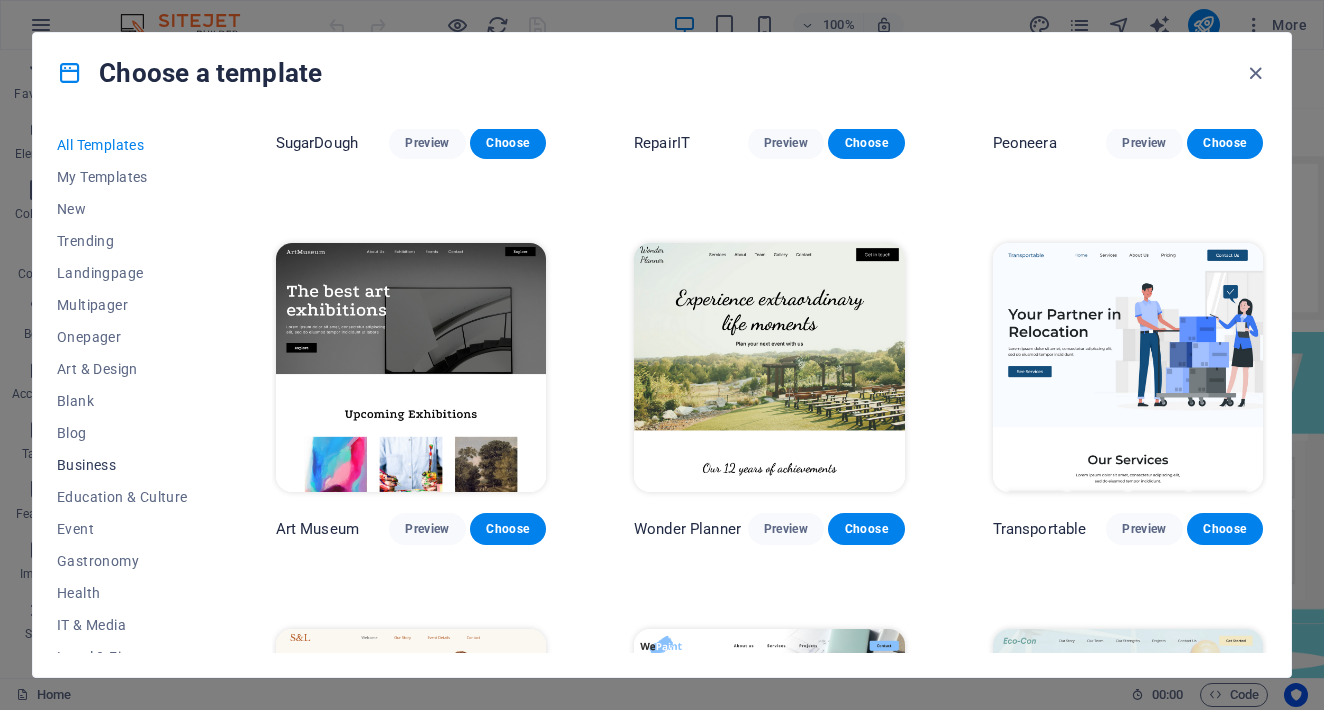 click on "Business" at bounding box center (122, 465) 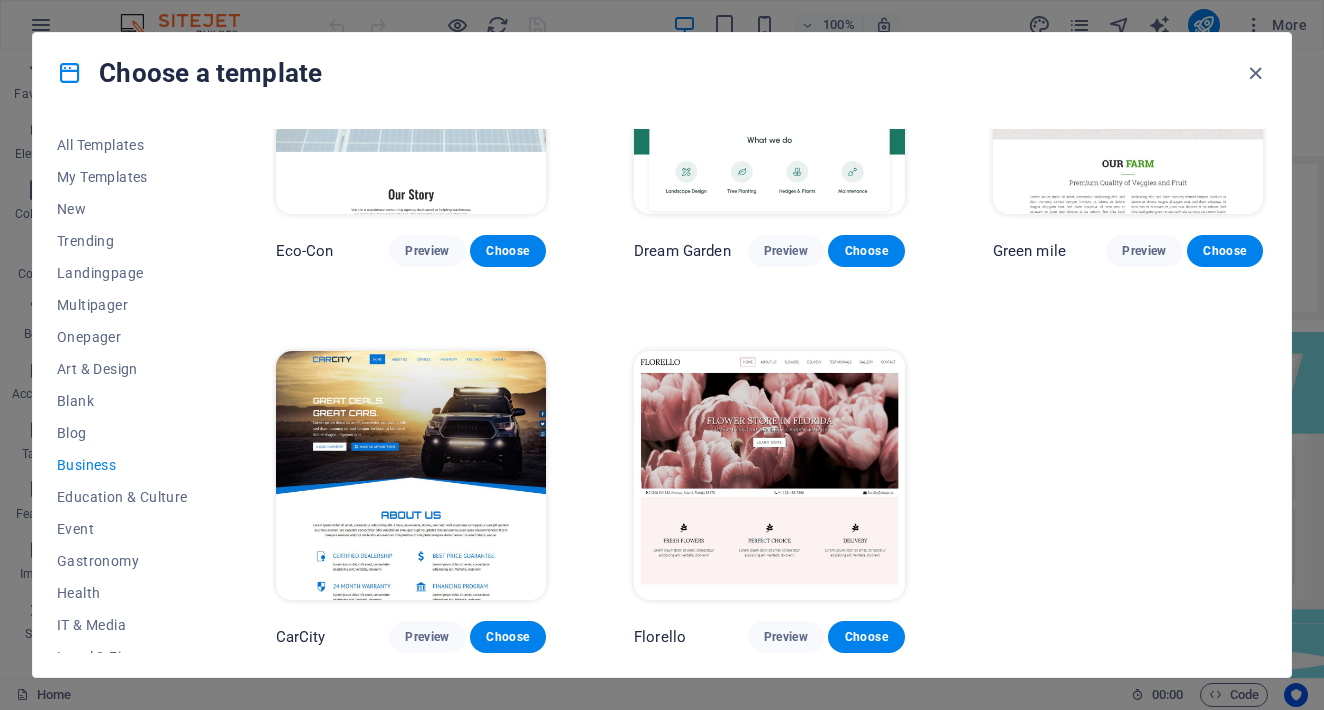 scroll, scrollTop: 0, scrollLeft: 0, axis: both 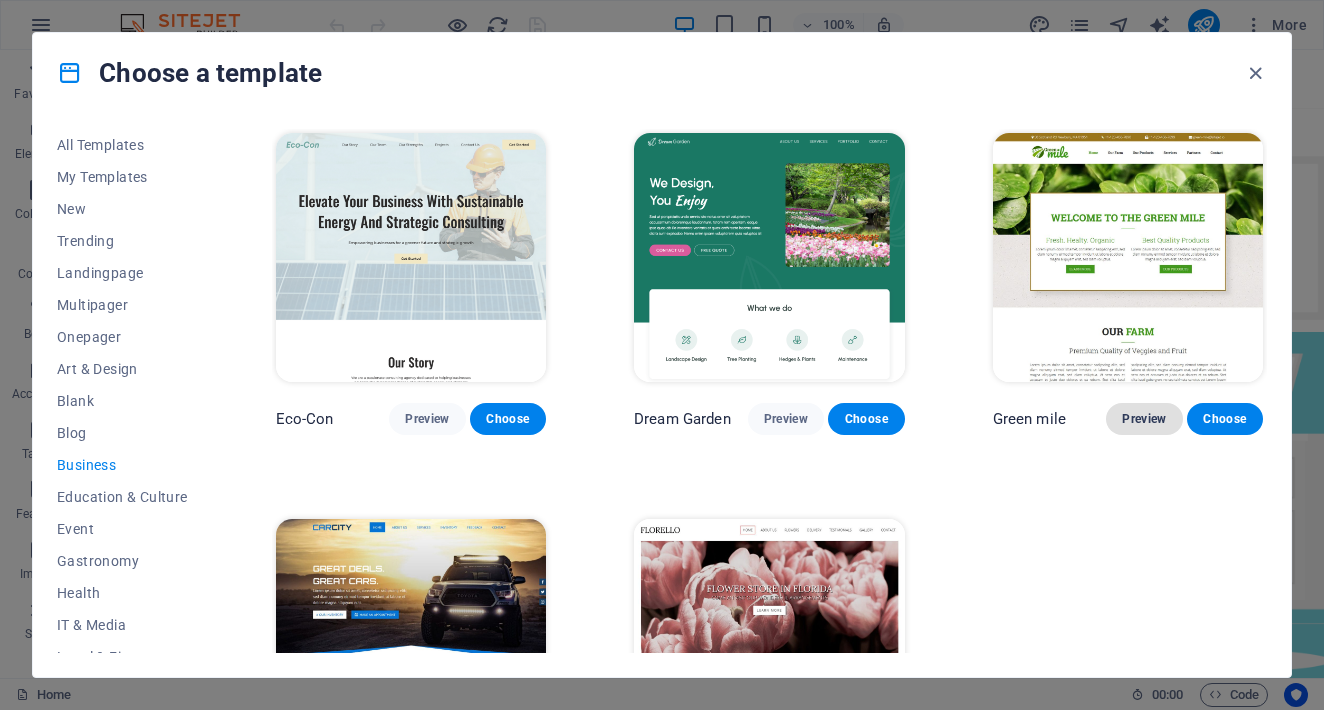 click on "Preview" at bounding box center (1144, 419) 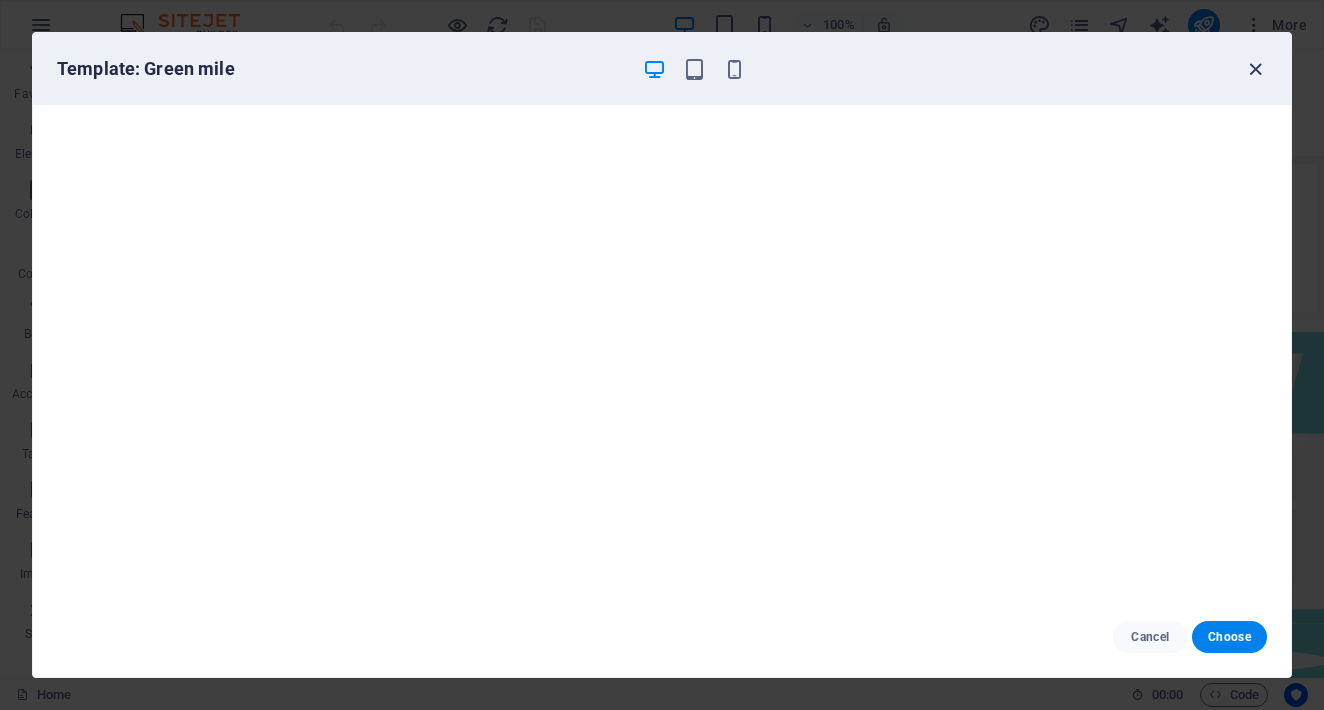 click at bounding box center [1255, 69] 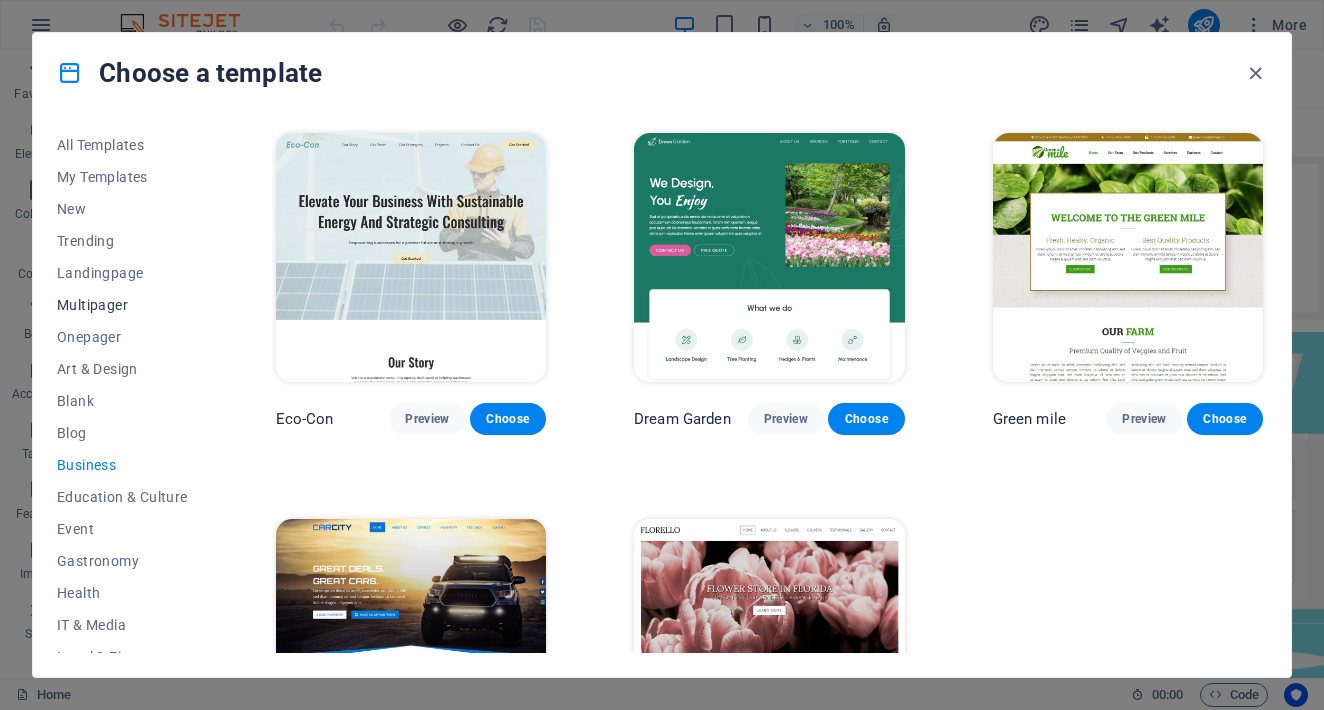 scroll, scrollTop: 0, scrollLeft: 0, axis: both 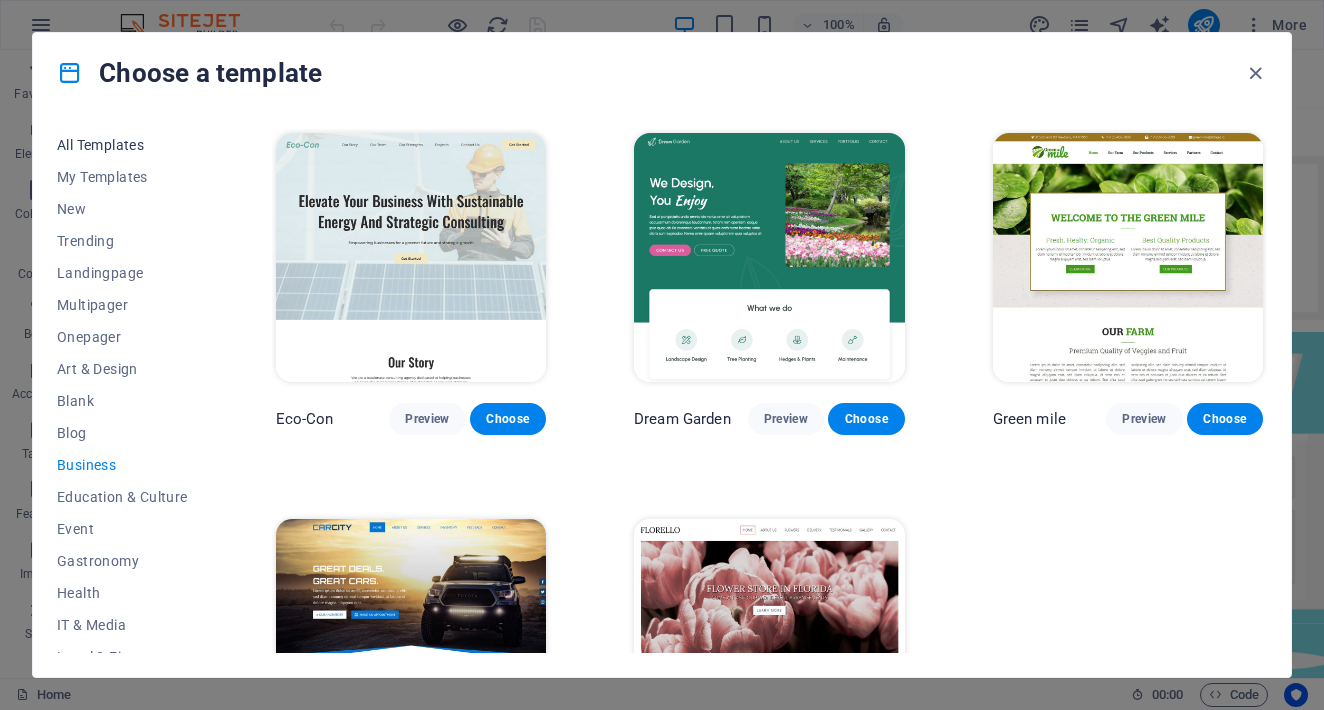 click on "All Templates" at bounding box center [122, 145] 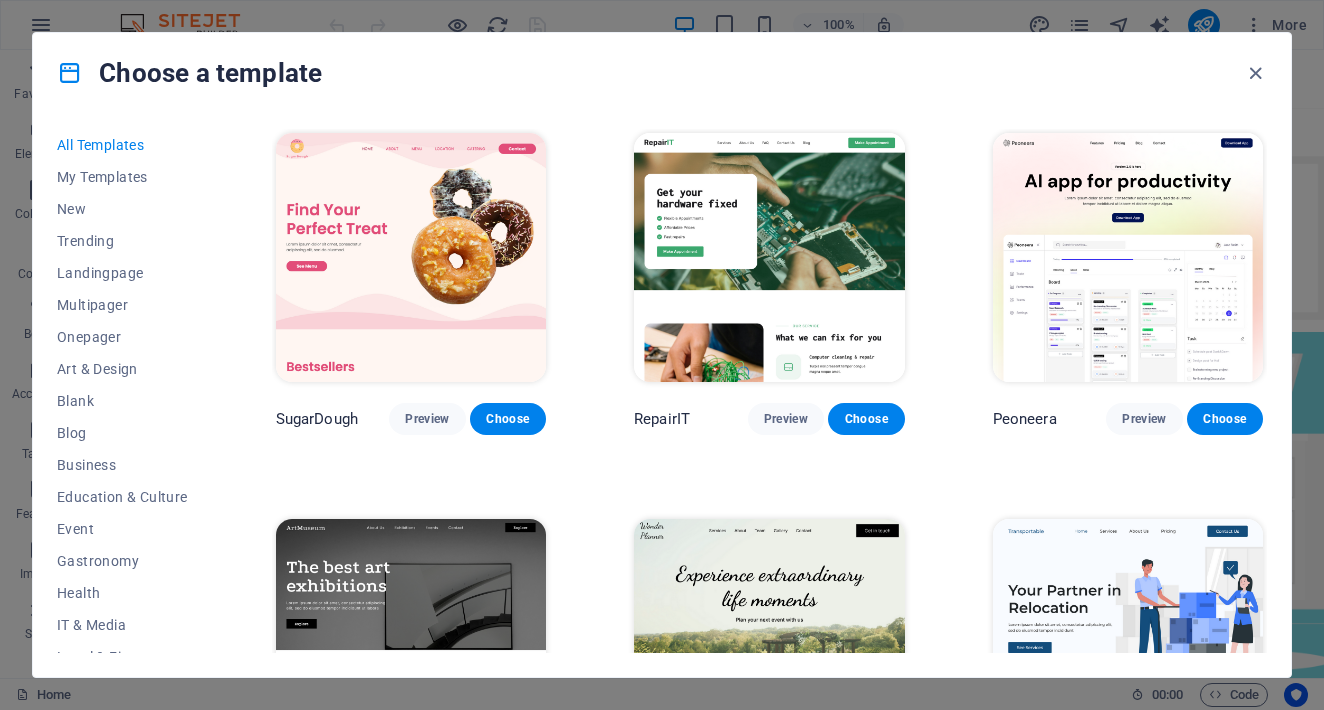 click on "Preview" at bounding box center (1144, 805) 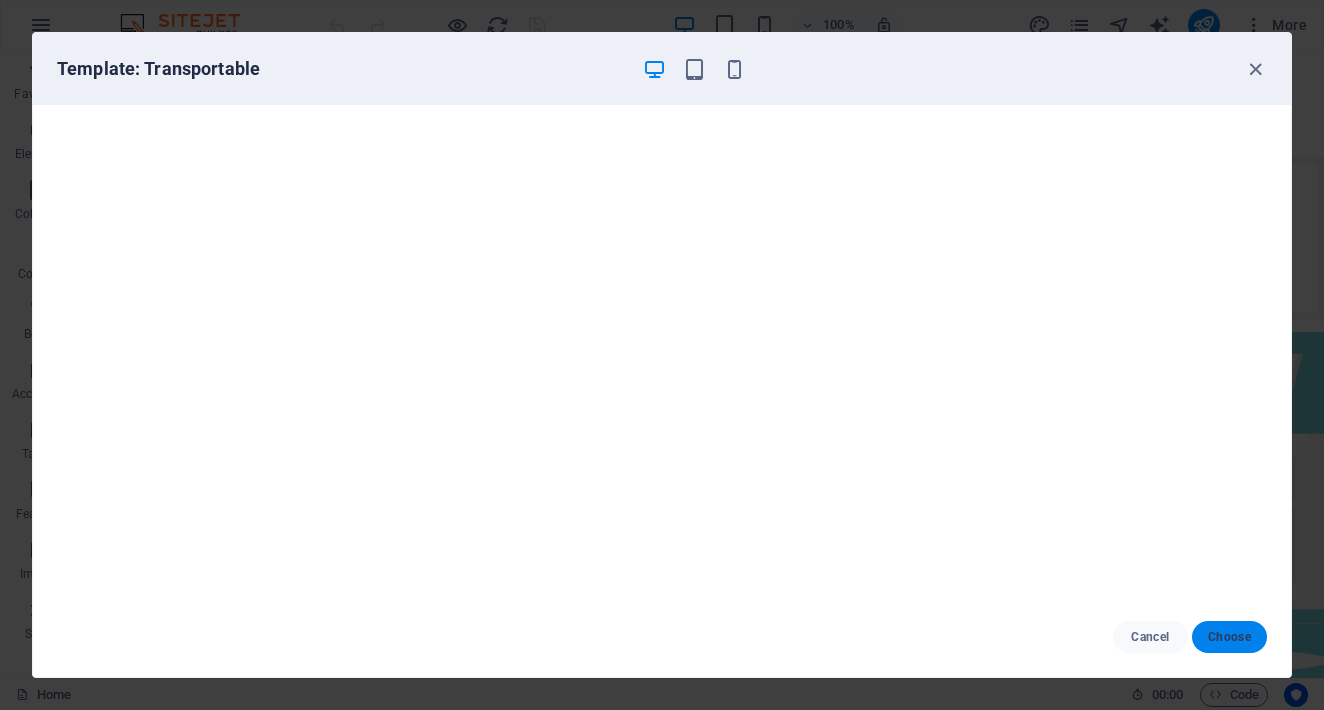 click on "Choose" at bounding box center (1229, 637) 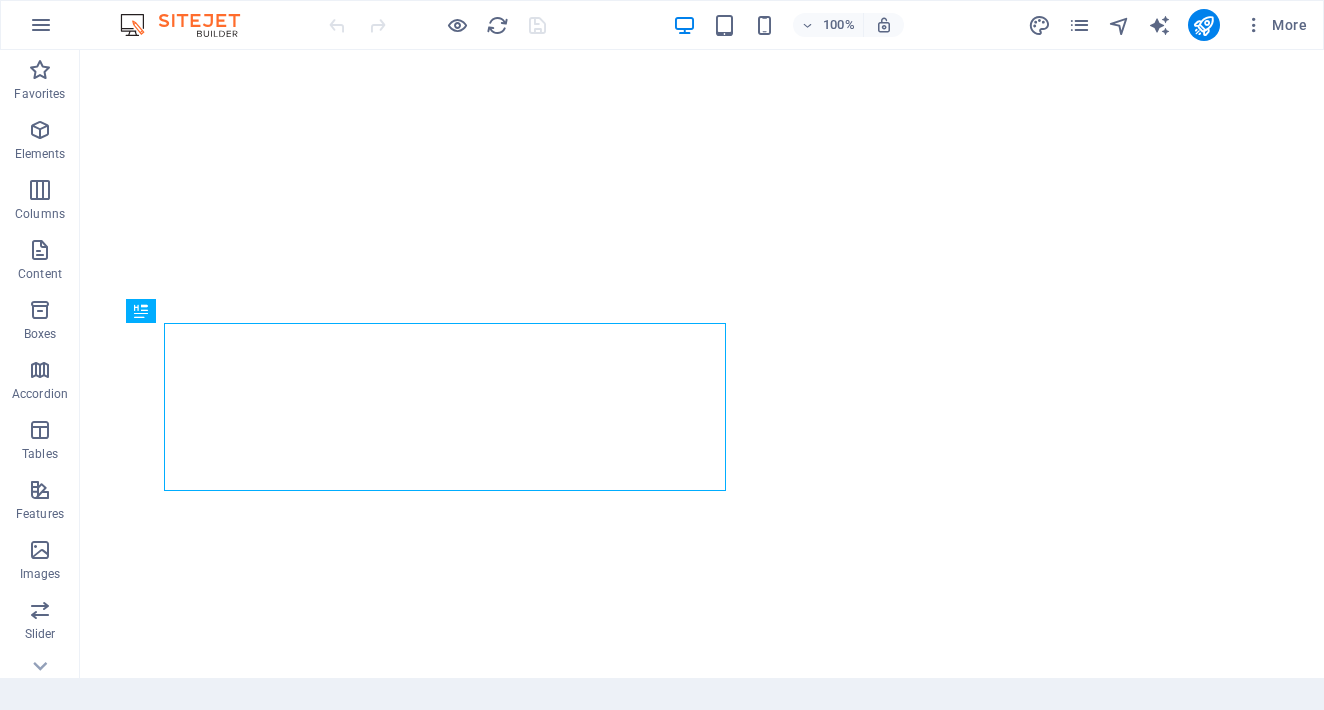 scroll, scrollTop: 0, scrollLeft: 0, axis: both 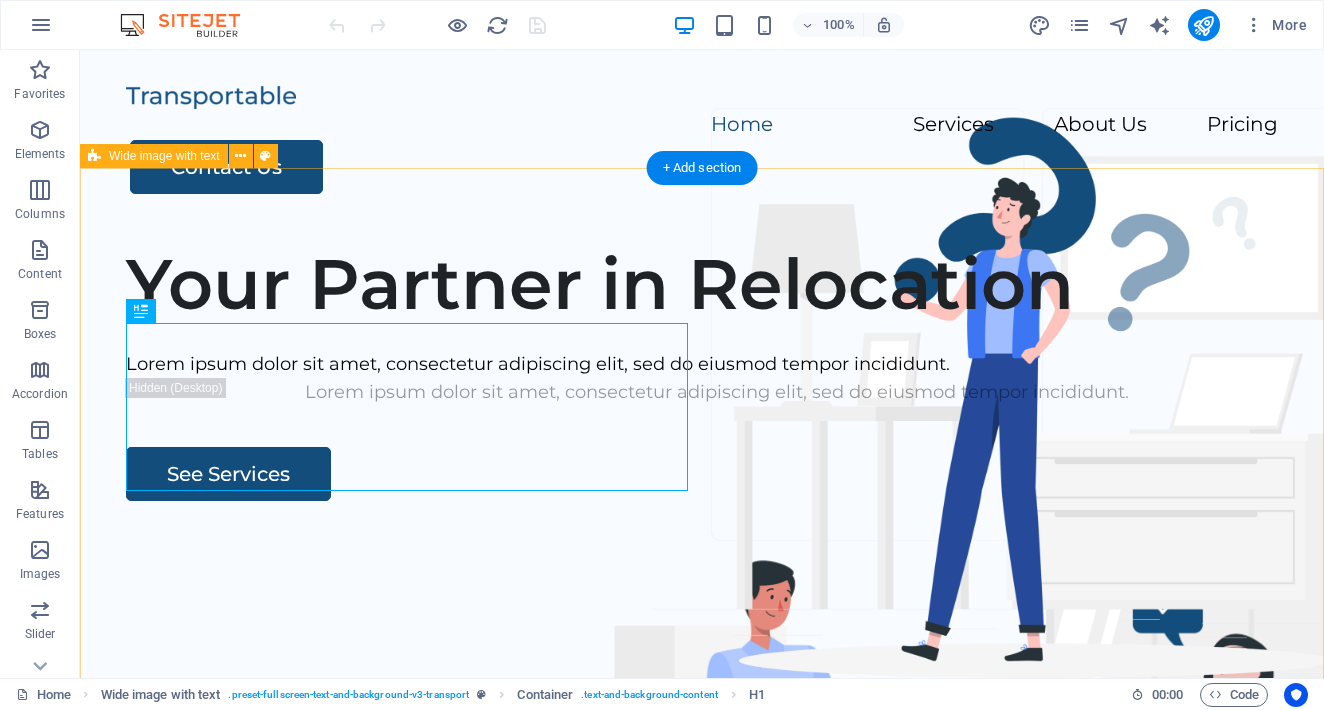 click on "Your Partner in Relocation Lorem ipsum dolor sit amet, consectetur adipiscing elit, sed do eiusmod tempor incididunt.  Lorem ipsum dolor sit amet, consectetur adipiscing elit, sed do eiusmod tempor incididunt.  See Services" at bounding box center [702, 609] 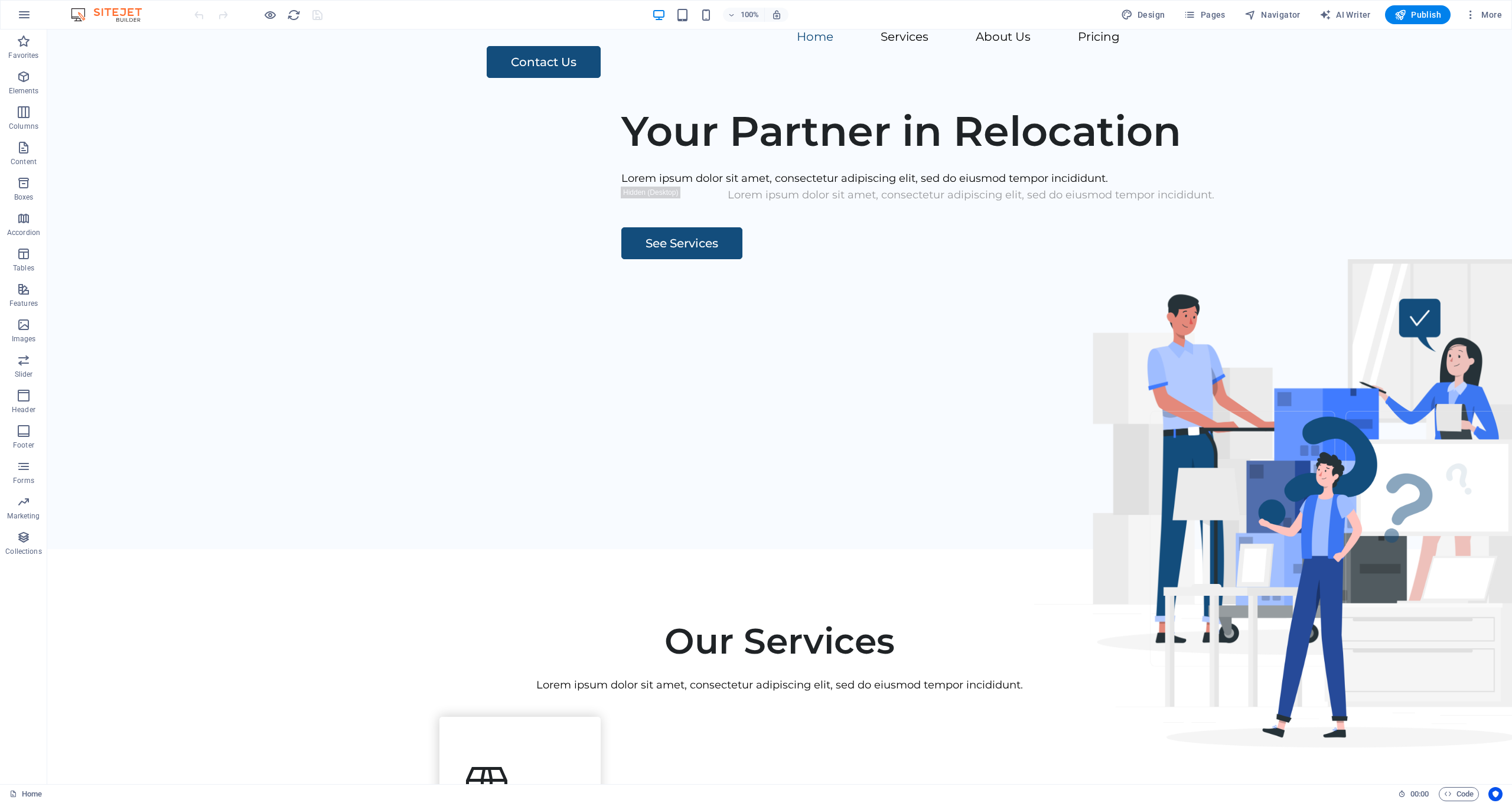 scroll, scrollTop: 0, scrollLeft: 0, axis: both 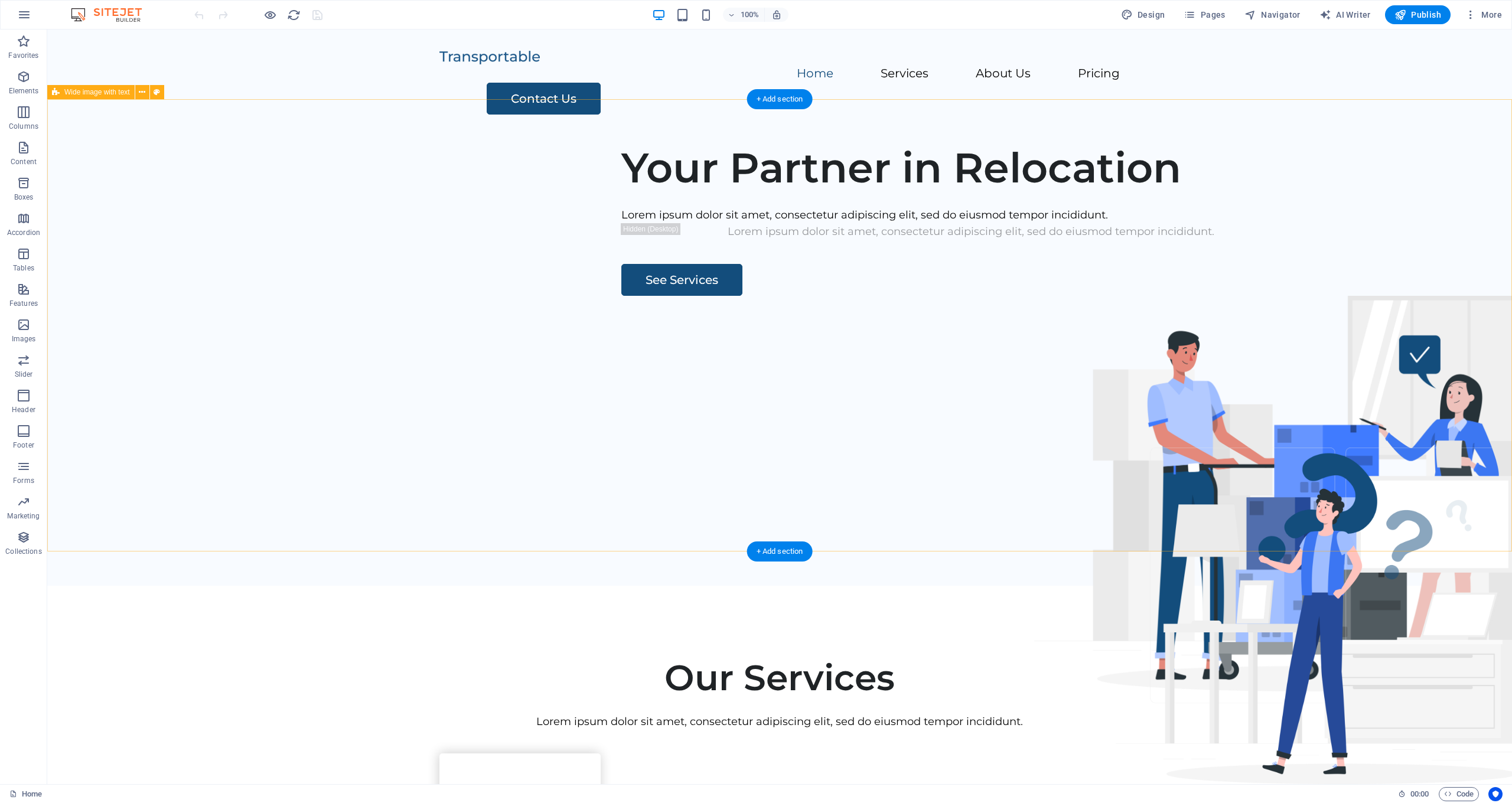 click on "Your Partner in Relocation Lorem ipsum dolor sit amet, consectetur adipiscing elit, sed do eiusmod tempor incididunt.  Lorem ipsum dolor sit amet, consectetur adipiscing elit, sed do eiusmod tempor incididunt.  See Services" at bounding box center [780, 360] 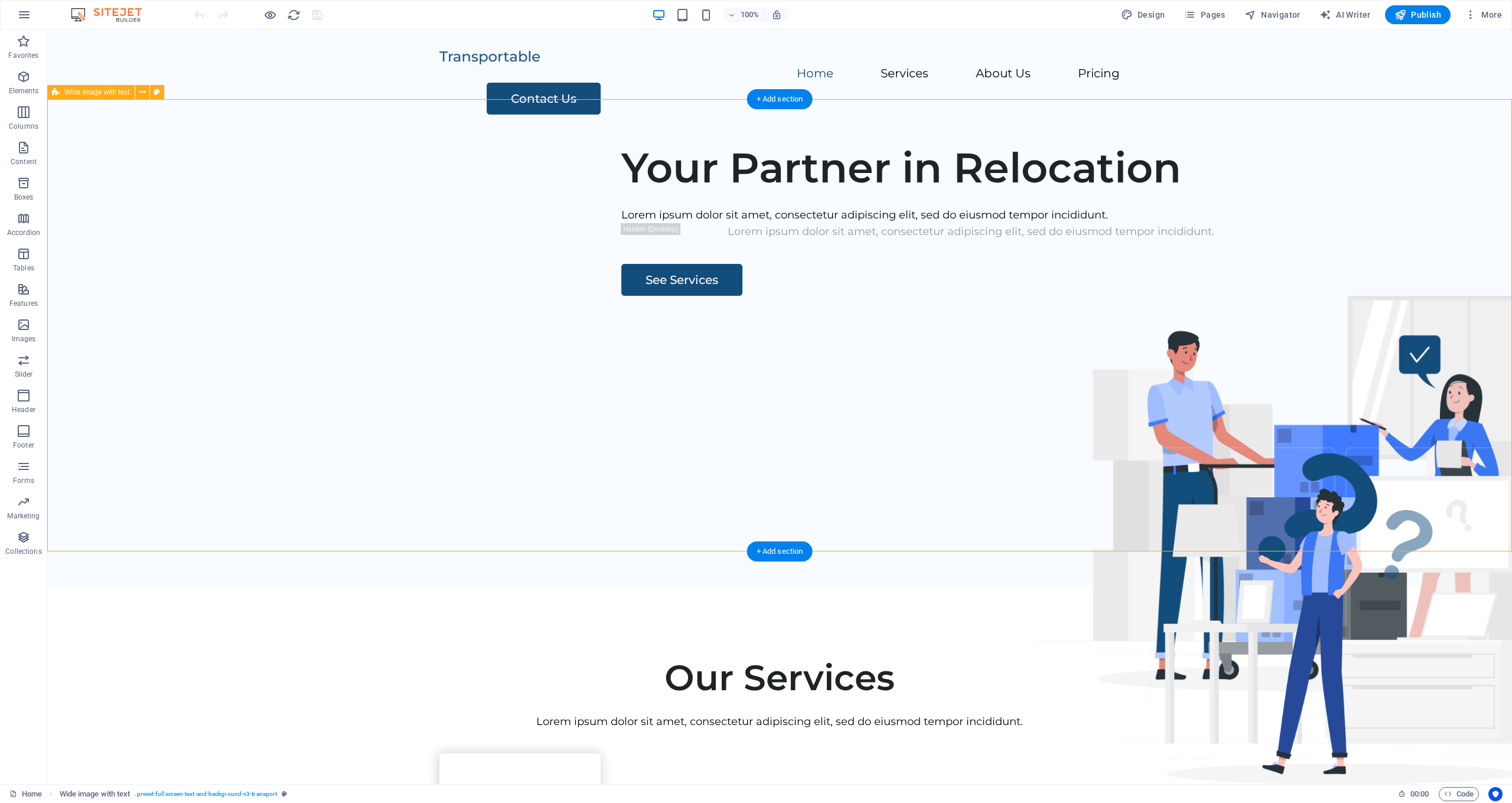 click on "Your Partner in Relocation Lorem ipsum dolor sit amet, consectetur adipiscing elit, sed do eiusmod tempor incididunt.  Lorem ipsum dolor sit amet, consectetur adipiscing elit, sed do eiusmod tempor incididunt.  See Services" at bounding box center [780, 360] 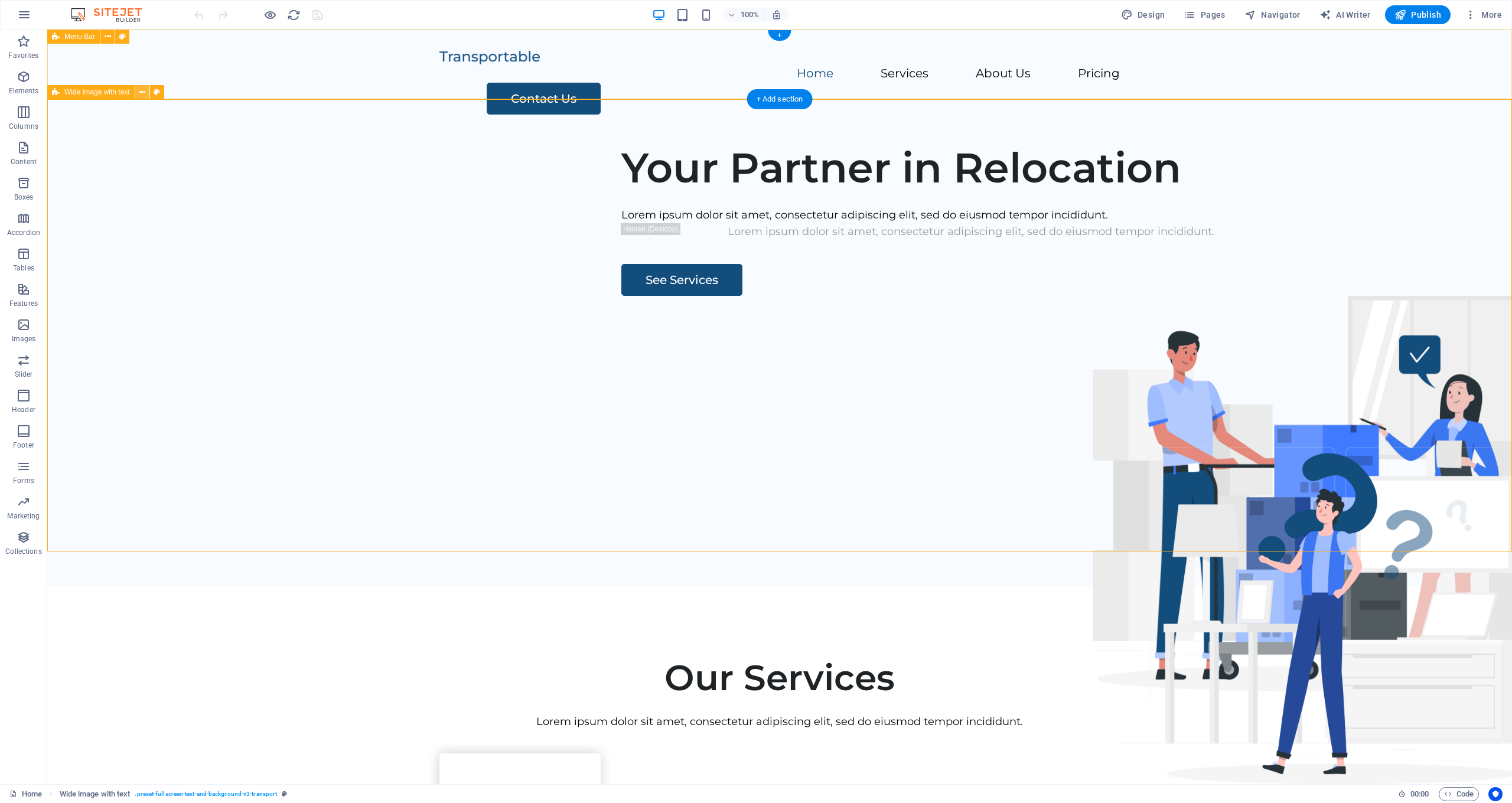 click at bounding box center [142, 92] 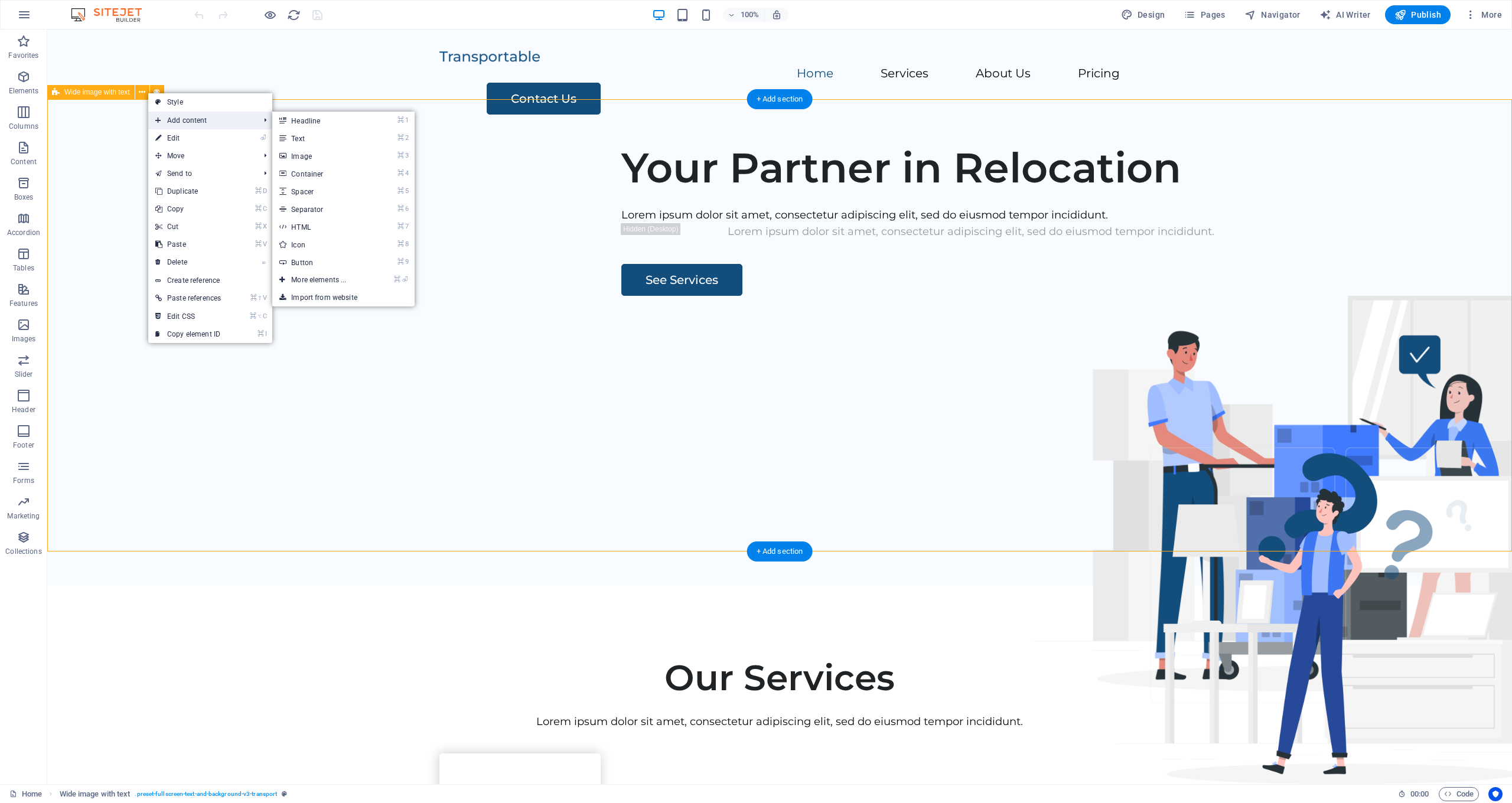 click on "Add content" at bounding box center (201, 120) 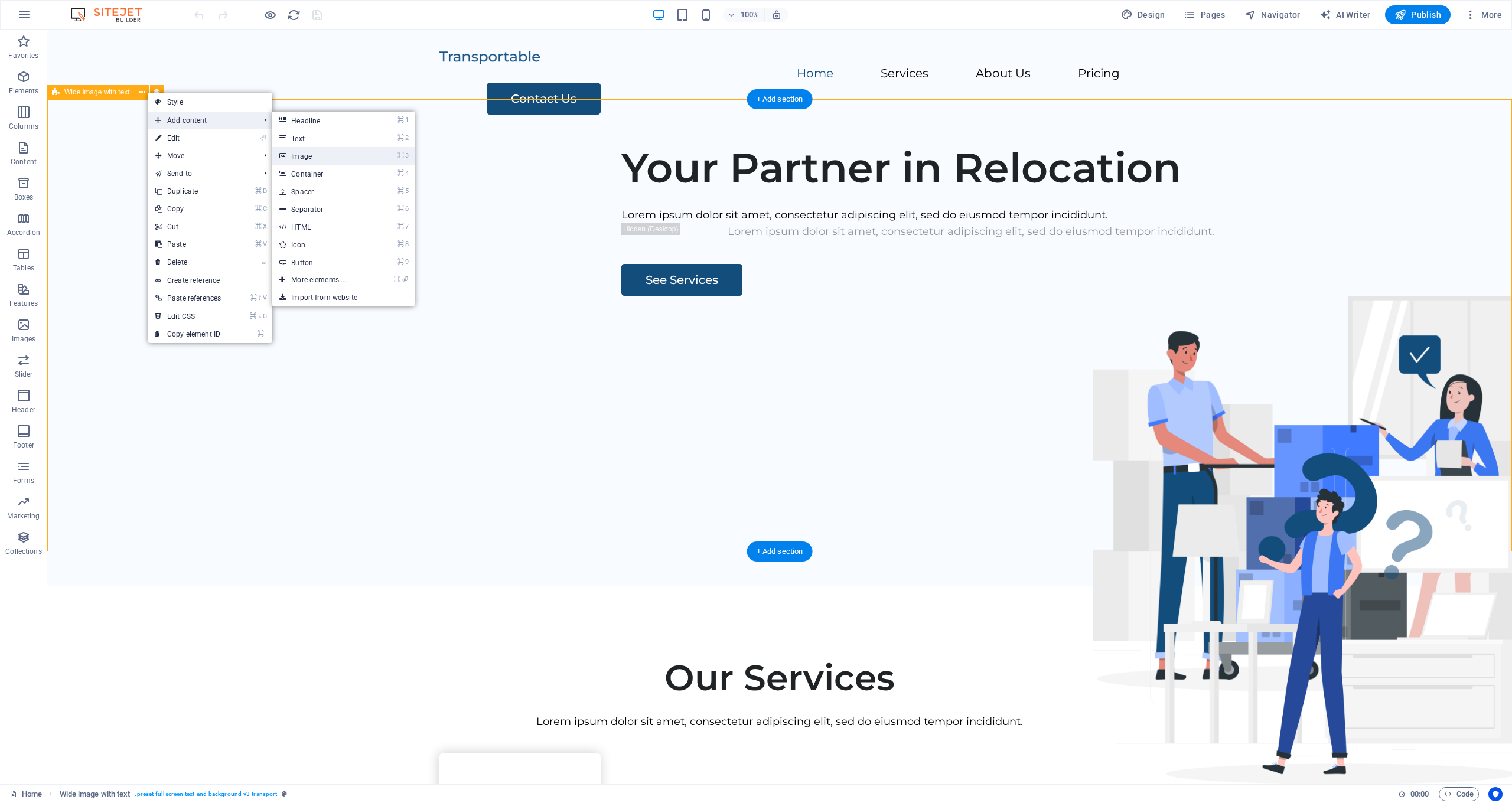 click on "⌘ 3  Image" at bounding box center (321, 156) 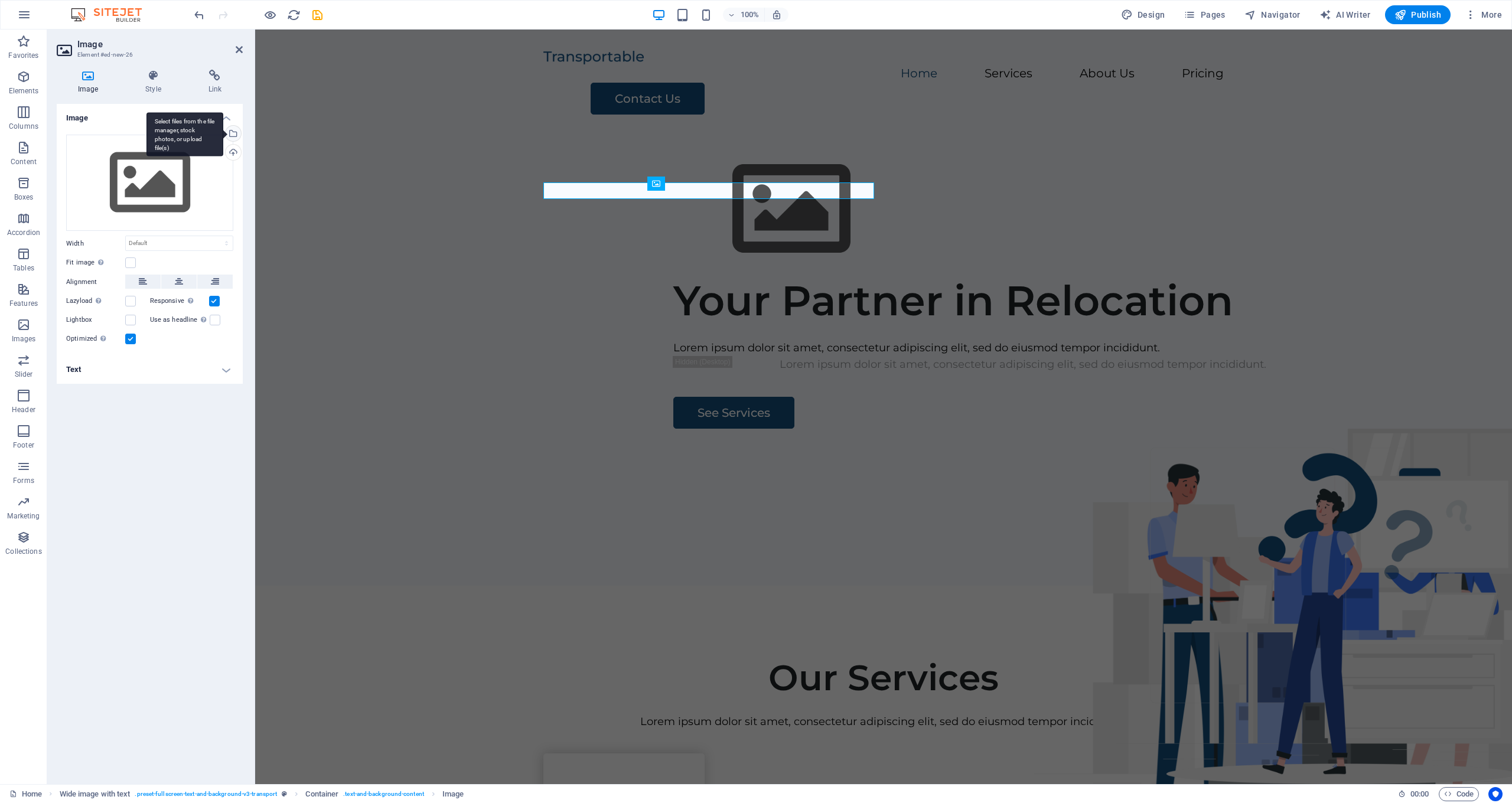 click on "Select files from the file manager, stock photos, or upload file(s)" at bounding box center (232, 135) 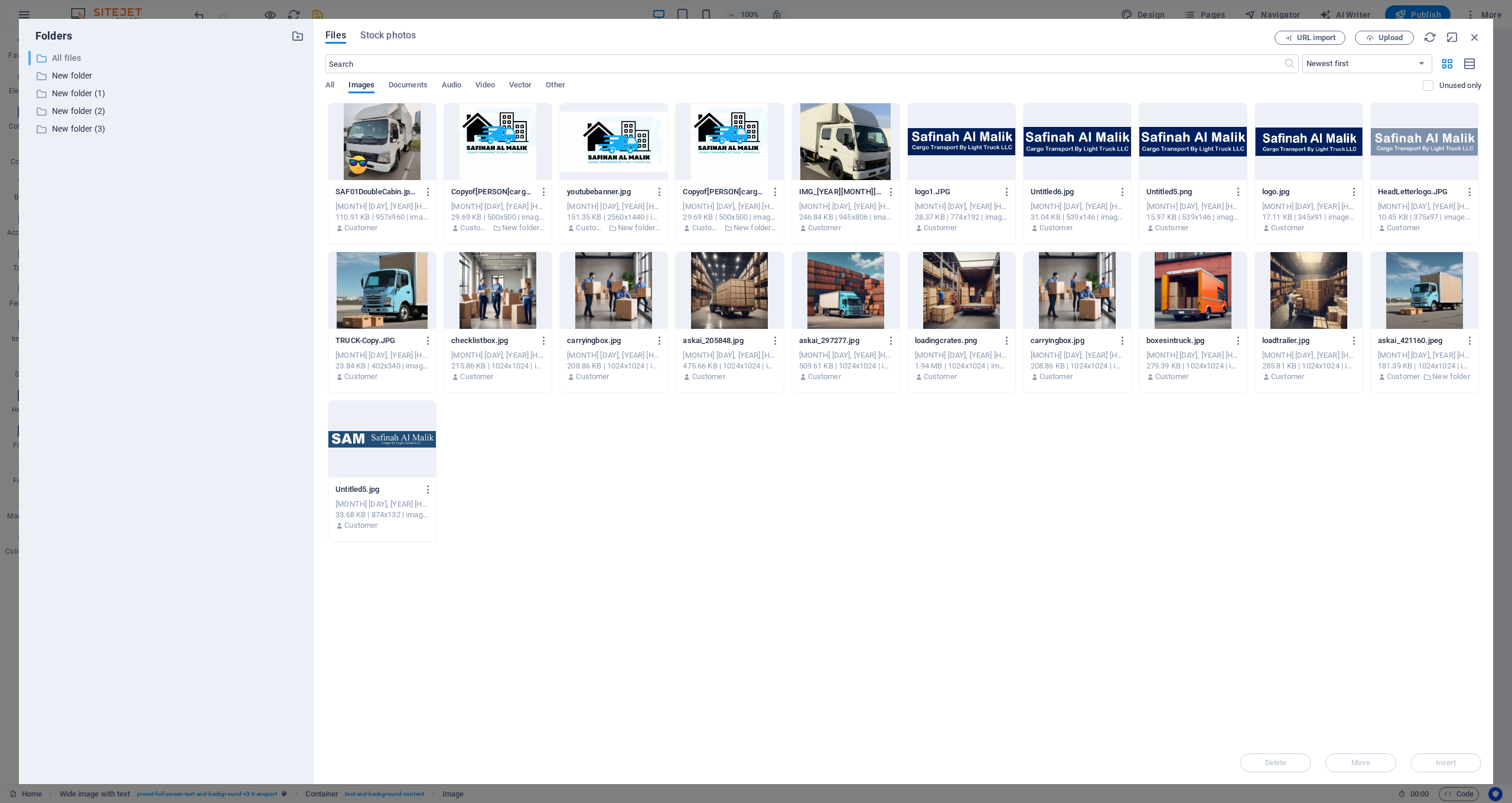 click on "All files" at bounding box center (167, 58) 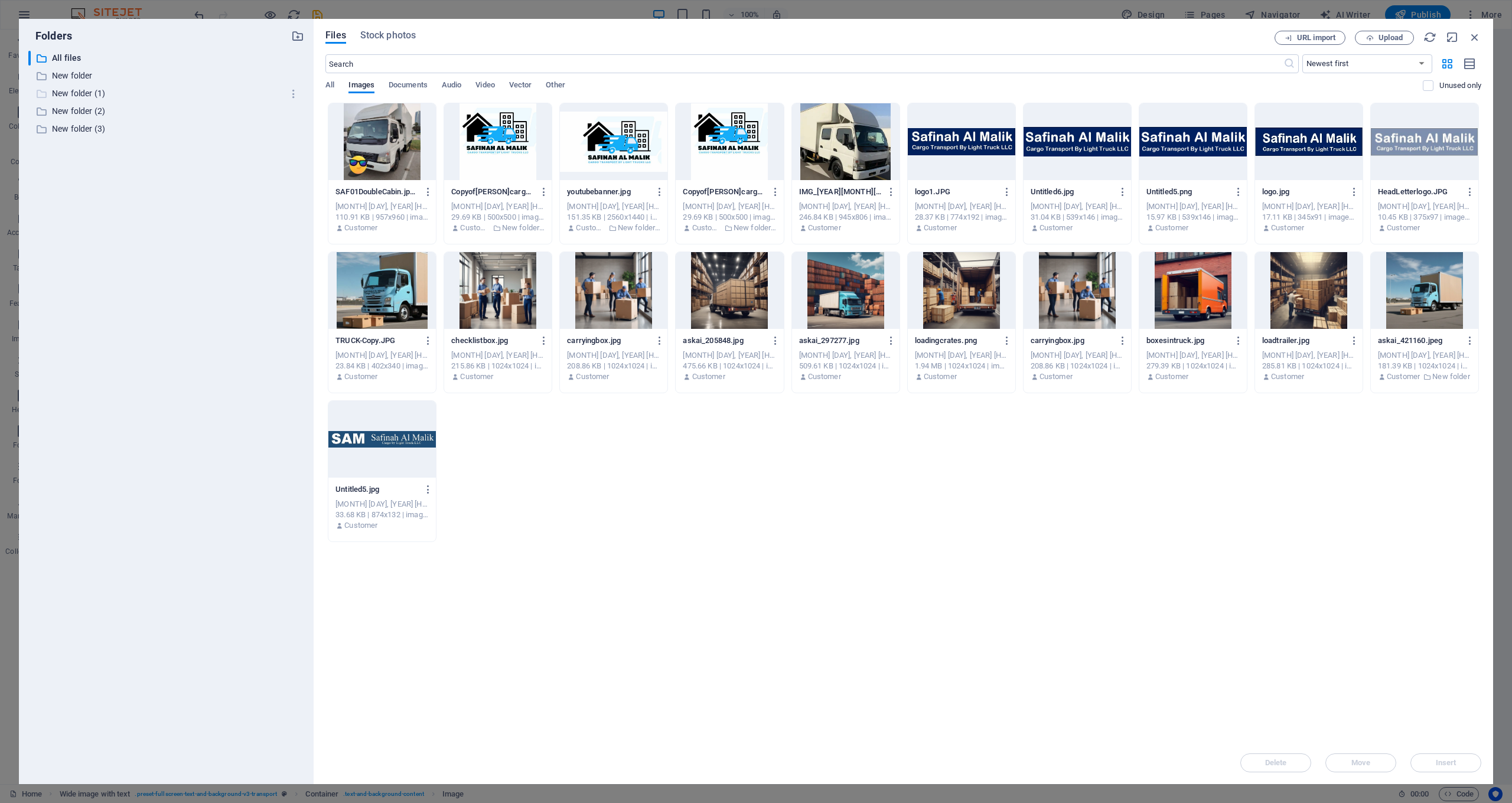 click on "New folder (1)" at bounding box center [167, 93] 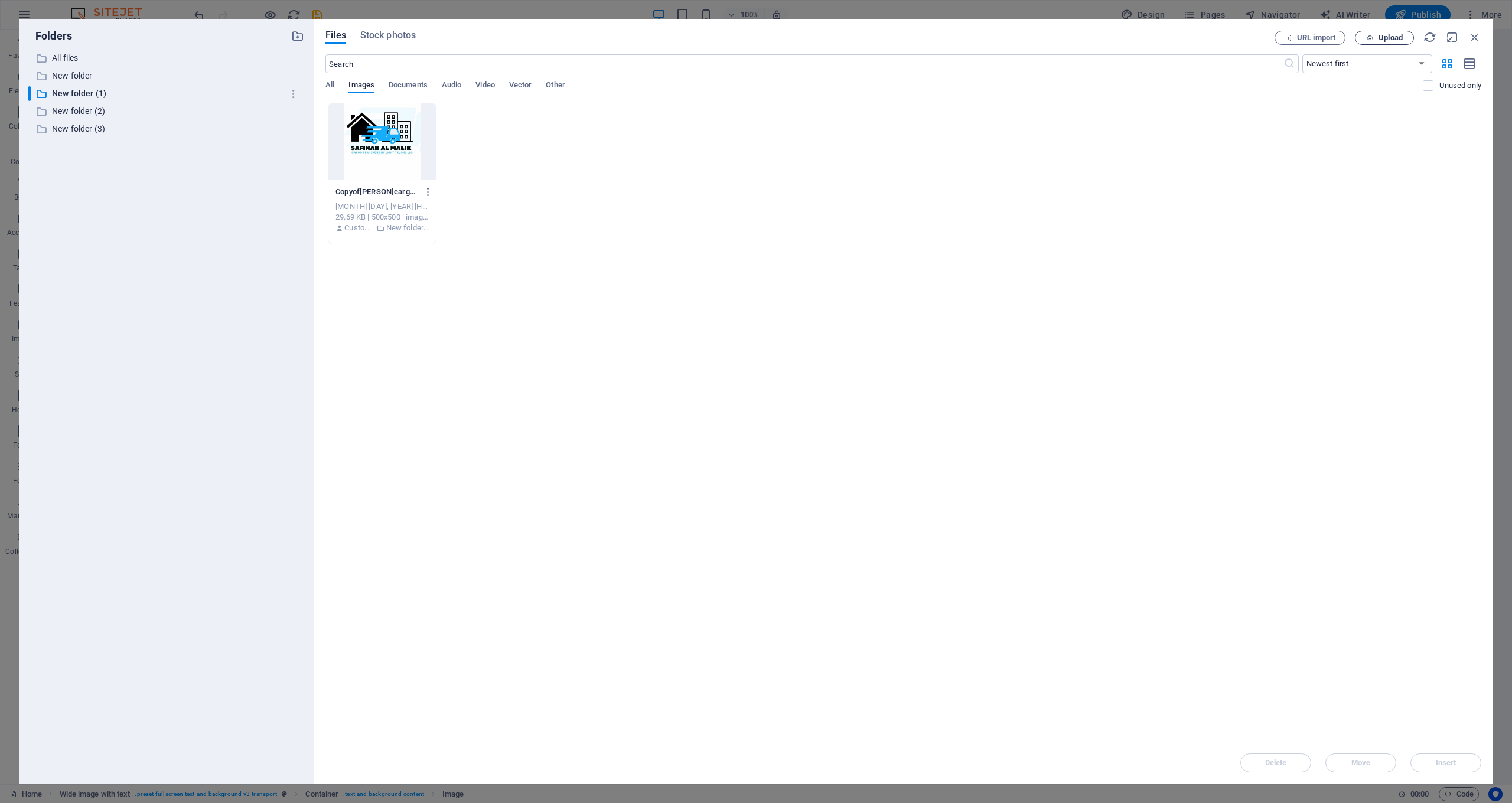 click on "Upload" at bounding box center [1390, 38] 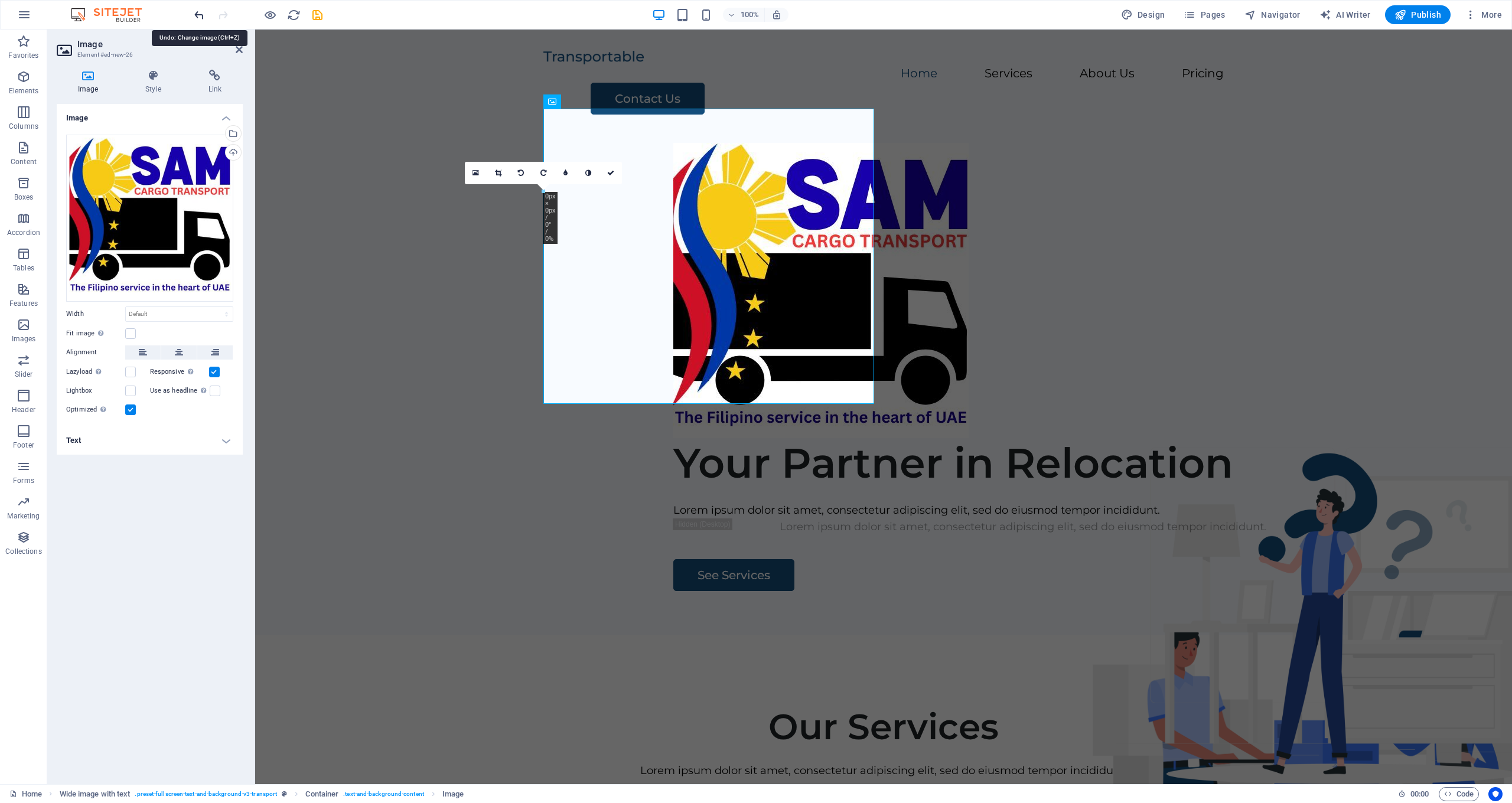 click at bounding box center (199, 15) 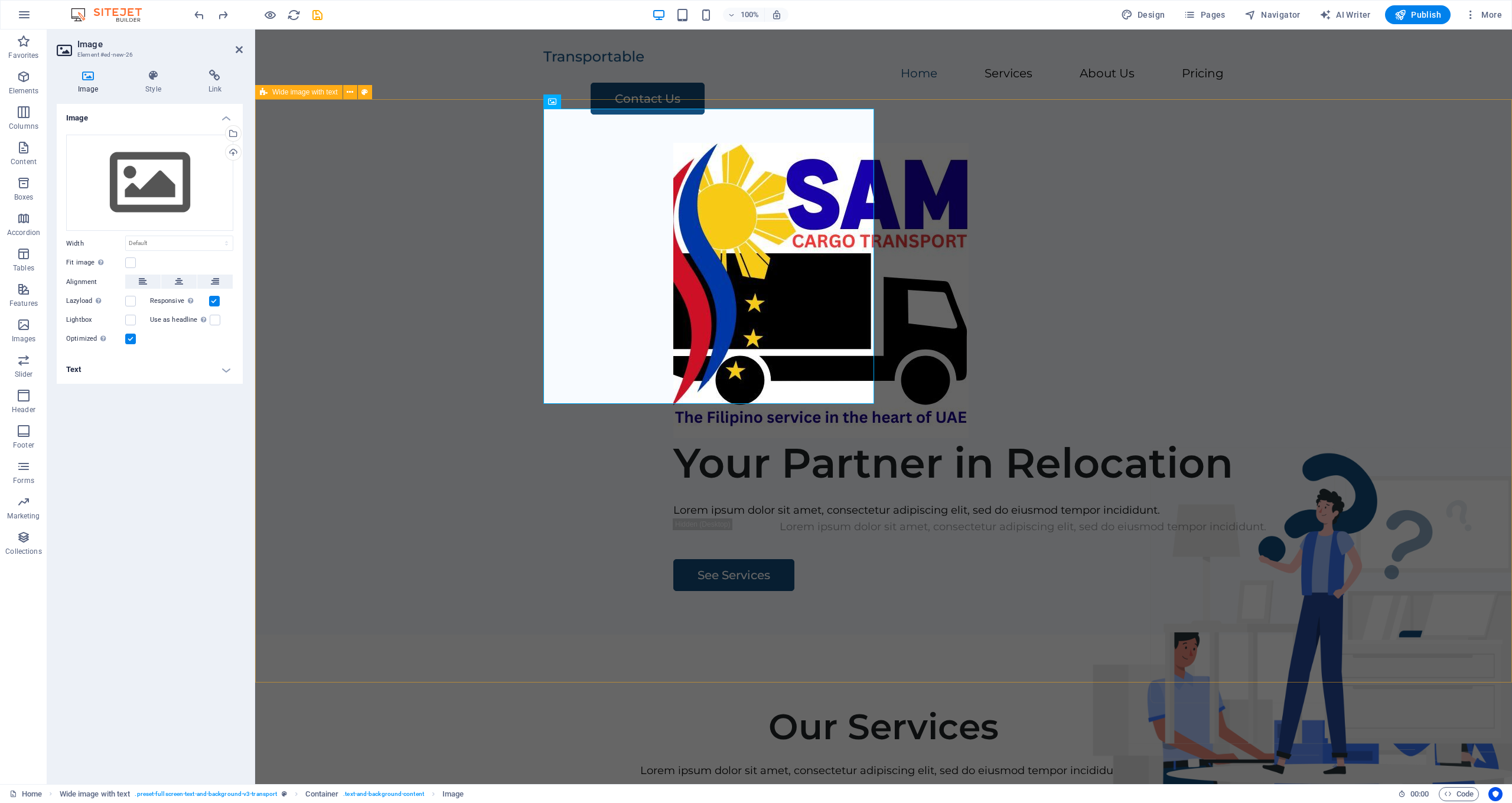 click on "Your Partner in Relocation Lorem ipsum dolor sit amet, consectetur adipiscing elit, sed do eiusmod tempor incididunt.  Lorem ipsum dolor sit amet, consectetur adipiscing elit, sed do eiusmod tempor incididunt.  See Services" at bounding box center [884, 384] 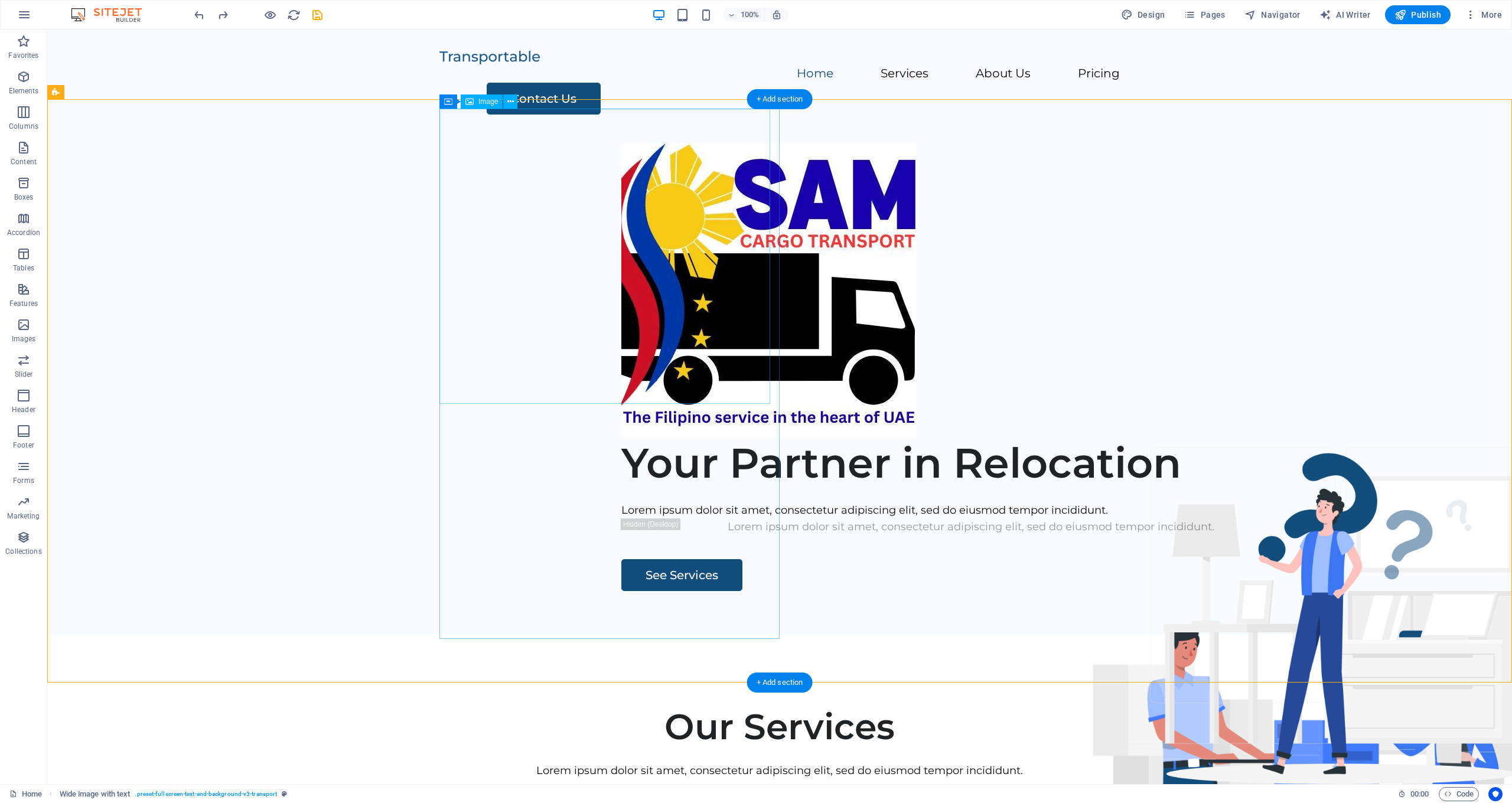 click at bounding box center [971, 290] 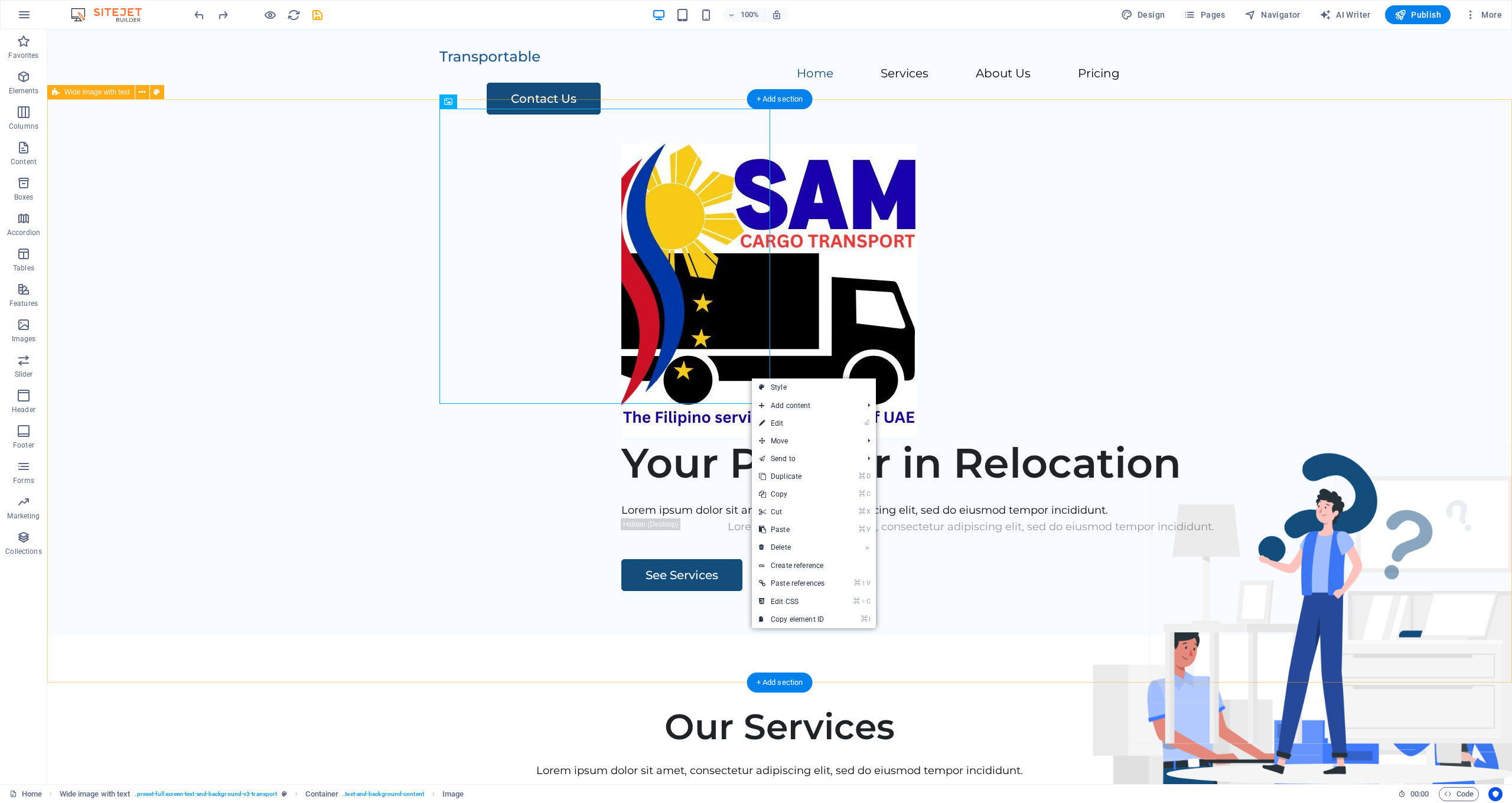 drag, startPoint x: 751, startPoint y: 377, endPoint x: 942, endPoint y: 347, distance: 193.3417 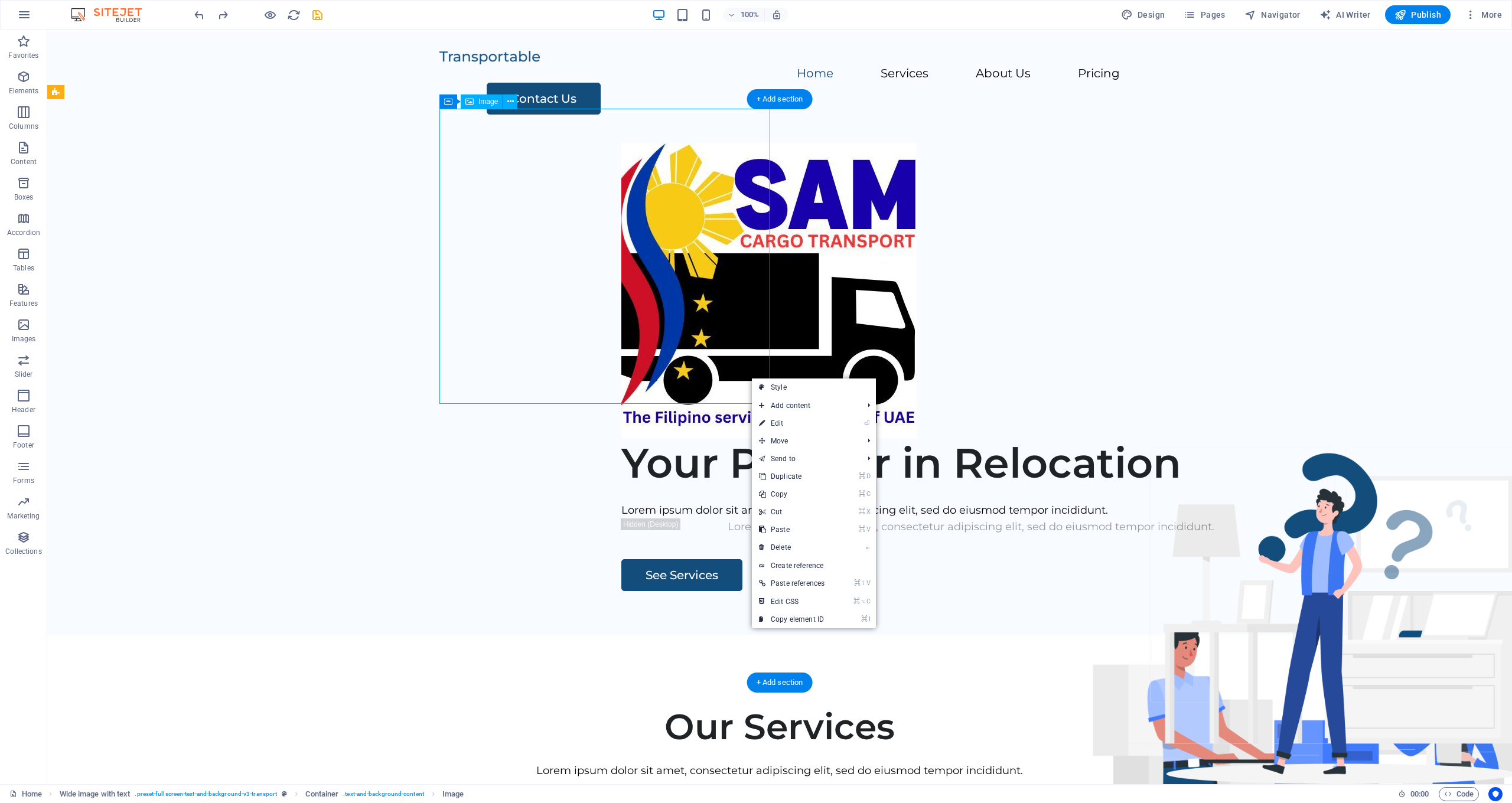 drag, startPoint x: 579, startPoint y: 298, endPoint x: 688, endPoint y: 239, distance: 123.94354 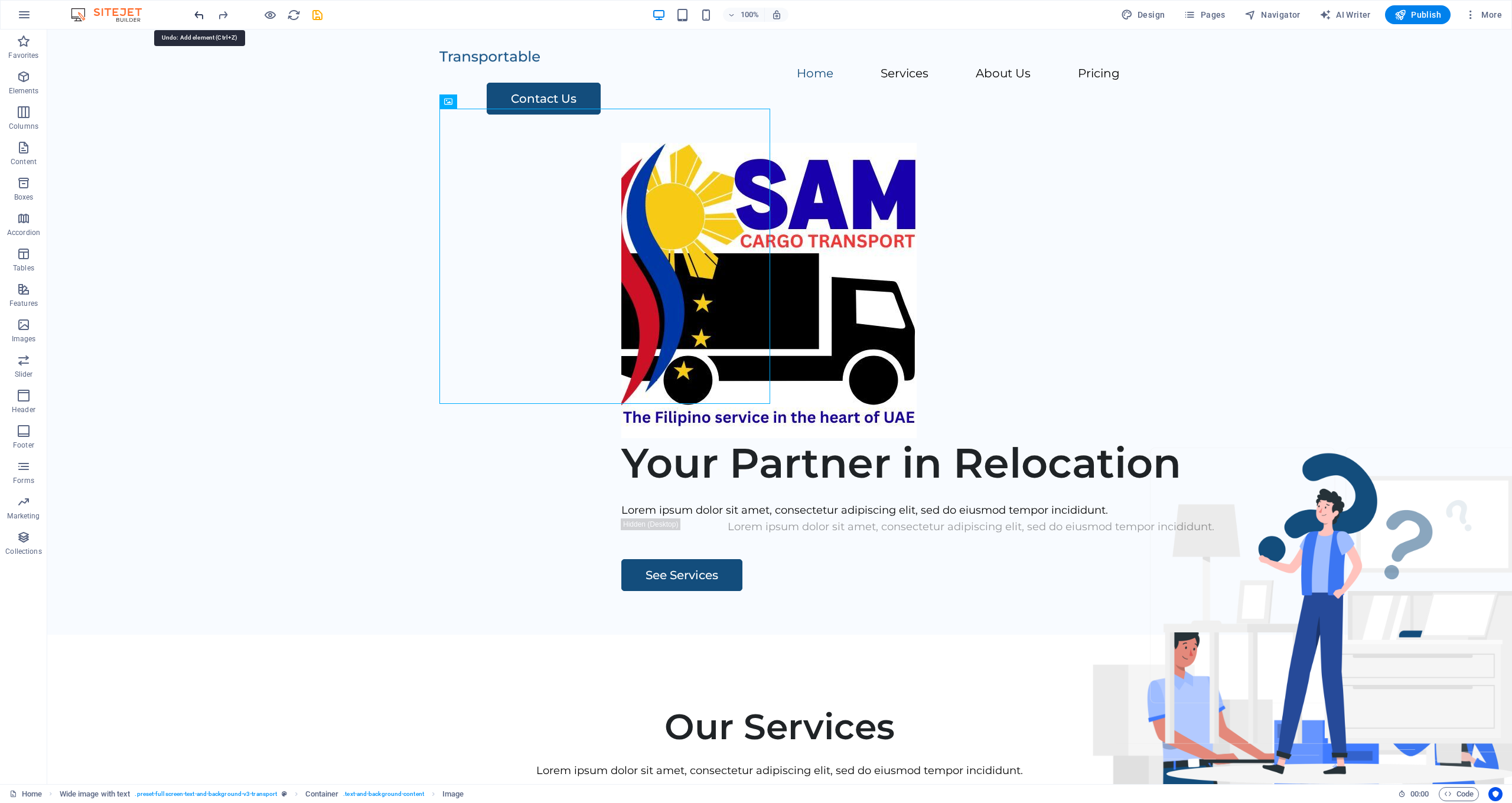 click at bounding box center (199, 15) 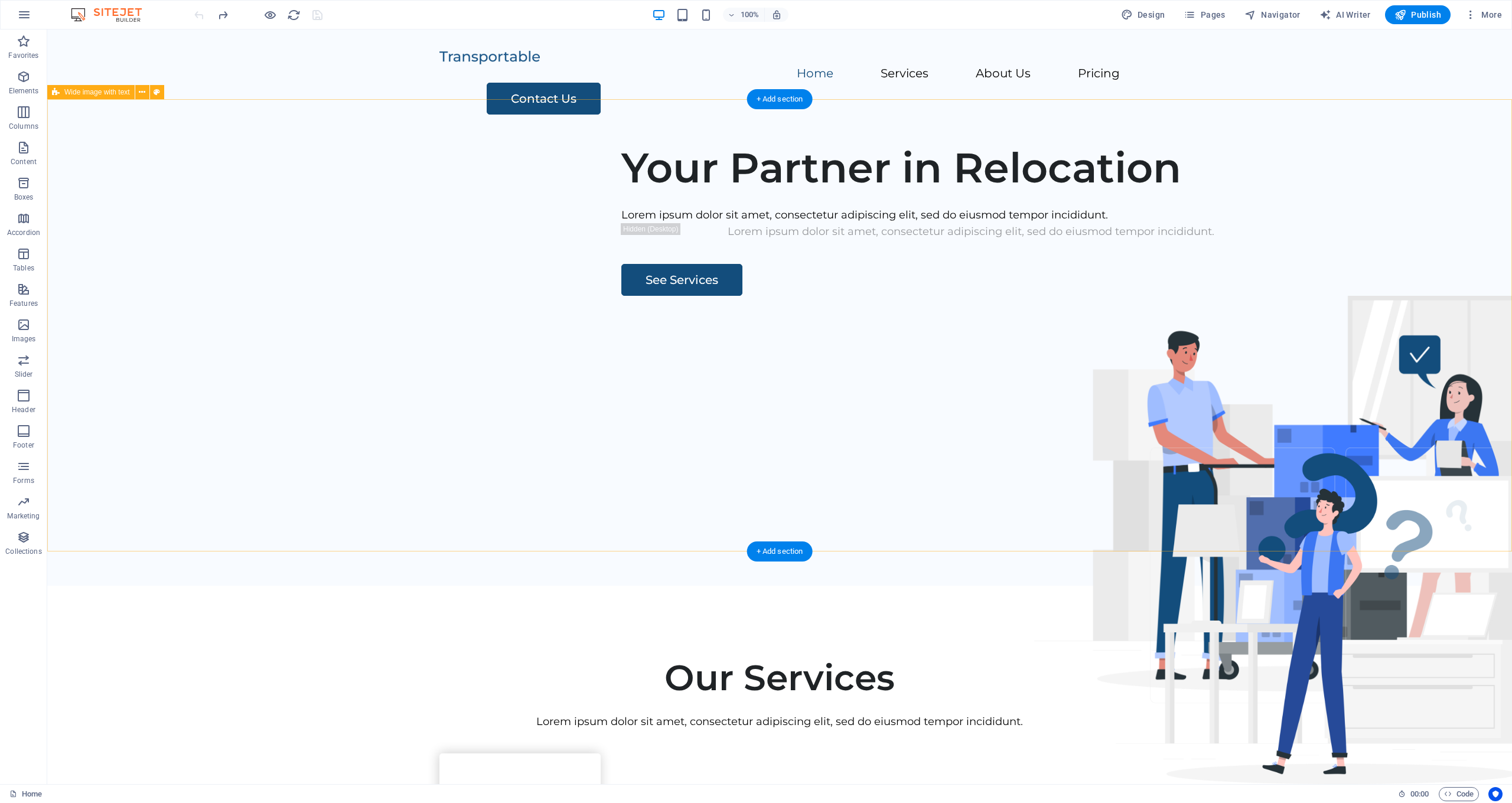 click on "Your Partner in Relocation Lorem ipsum dolor sit amet, consectetur adipiscing elit, sed do eiusmod tempor incididunt.  Lorem ipsum dolor sit amet, consectetur adipiscing elit, sed do eiusmod tempor incididunt.  See Services" at bounding box center [780, 360] 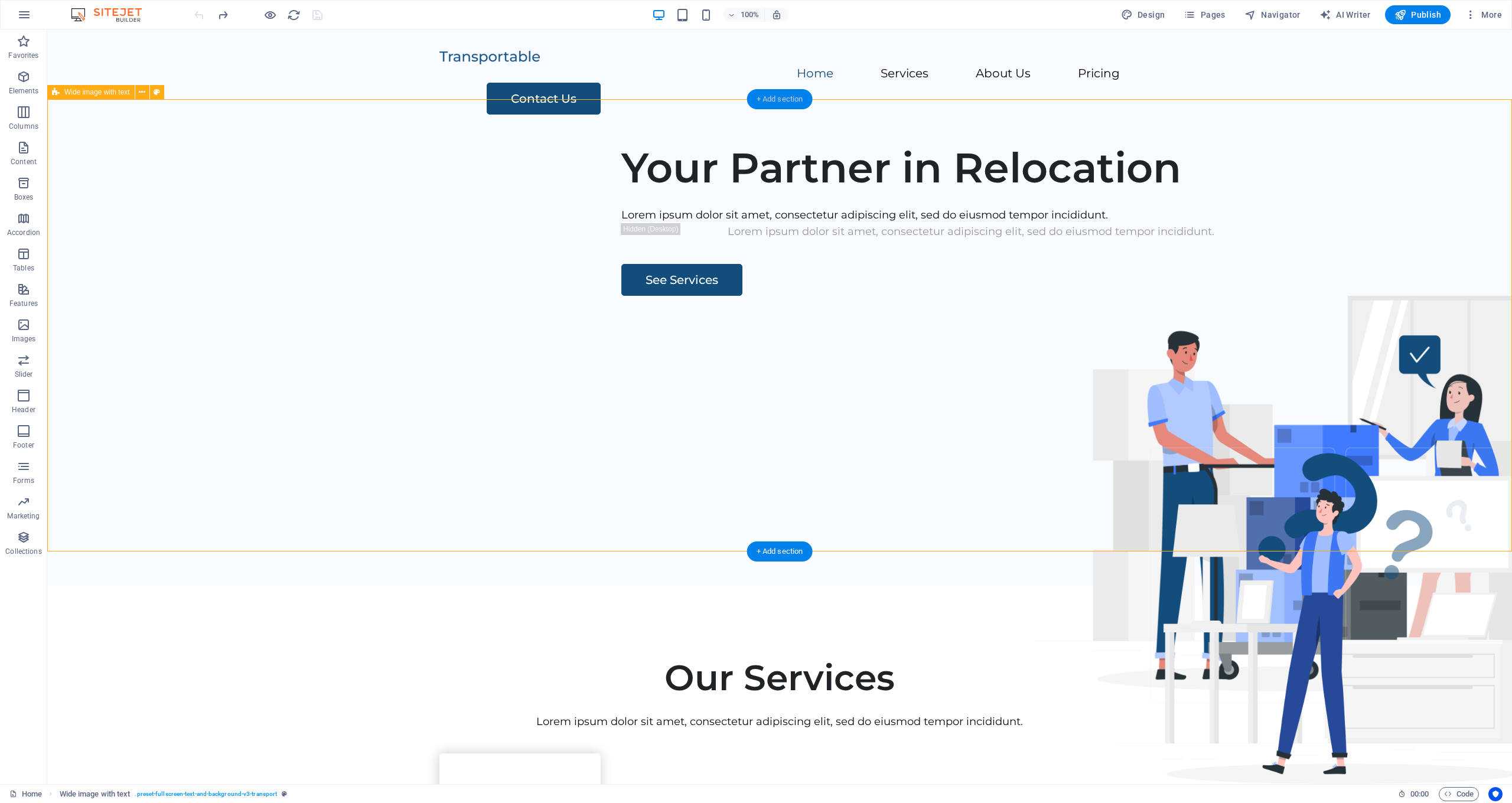 click on "+ Add section" at bounding box center (780, 99) 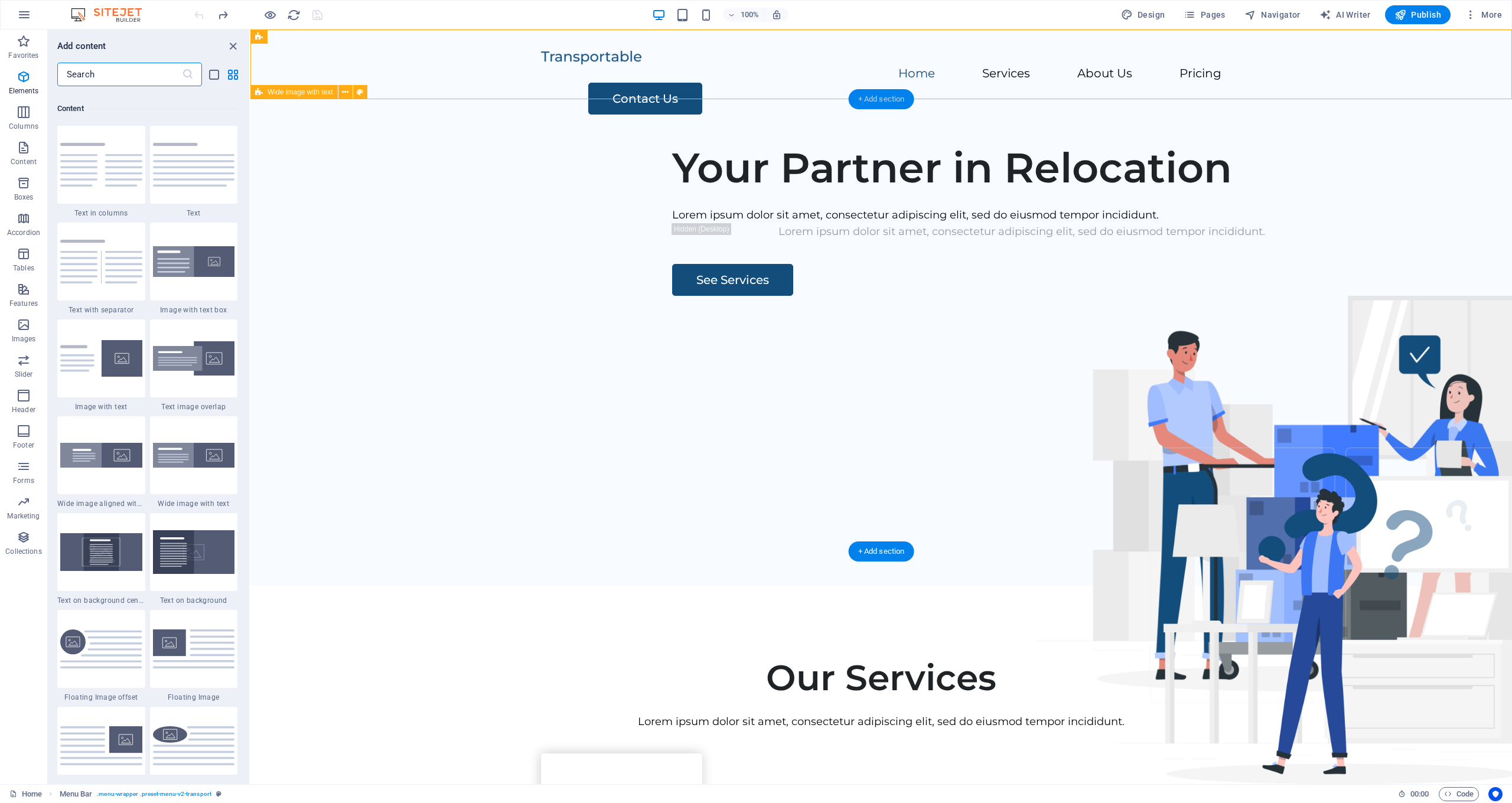 scroll, scrollTop: 2066, scrollLeft: 0, axis: vertical 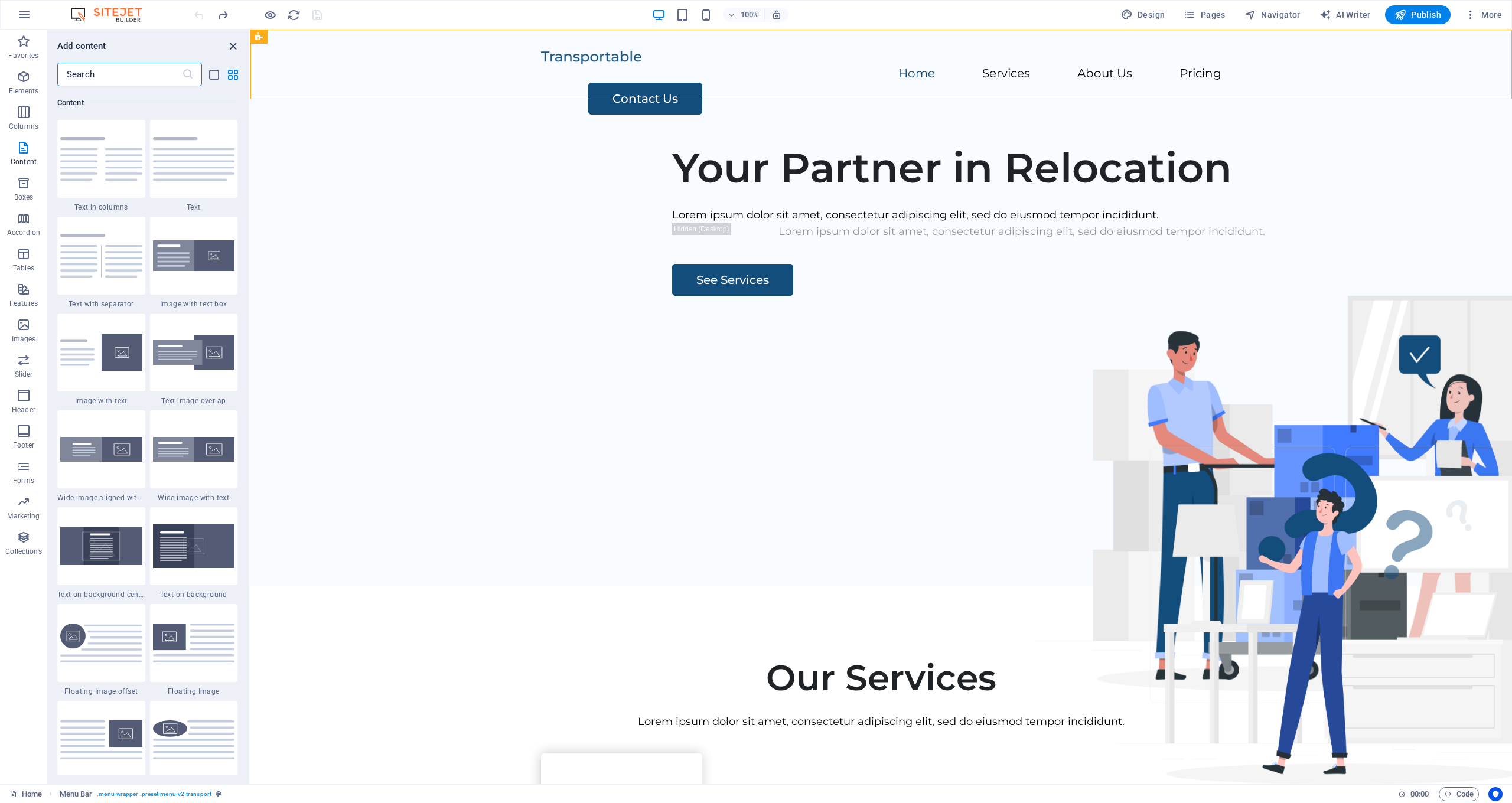 click at bounding box center [233, 46] 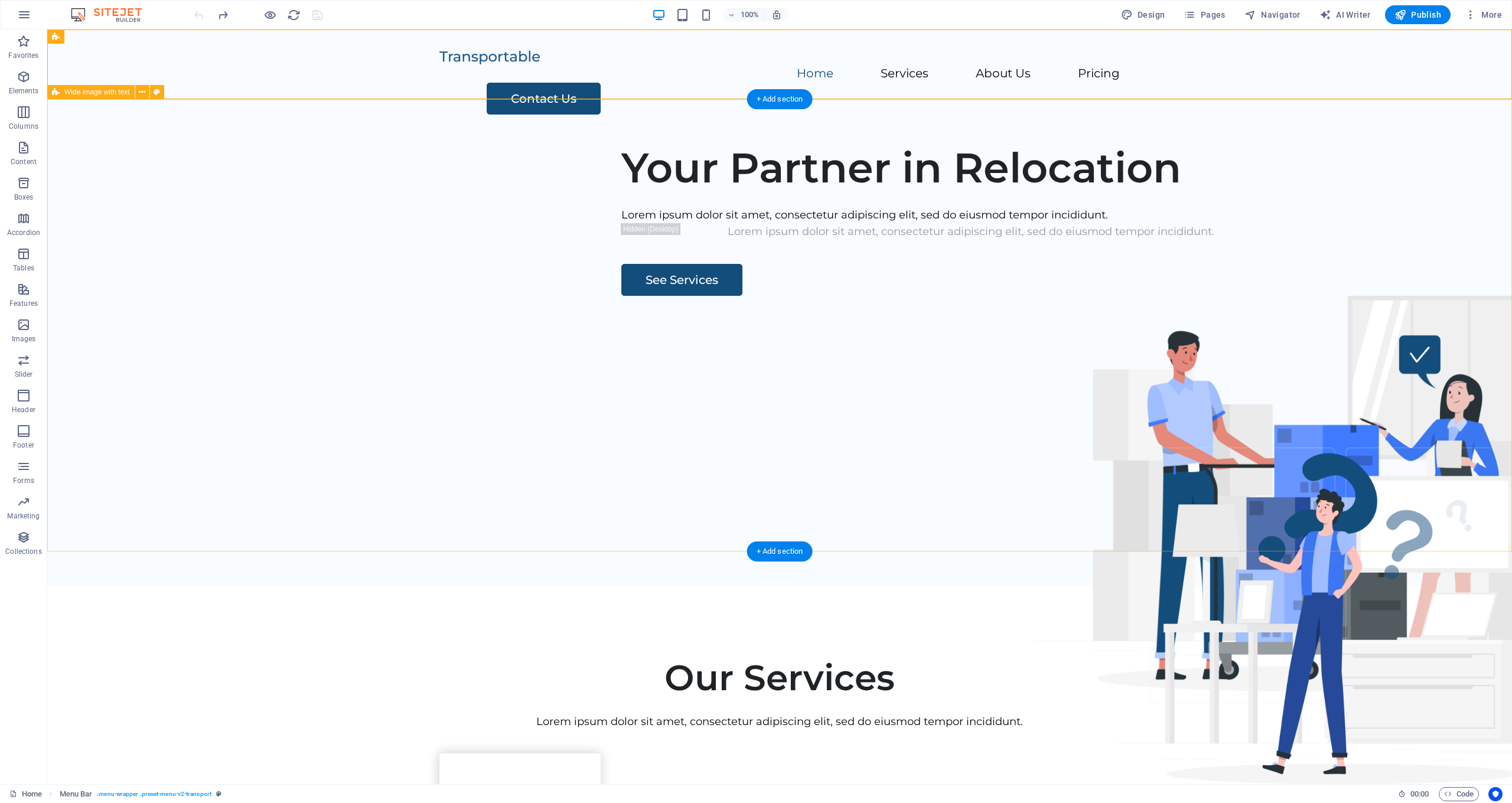 click on "Your Partner in Relocation Lorem ipsum dolor sit amet, consectetur adipiscing elit, sed do eiusmod tempor incididunt.  Lorem ipsum dolor sit amet, consectetur adipiscing elit, sed do eiusmod tempor incididunt.  See Services" at bounding box center [780, 360] 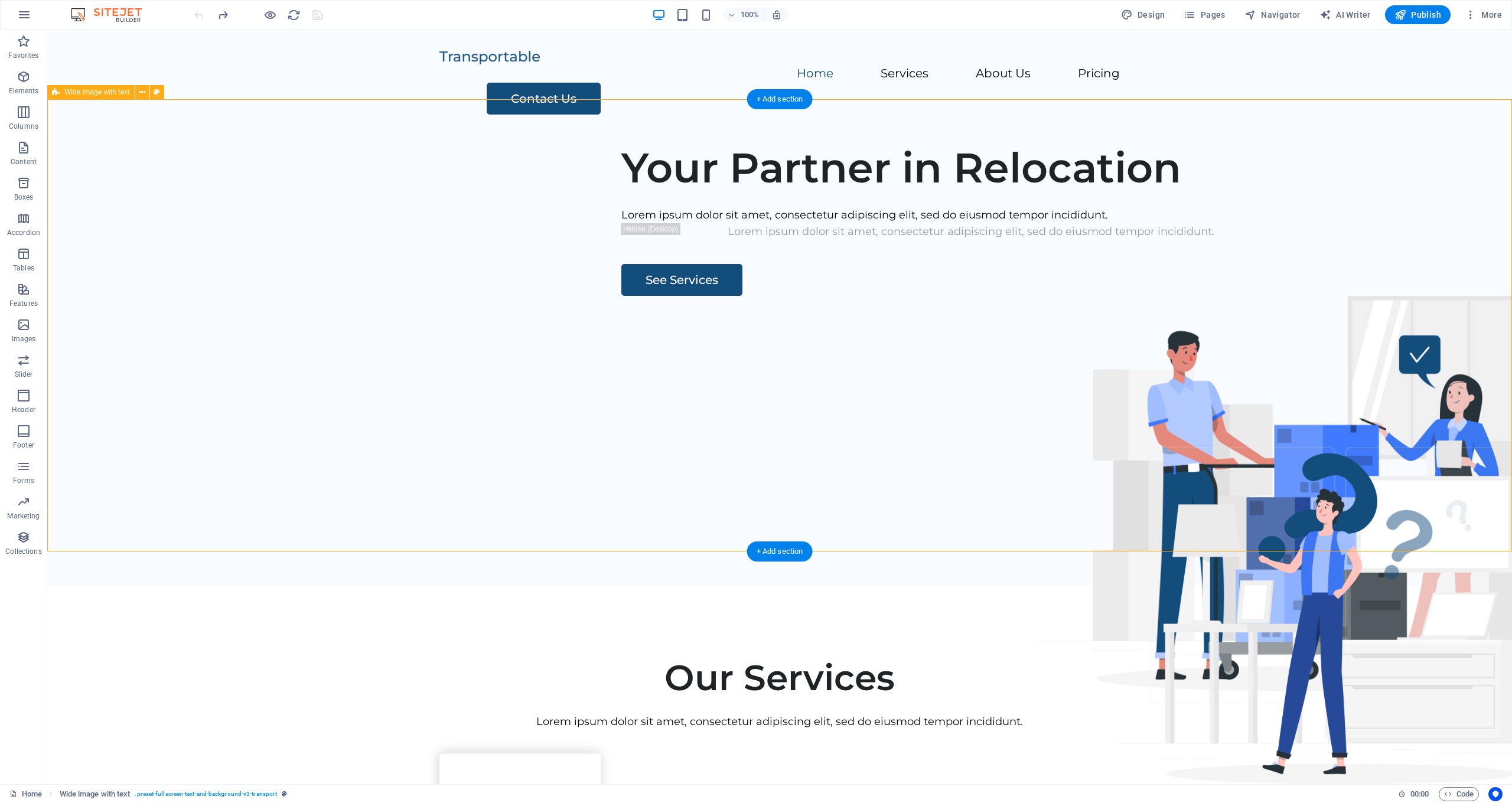 click on "Your Partner in Relocation Lorem ipsum dolor sit amet, consectetur adipiscing elit, sed do eiusmod tempor incididunt.  Lorem ipsum dolor sit amet, consectetur adipiscing elit, sed do eiusmod tempor incididunt.  See Services" at bounding box center [780, 360] 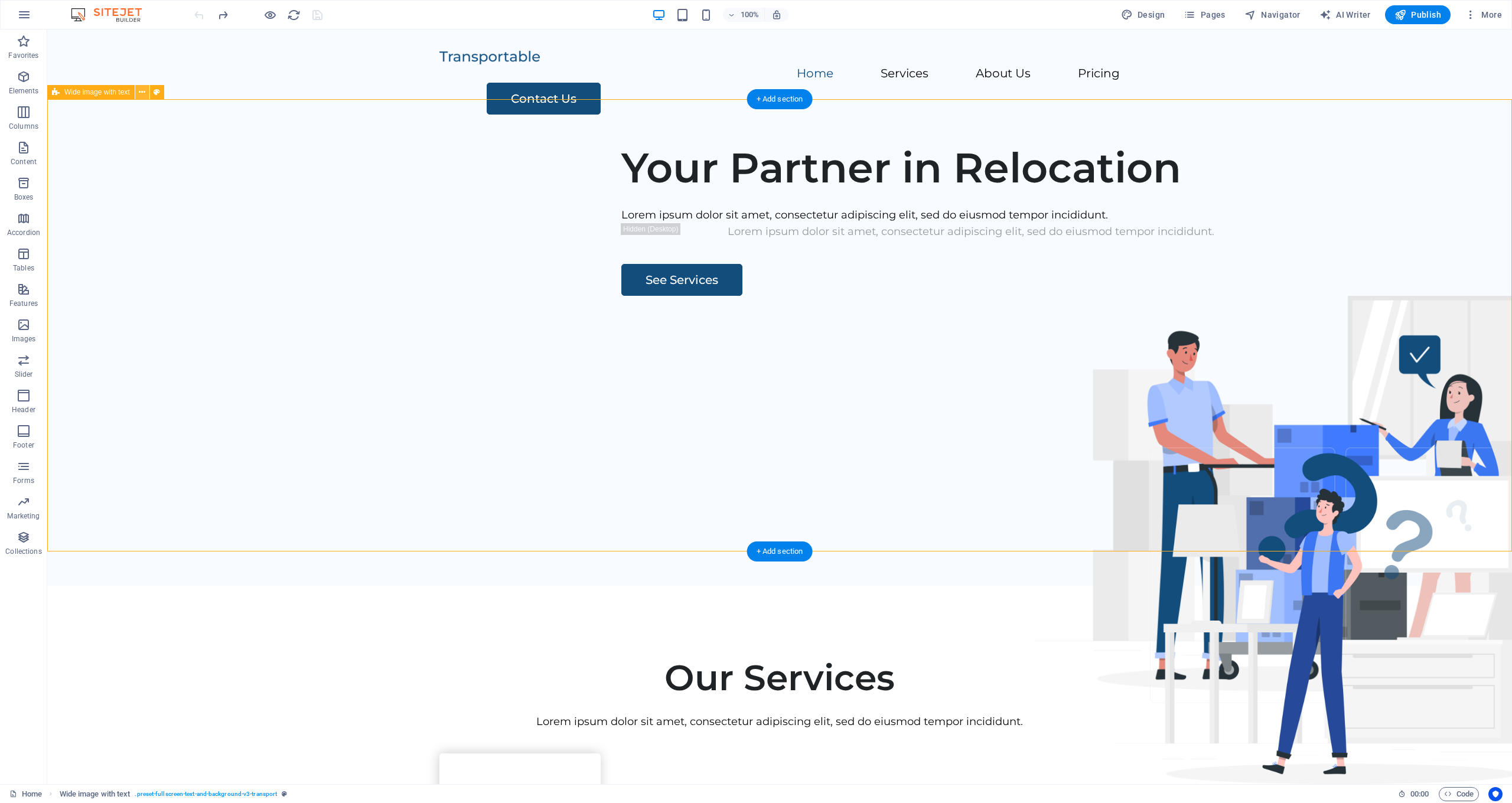 click at bounding box center [142, 92] 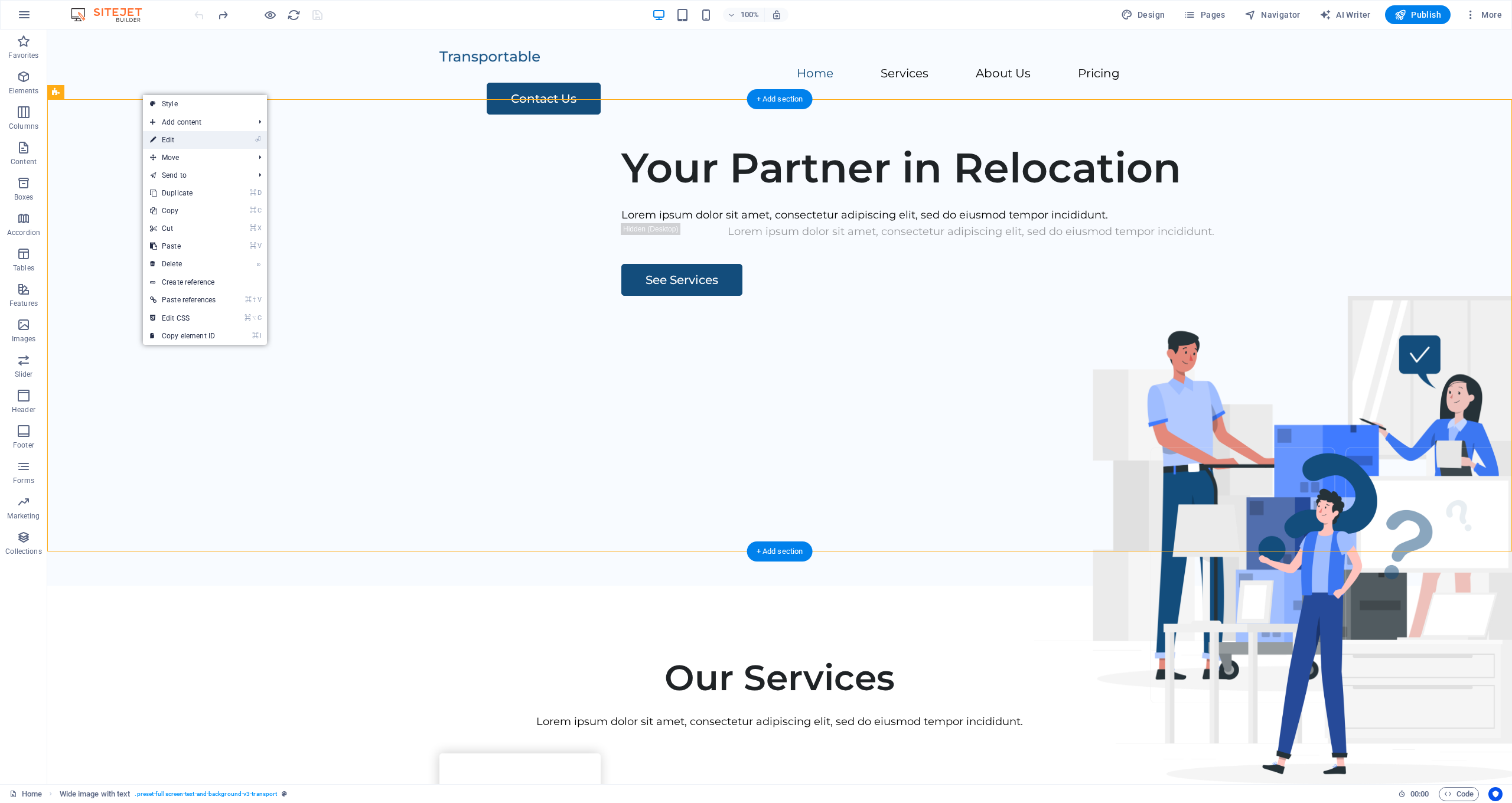 click on "⏎  Edit" at bounding box center (183, 140) 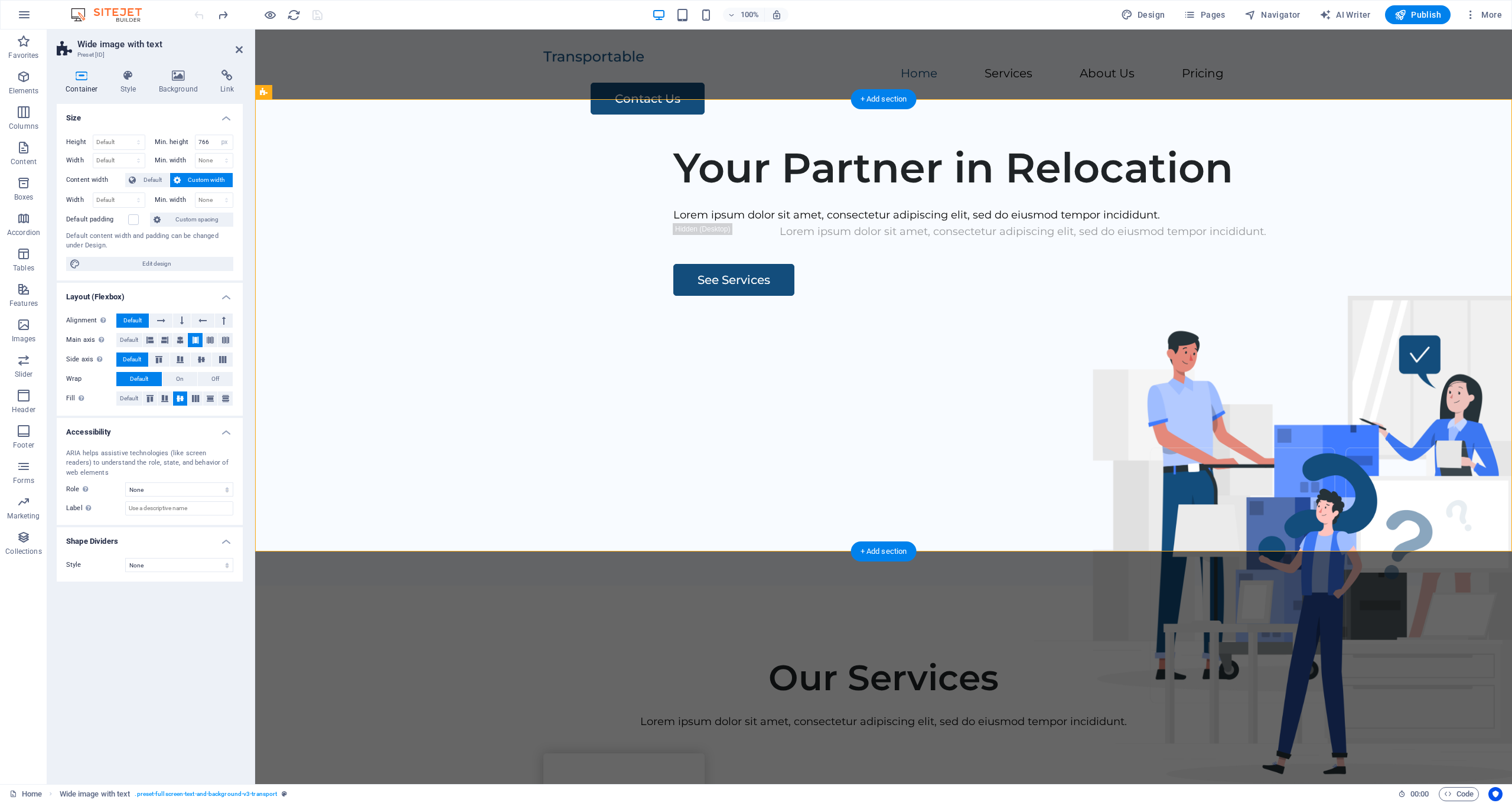 click on "Your Partner in Relocation Lorem ipsum dolor sit amet, consectetur adipiscing elit, sed do eiusmod tempor incididunt.  Lorem ipsum dolor sit amet, consectetur adipiscing elit, sed do eiusmod tempor incididunt.  See Services" at bounding box center [884, 360] 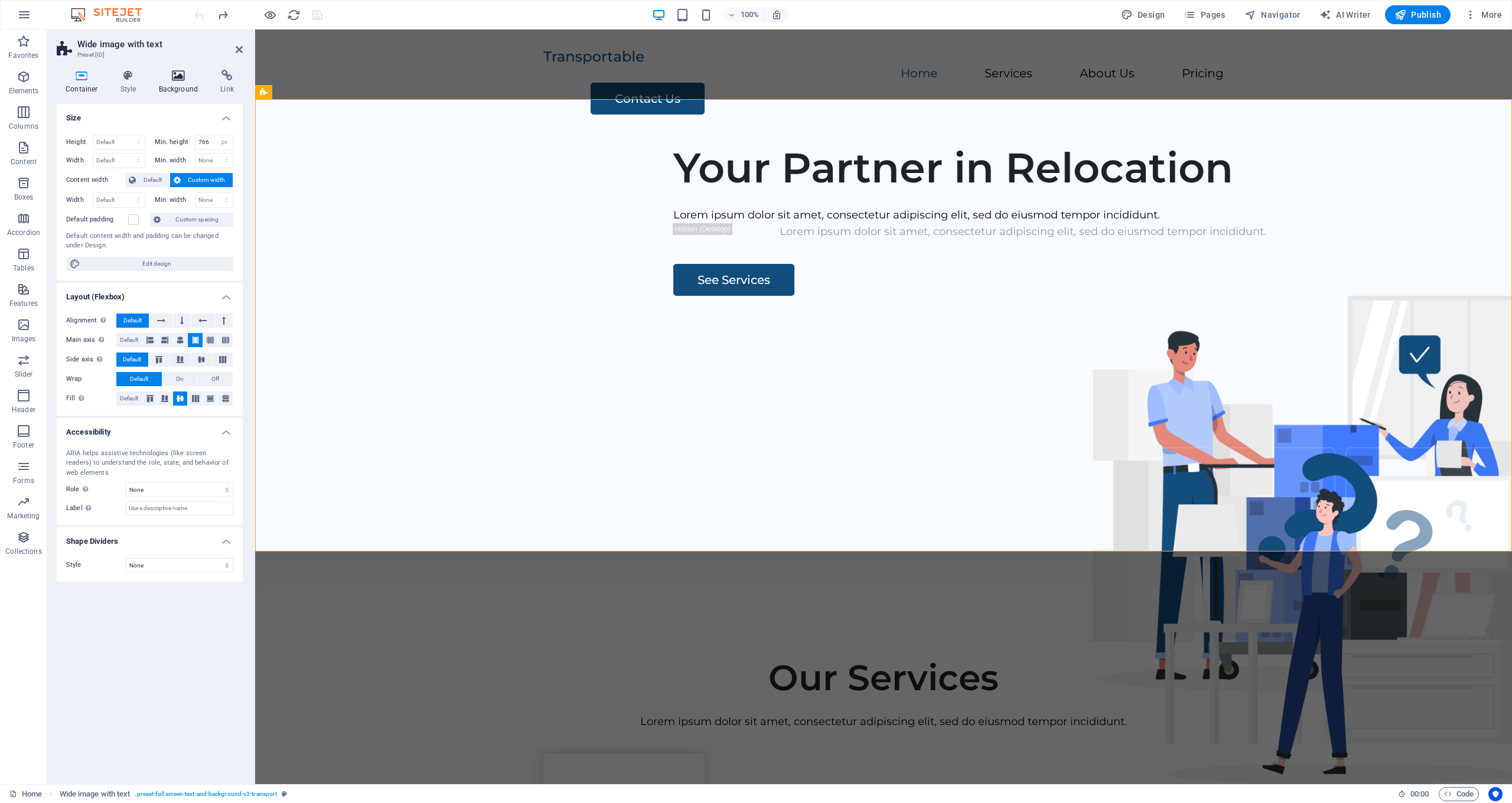 click on "Background" at bounding box center (181, 82) 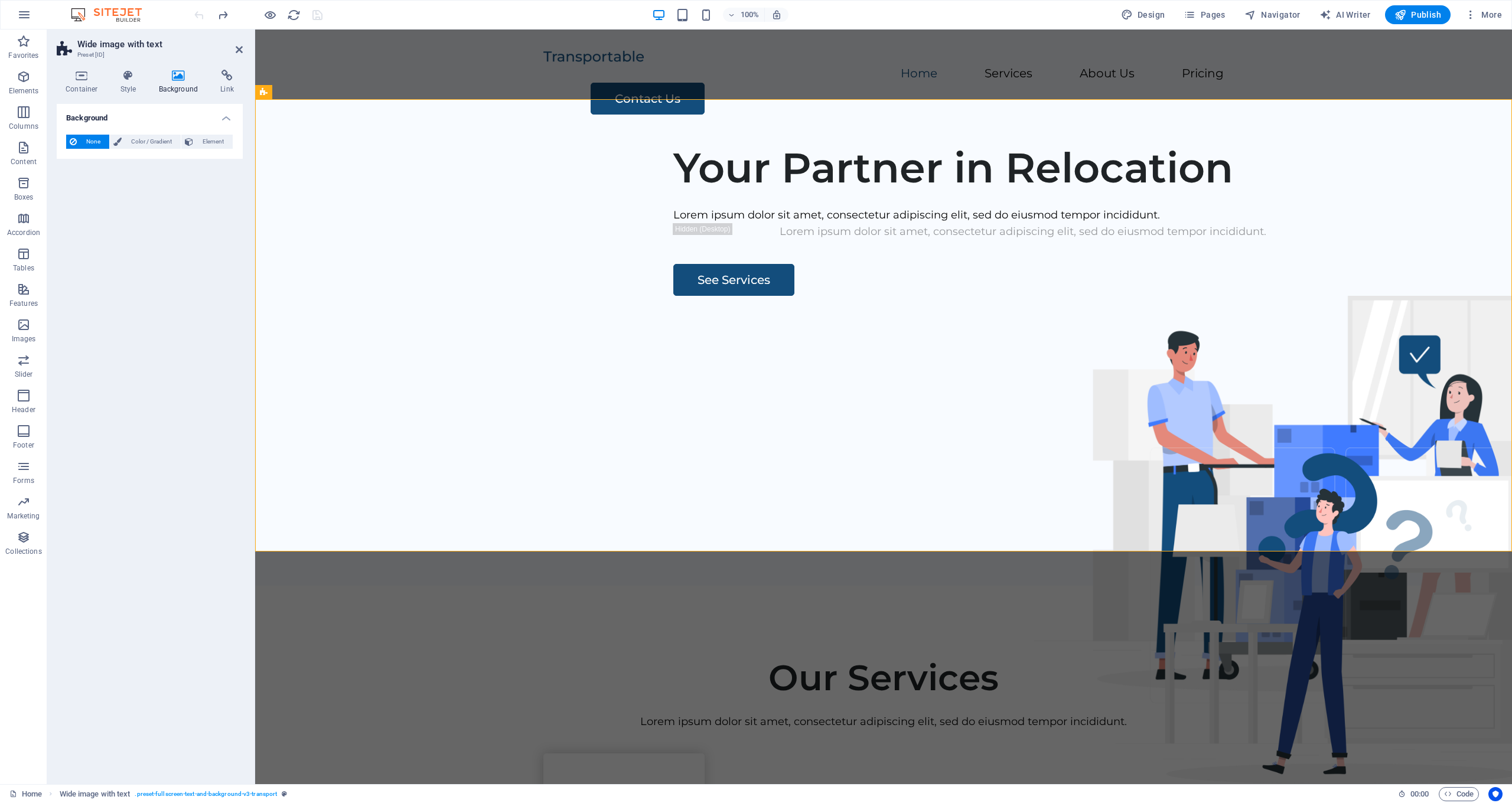 click at bounding box center [178, 76] 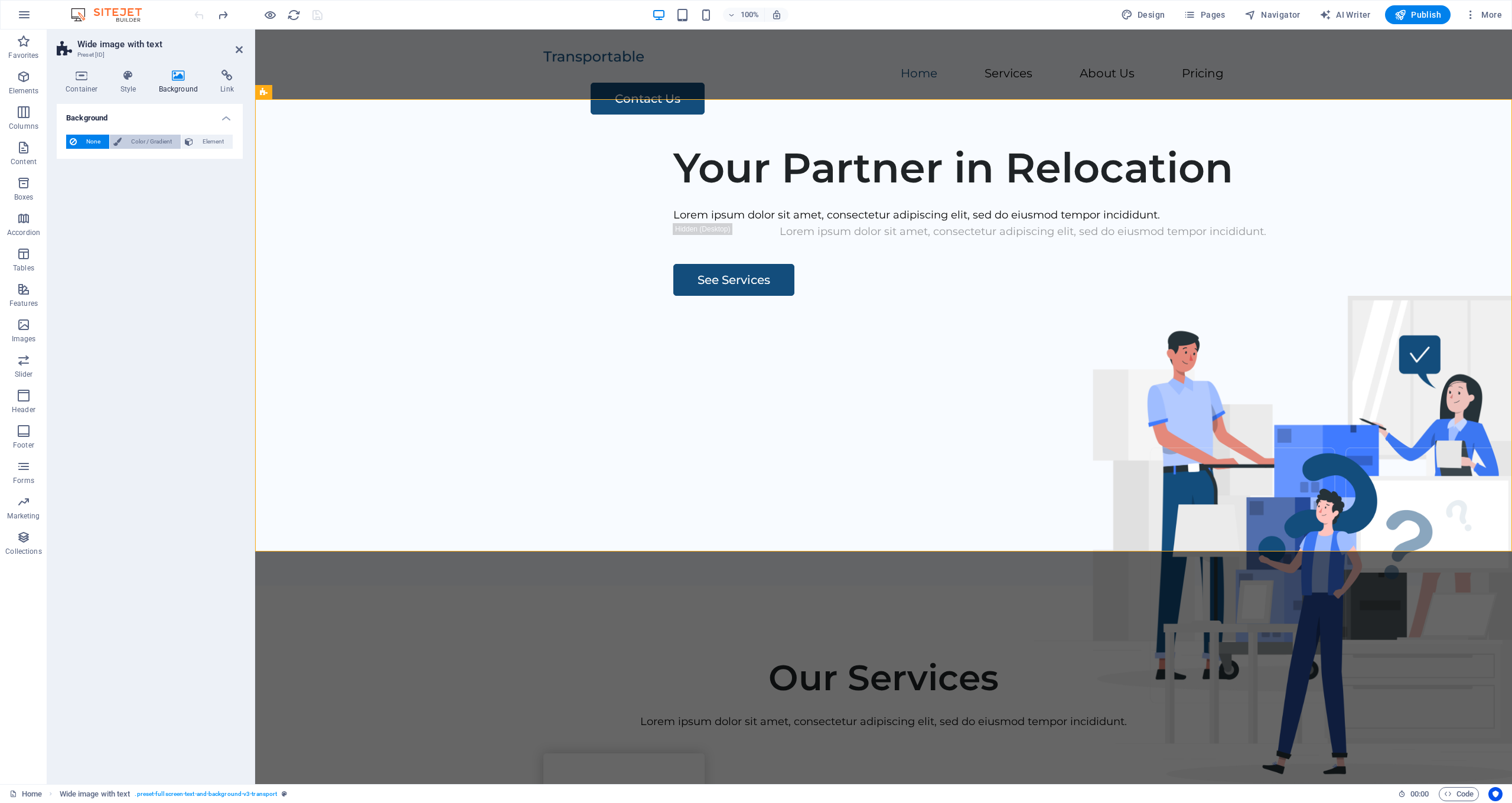 click on "Color / Gradient" at bounding box center (151, 142) 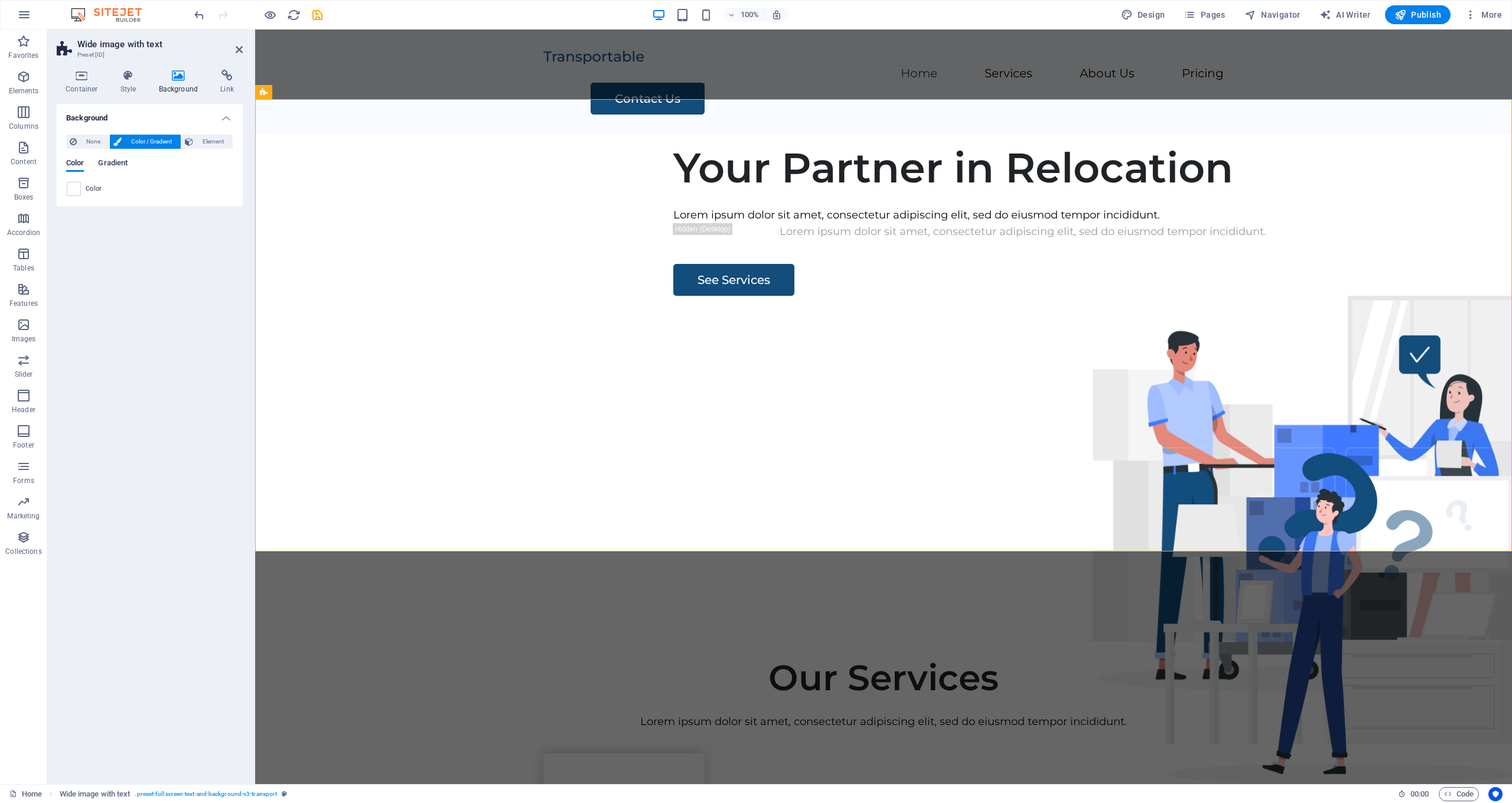 click on "Gradient" at bounding box center (113, 164) 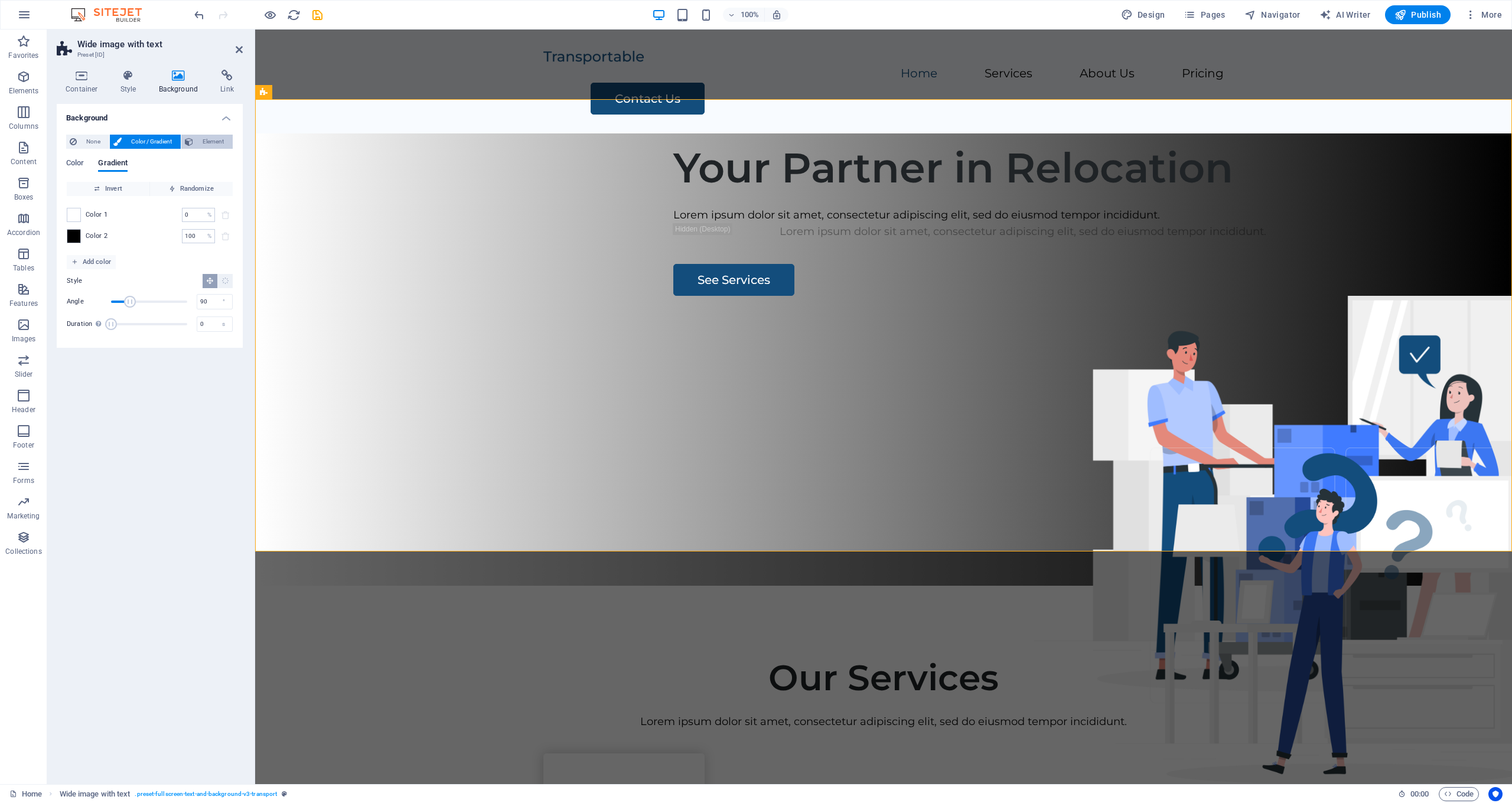 click on "Element" at bounding box center [213, 142] 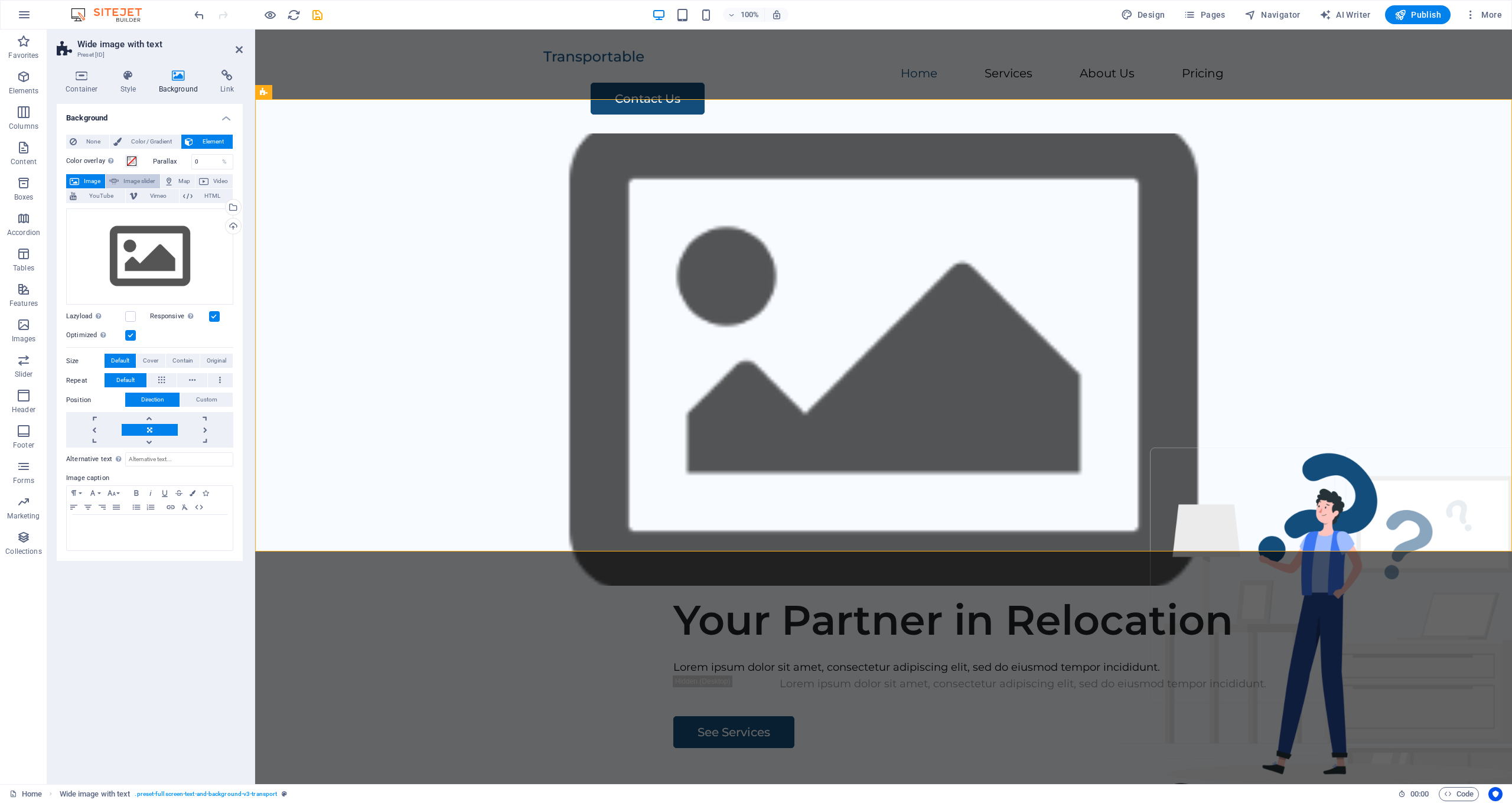 click on "Image slider" at bounding box center (139, 181) 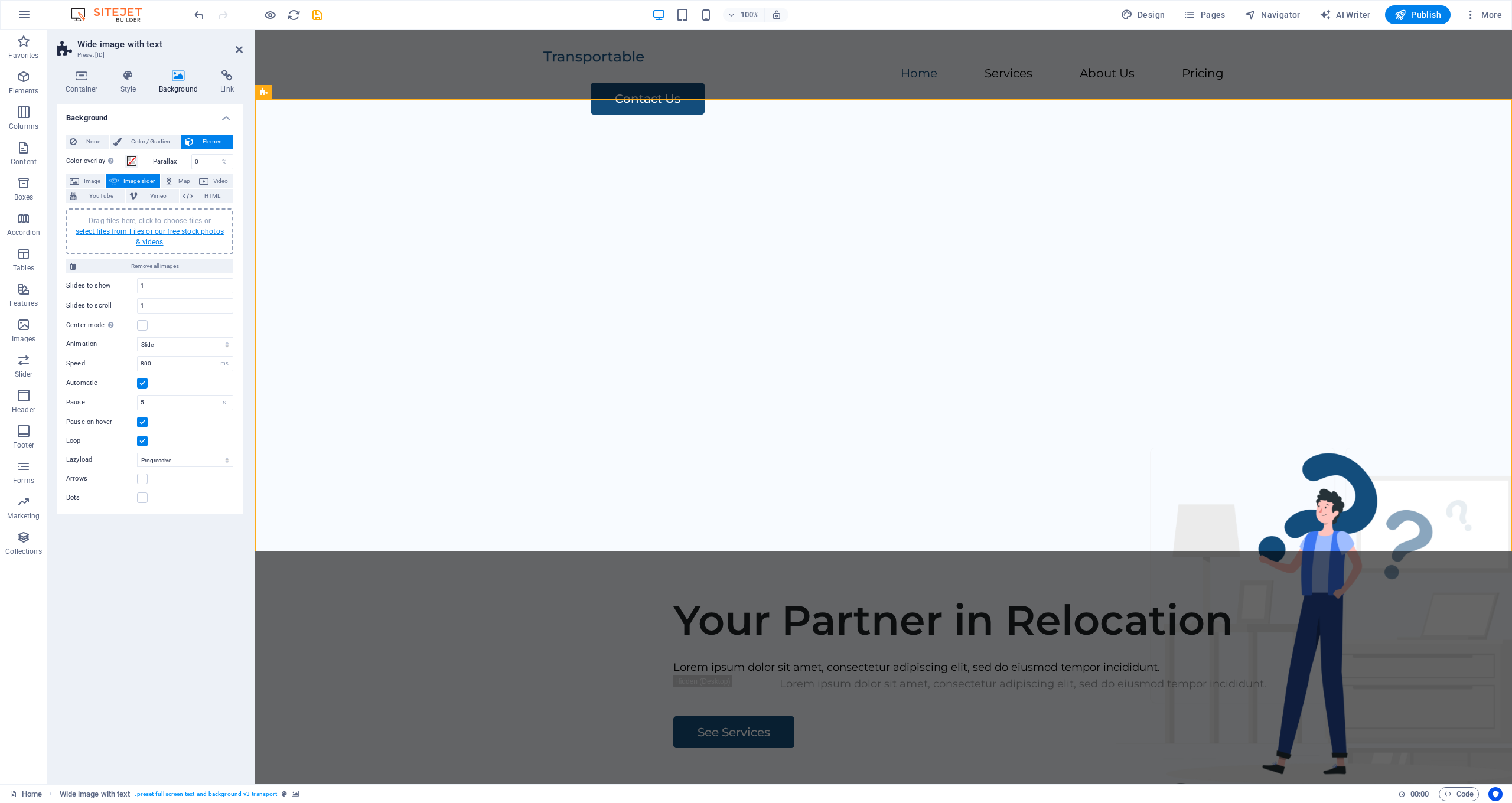 click on "select files from Files or our free stock photos & videos" at bounding box center [149, 237] 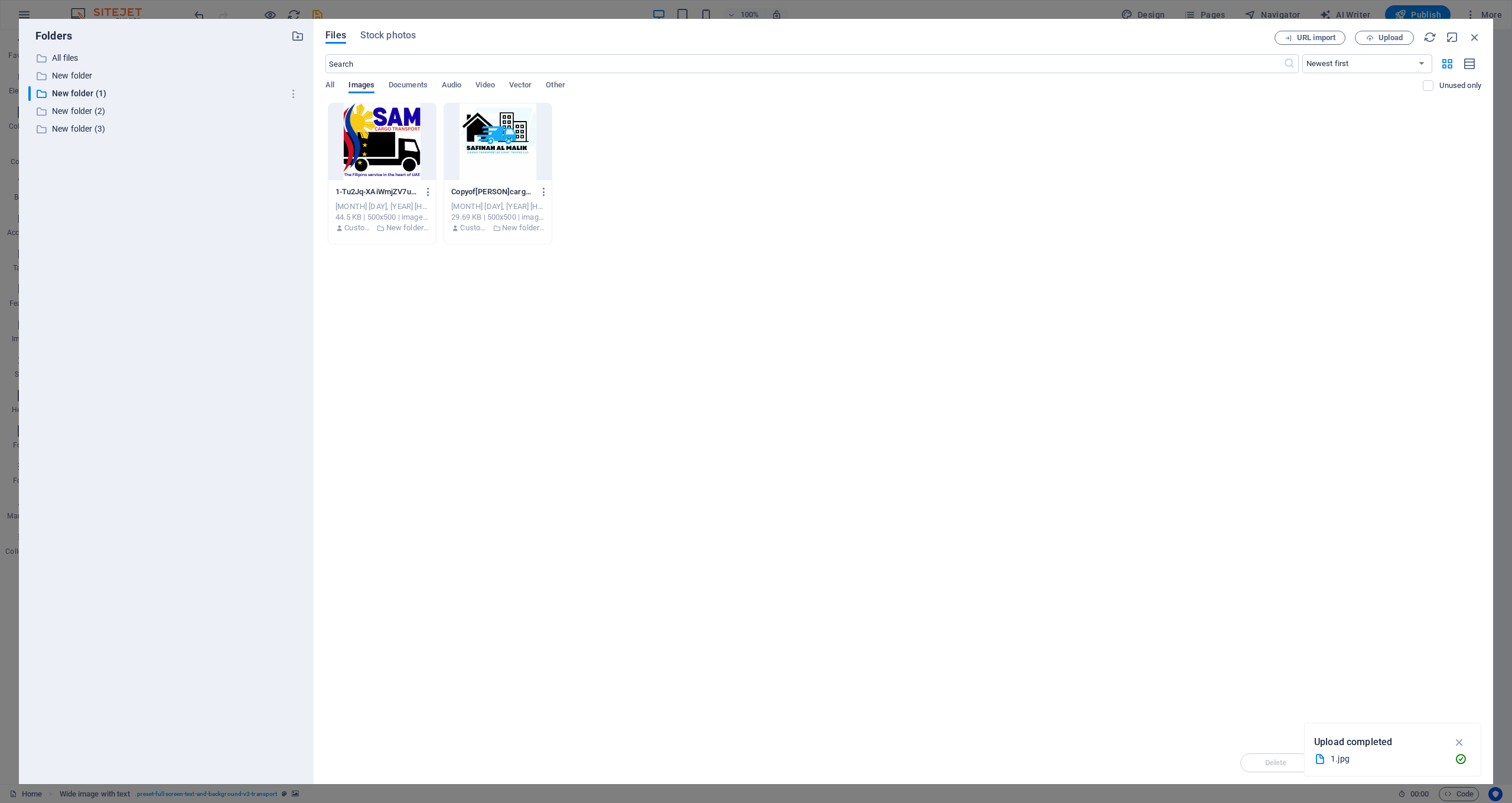 click at bounding box center [382, 142] 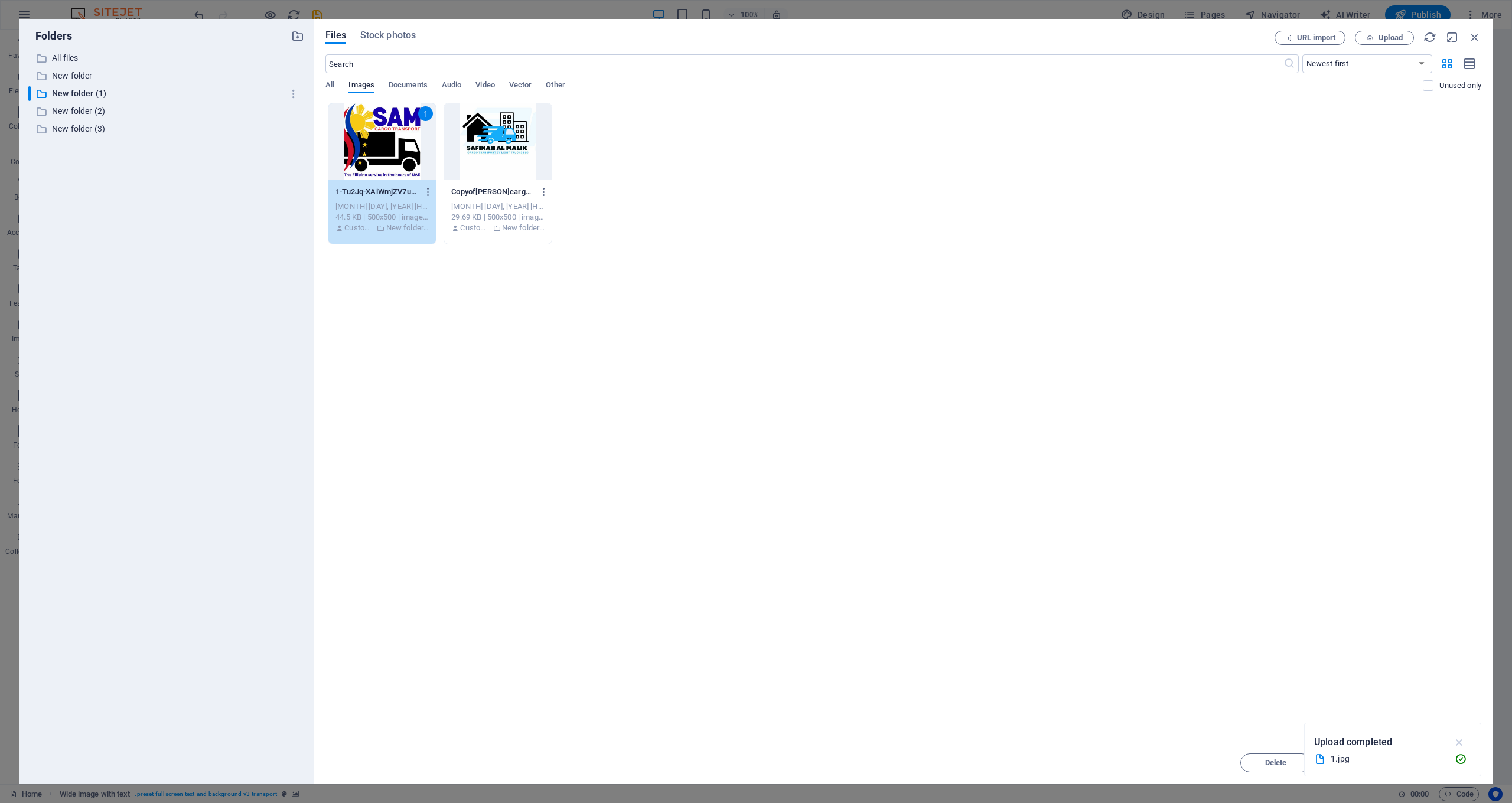 click at bounding box center [1459, 742] 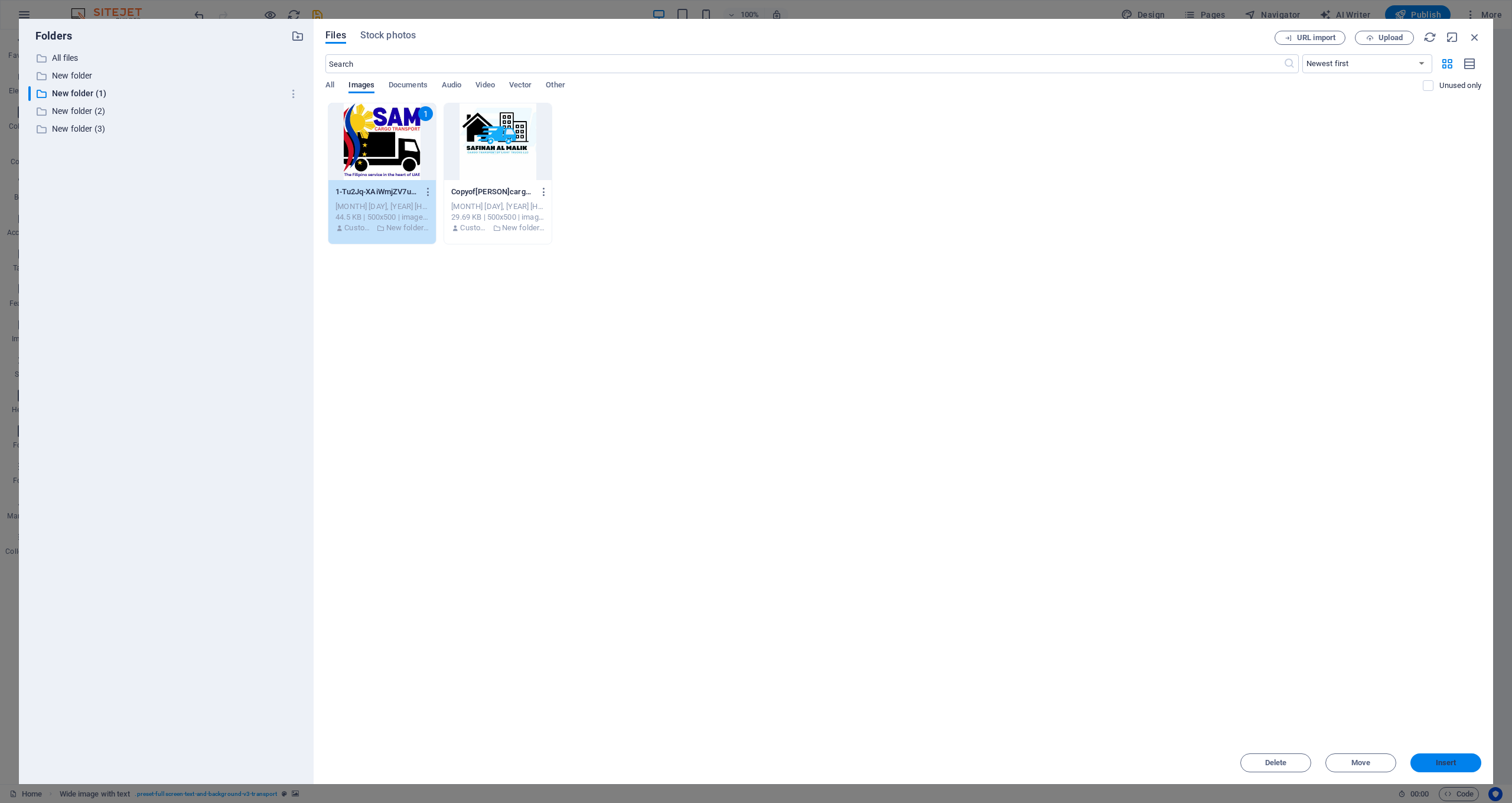 click on "Insert" at bounding box center (1446, 763) 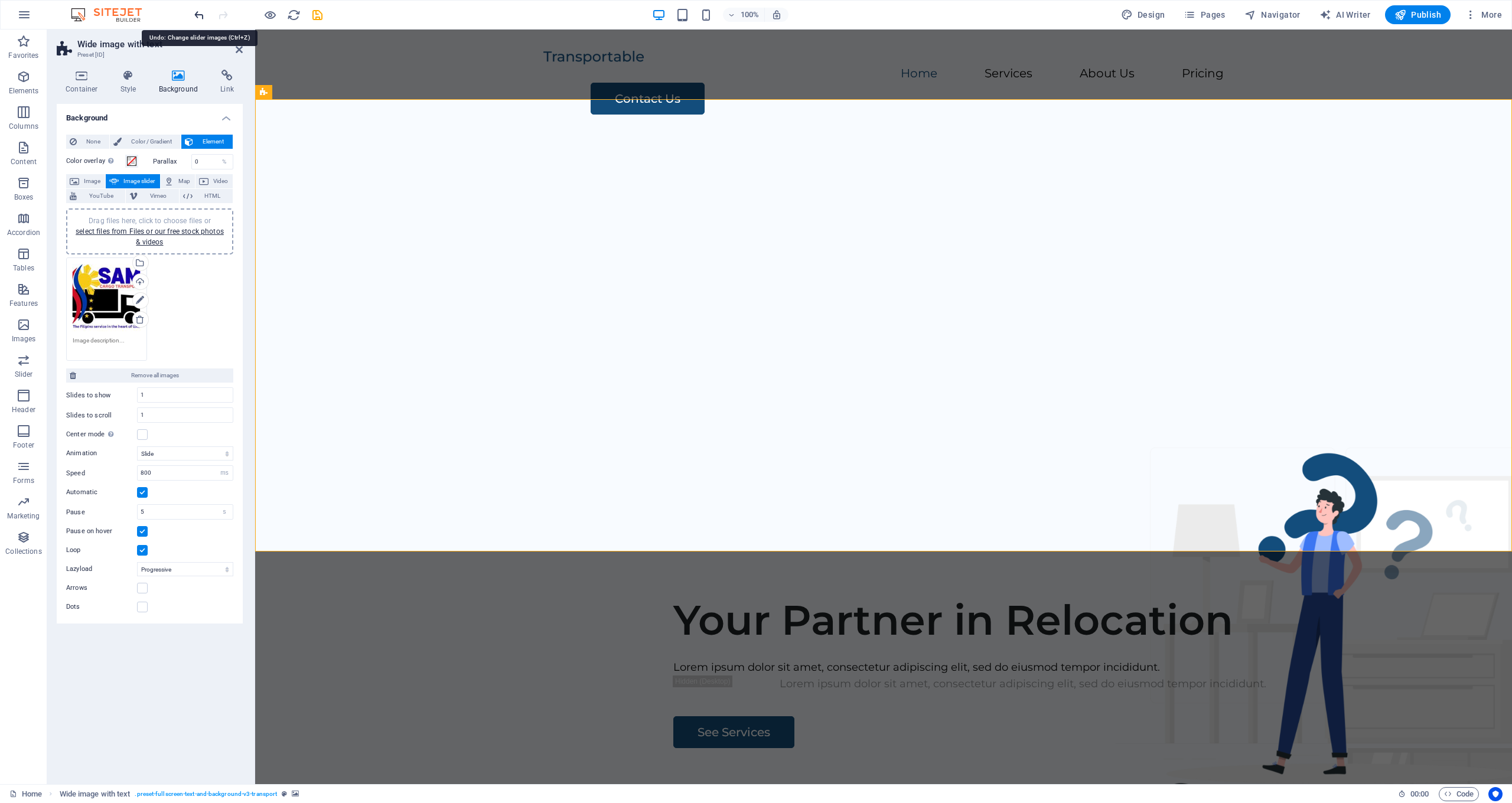 click at bounding box center (199, 15) 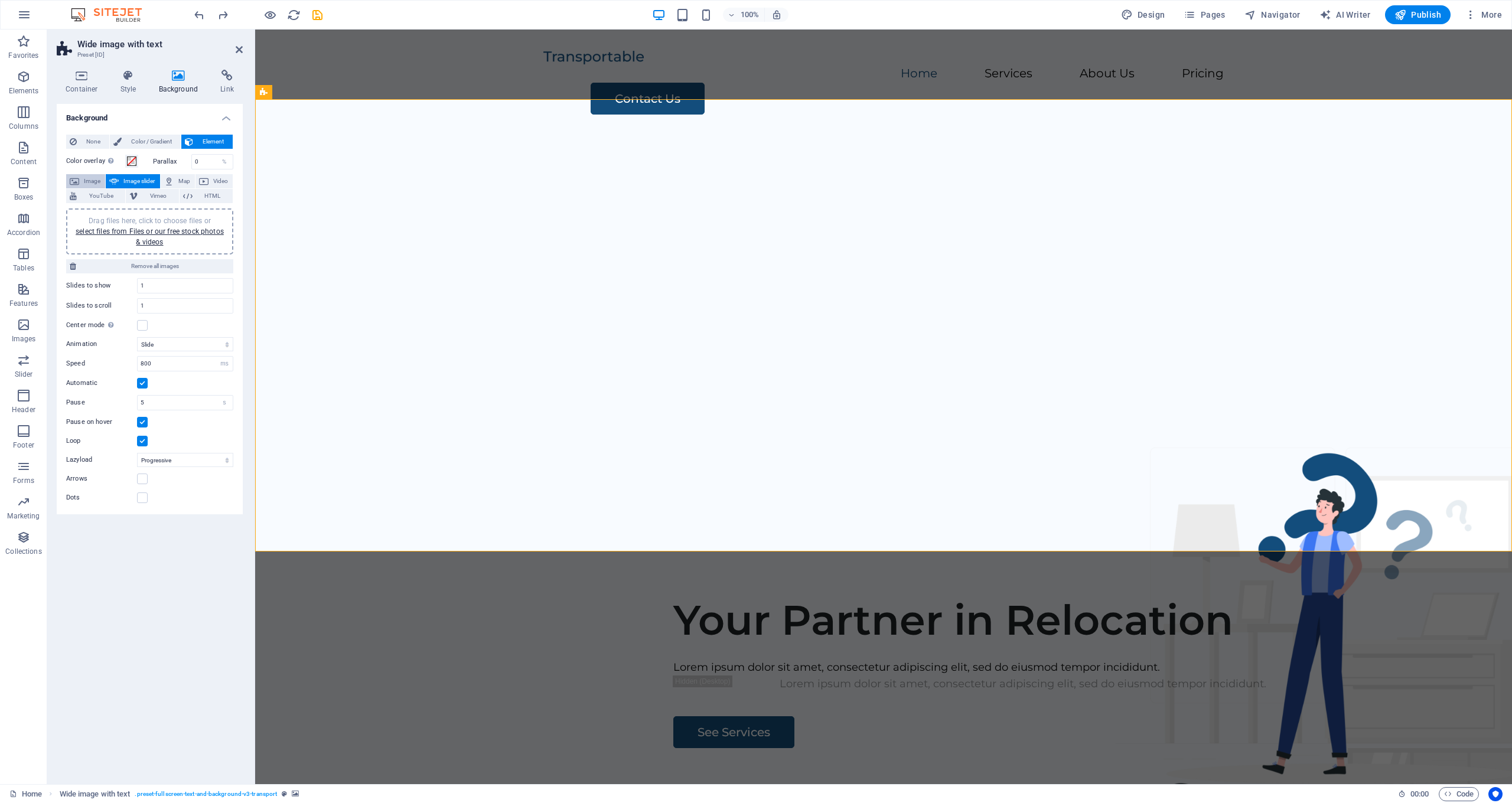 click on "Image" at bounding box center (92, 181) 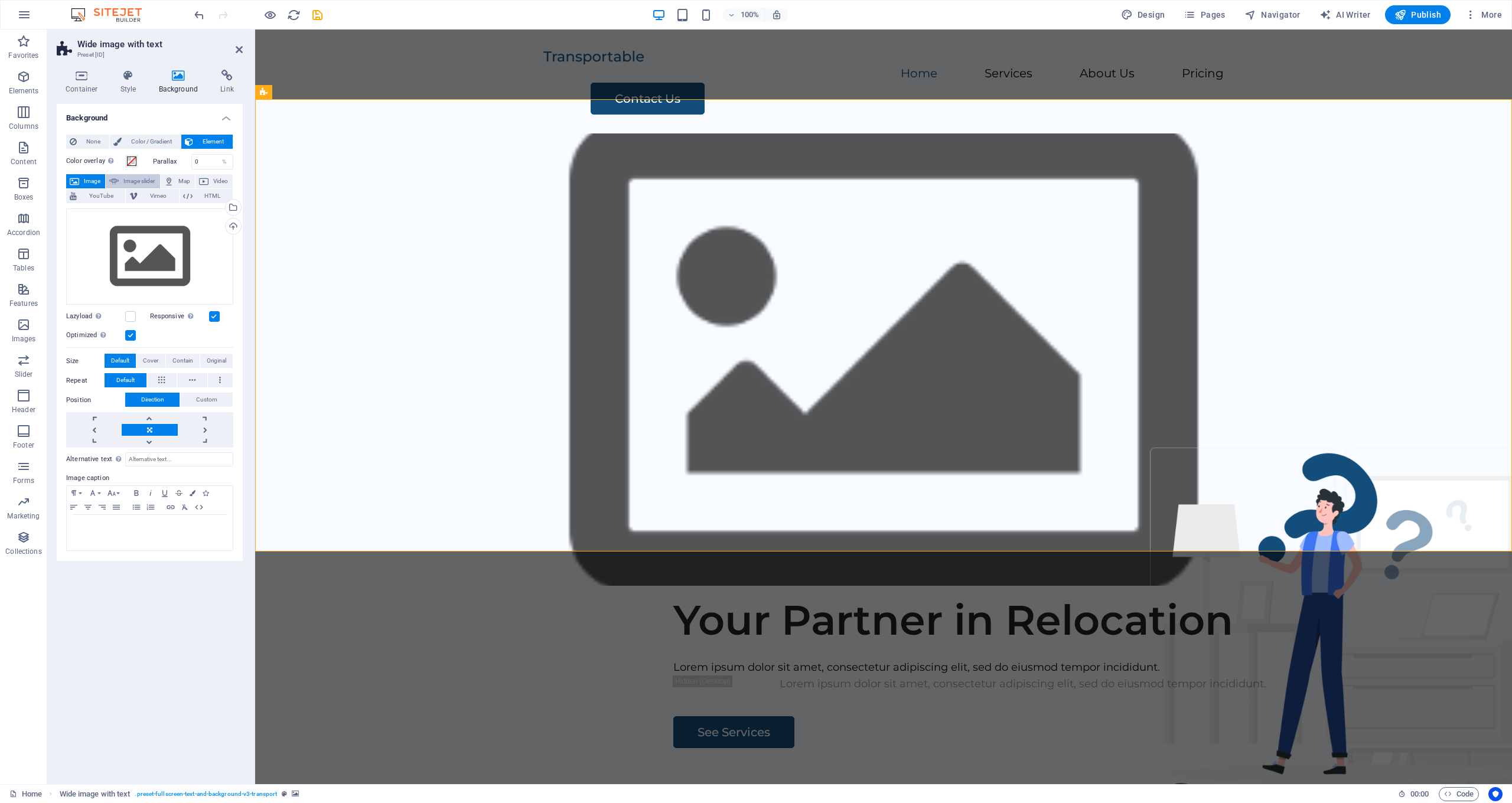 click on "Image slider" at bounding box center [139, 181] 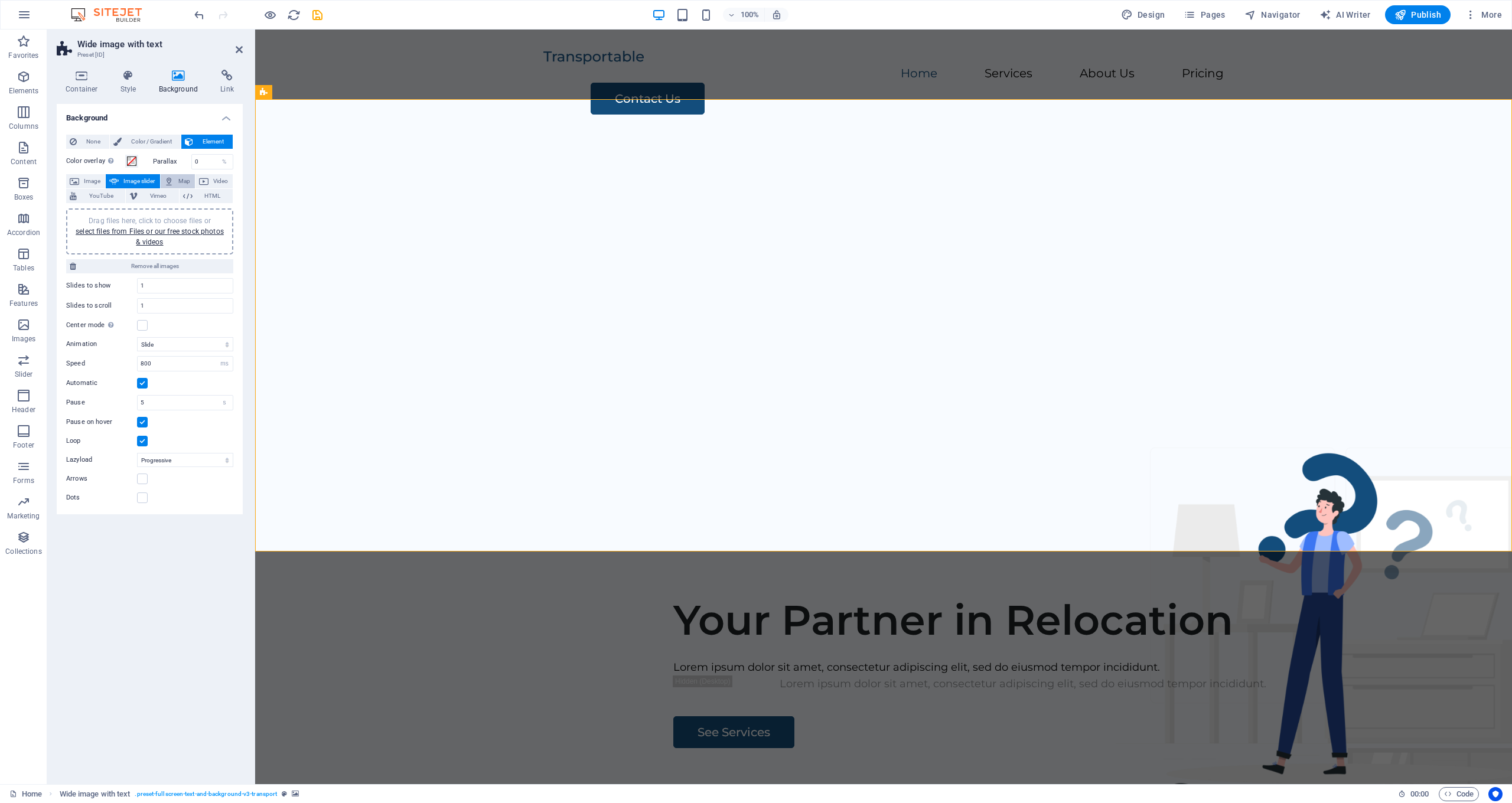 click on "Map" at bounding box center [184, 181] 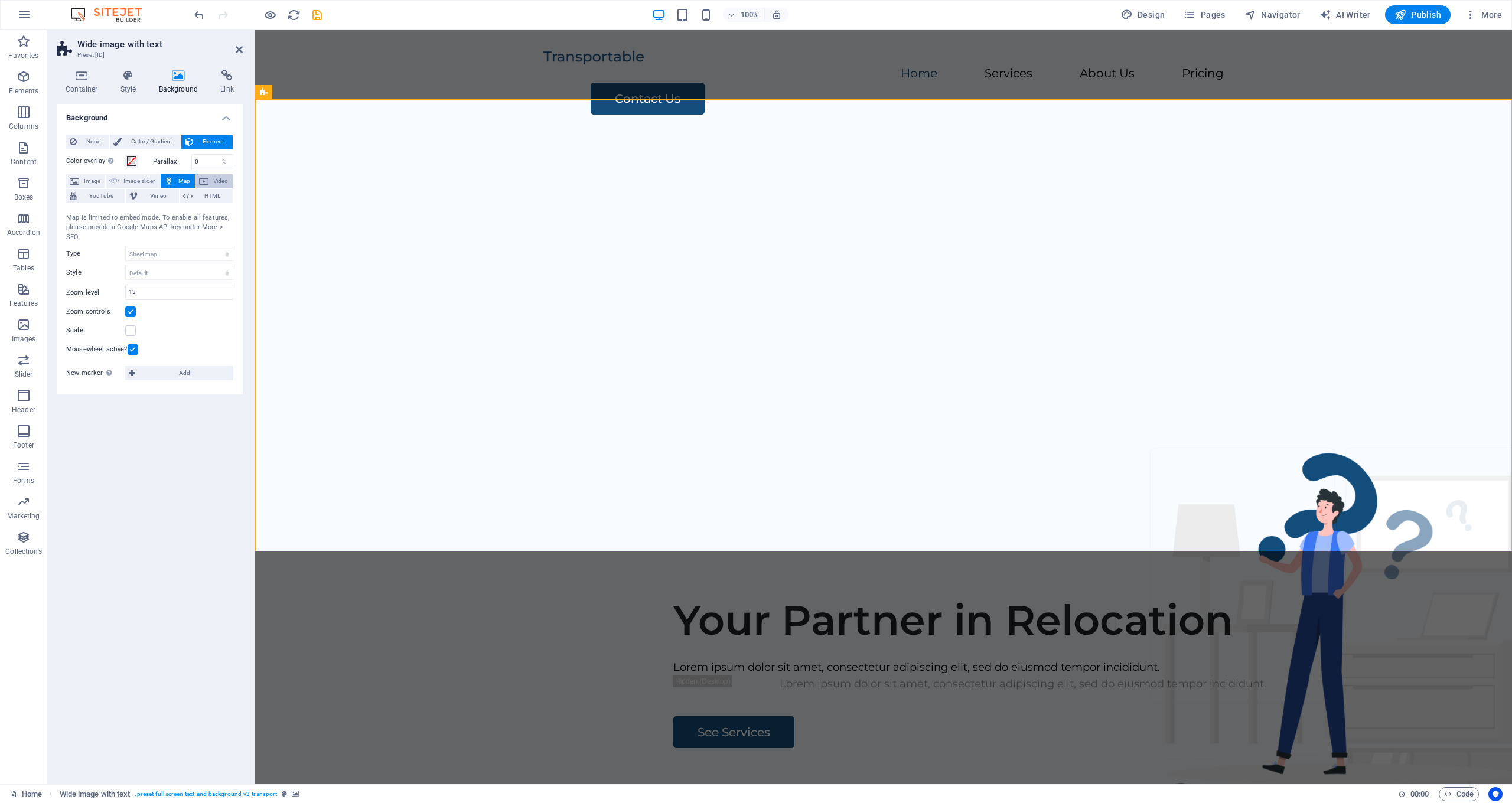 click on "Video" at bounding box center [220, 181] 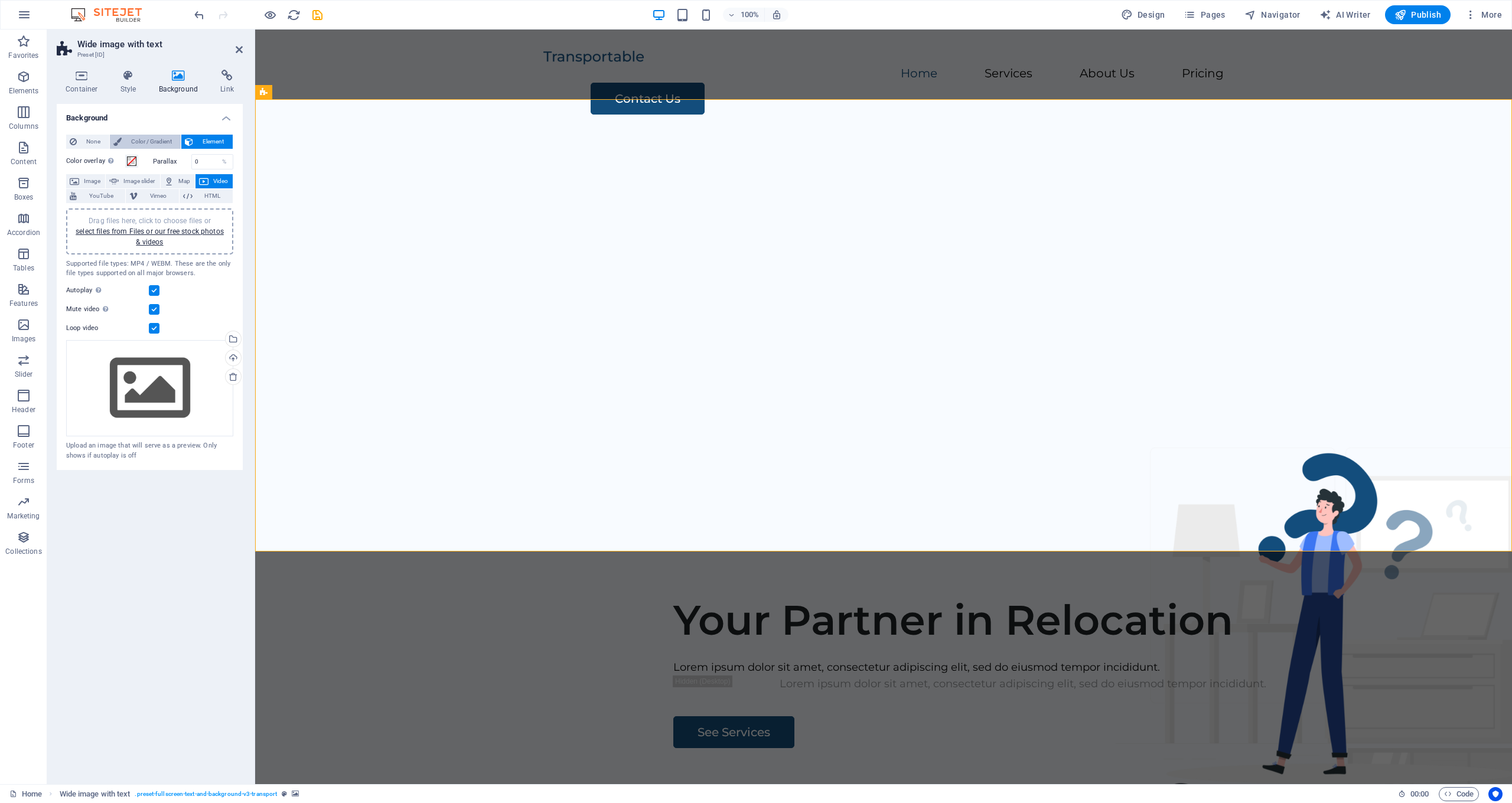 click on "Color / Gradient" at bounding box center (151, 142) 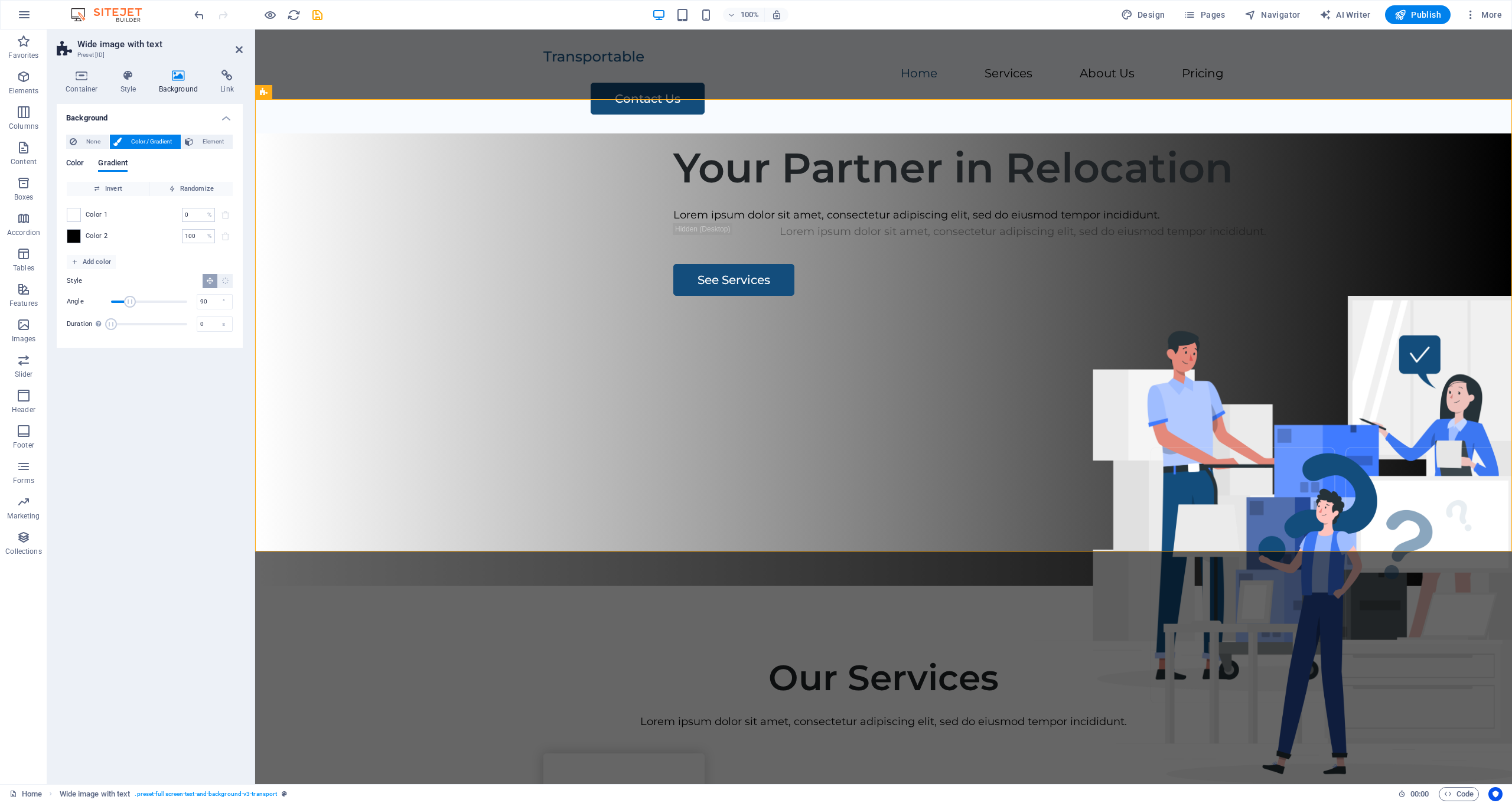 click on "Color" at bounding box center (75, 164) 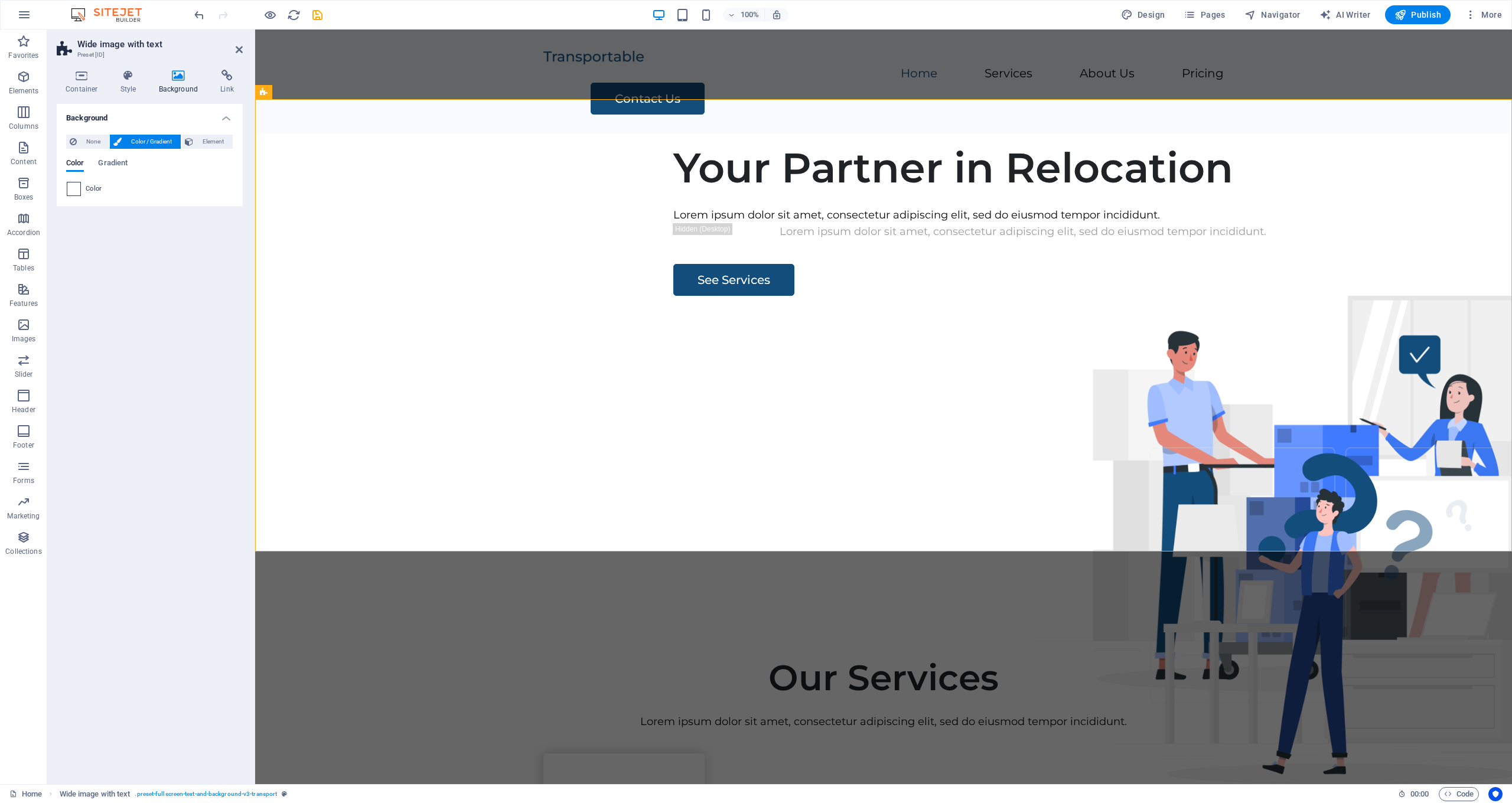 click at bounding box center (74, 189) 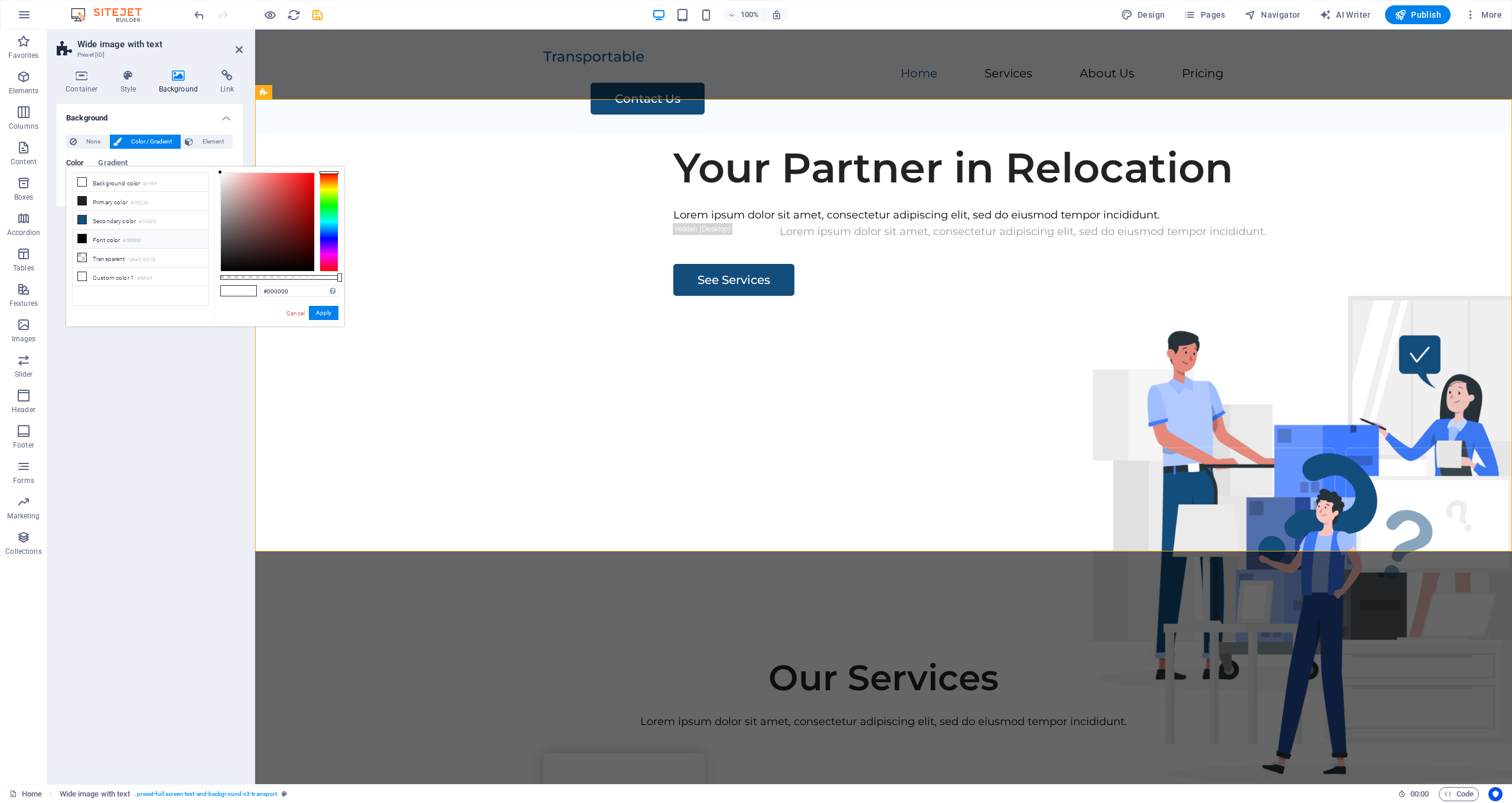 type on "#ffffff" 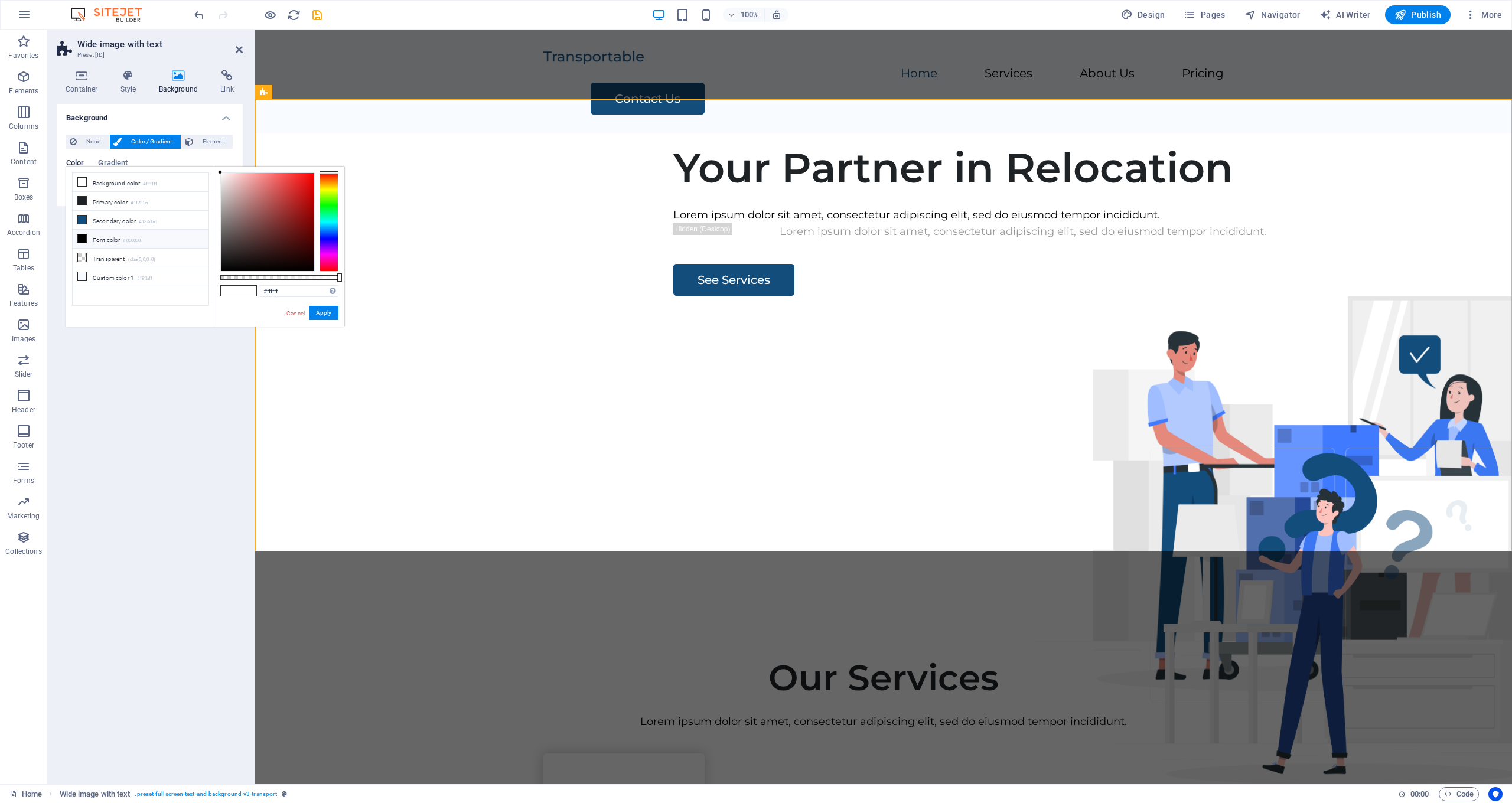 click on "Background None Color / Gradient Element Stretch background to full-width Color overlay Places an overlay over the background to colorize it Parallax 0 % Image Image slider Map Video YouTube Vimeo HTML Drag files here, click to choose files or select files from Files or our free stock photos & videos Supported file types: MP4 / WEBM. These are the only file types supported on all major browsers. Autoplay Autoplay is only available if muted is checked Mute video Autoplay will be available if muted is checked Loop video Show controls Drag files here, click to choose files or select files from Files or our free stock photos & videos Select files from the file manager, stock photos, or upload file(s) Upload Upload an image that will serve as a preview. Only shows if autoplay is off Color Gradient Color A parent element contains a background. Edit background on parent element" at bounding box center [149, 439] 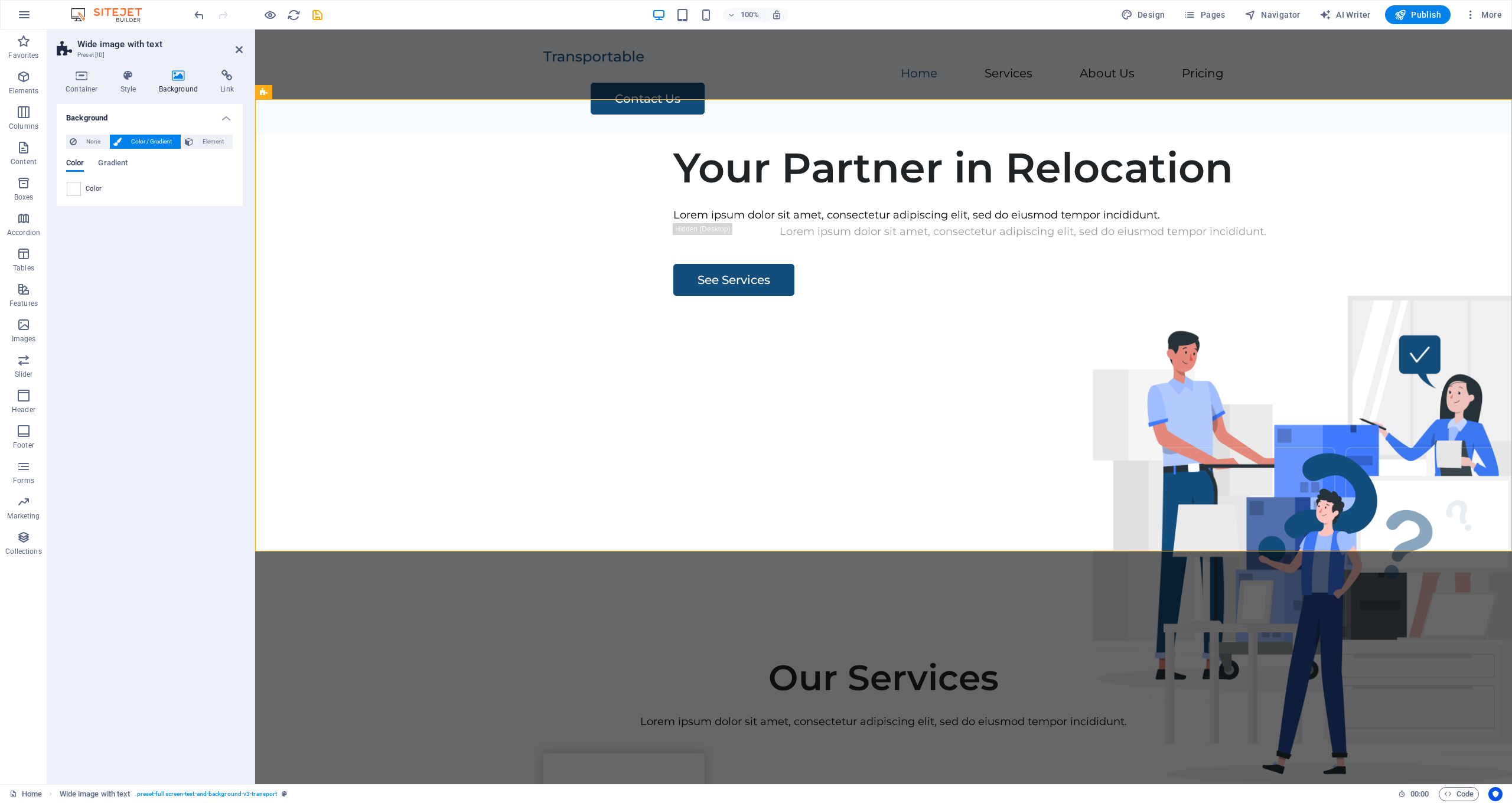 click at bounding box center [178, 76] 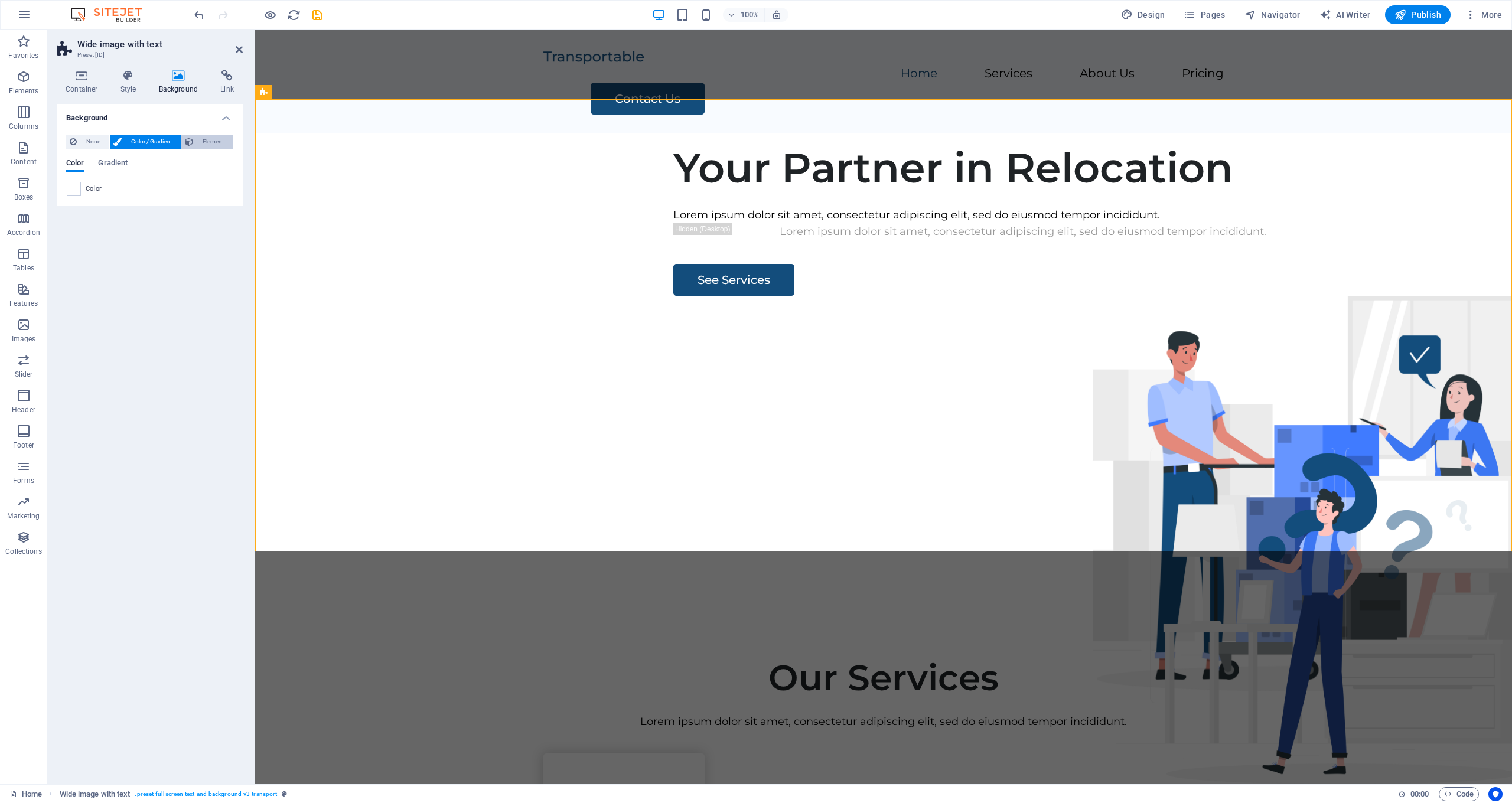 click on "Element" at bounding box center [213, 142] 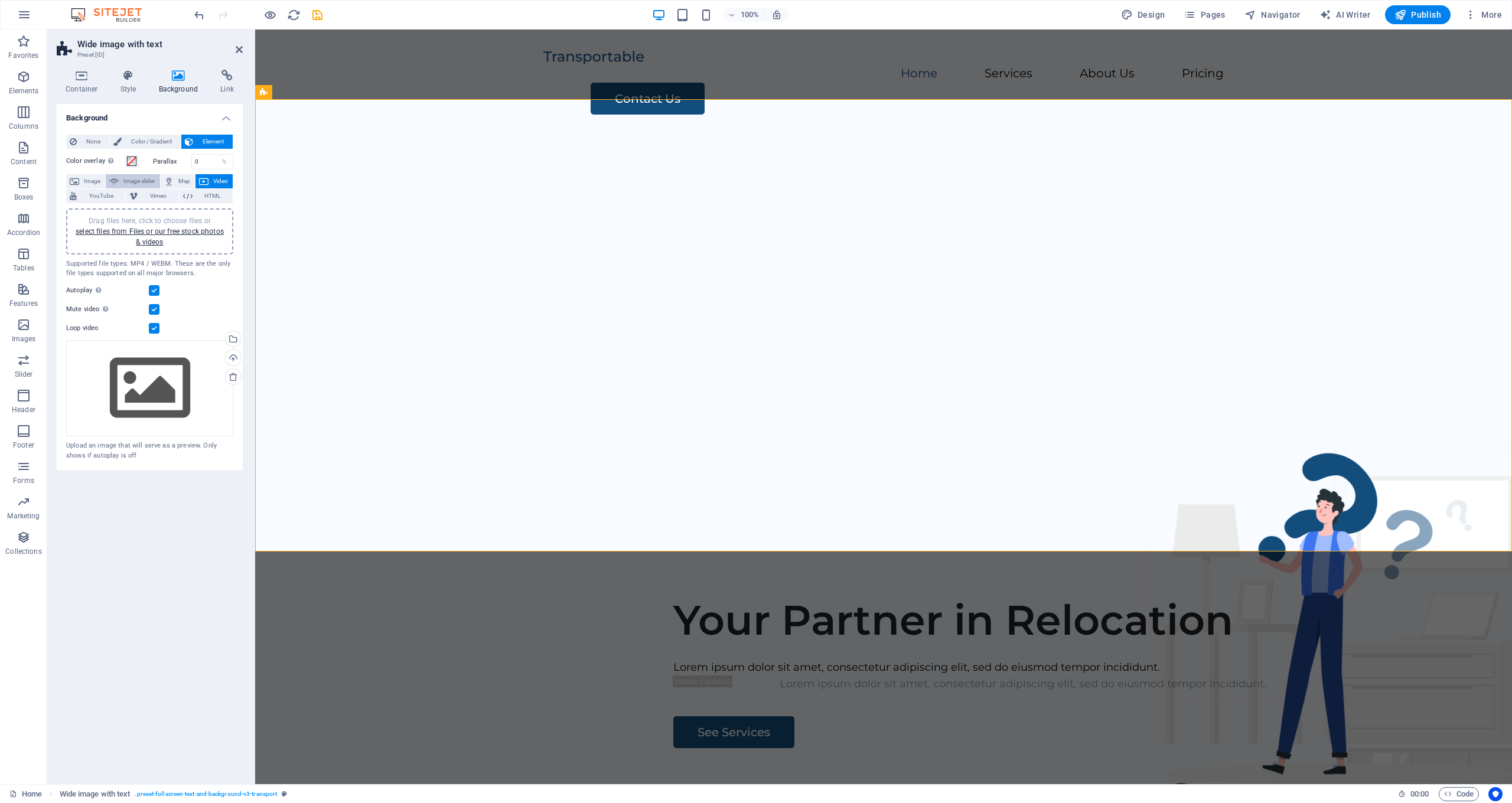 click at bounding box center [114, 181] 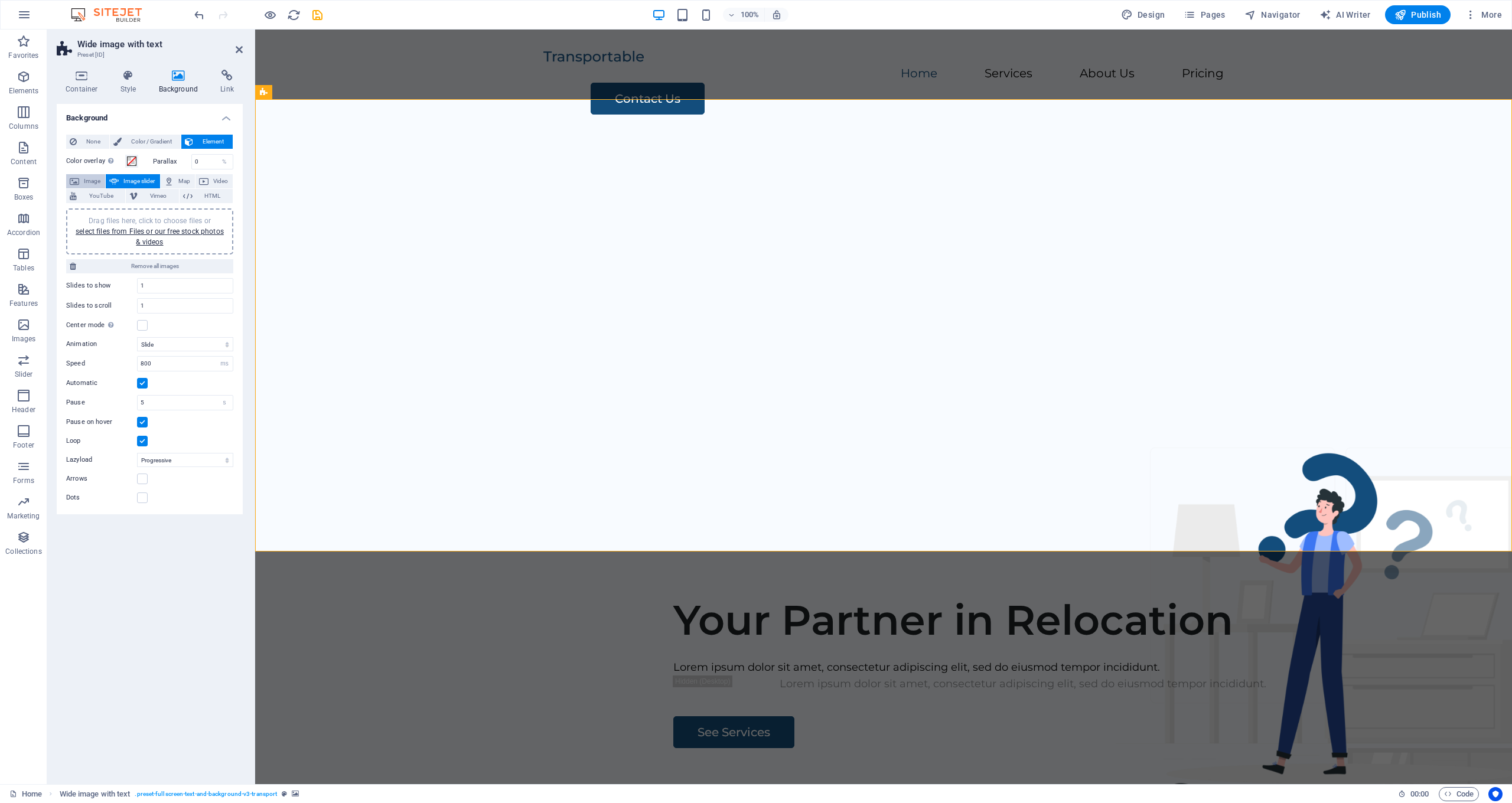 click on "Image" at bounding box center [92, 181] 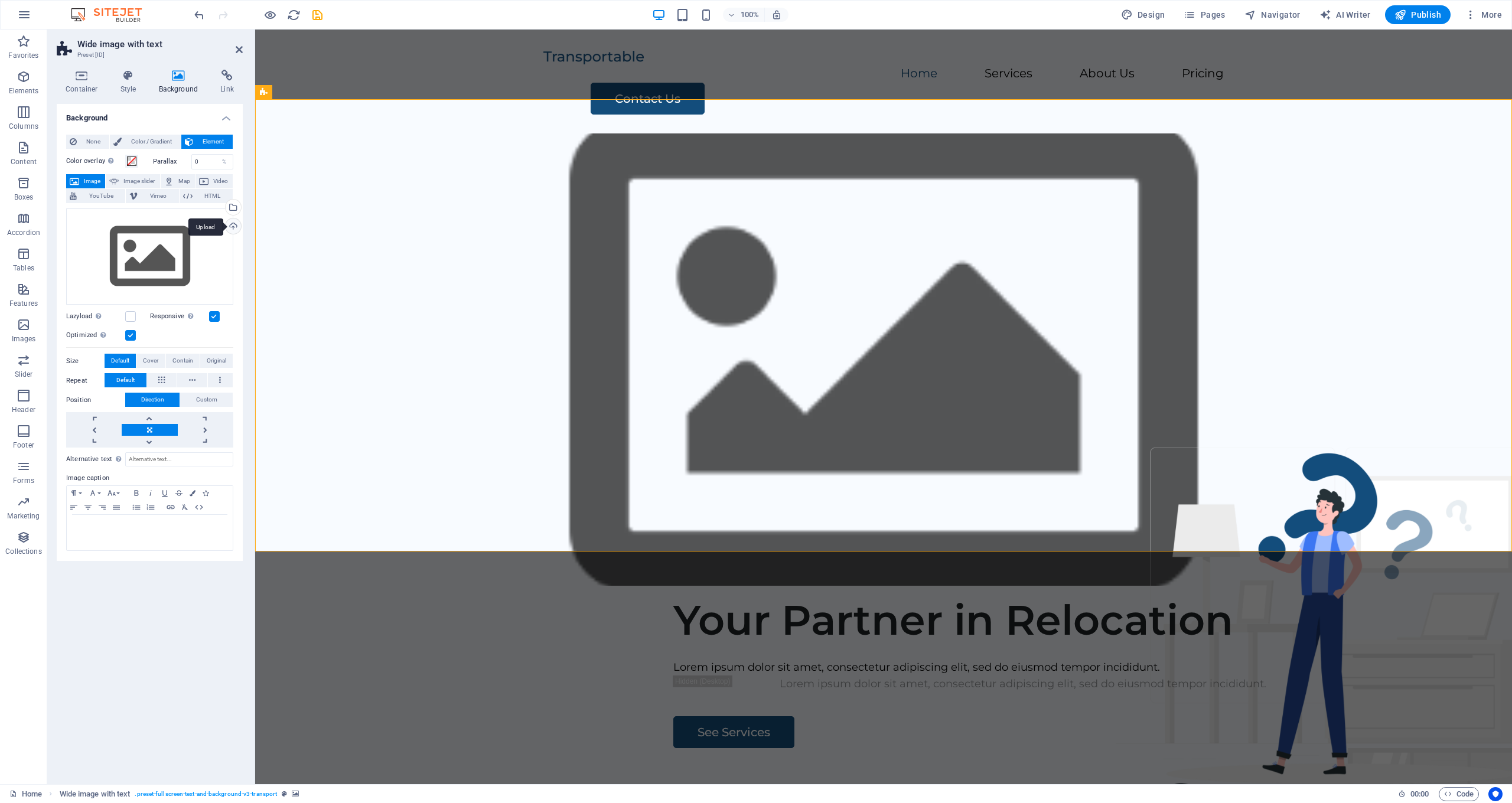 click on "Upload" at bounding box center [232, 227] 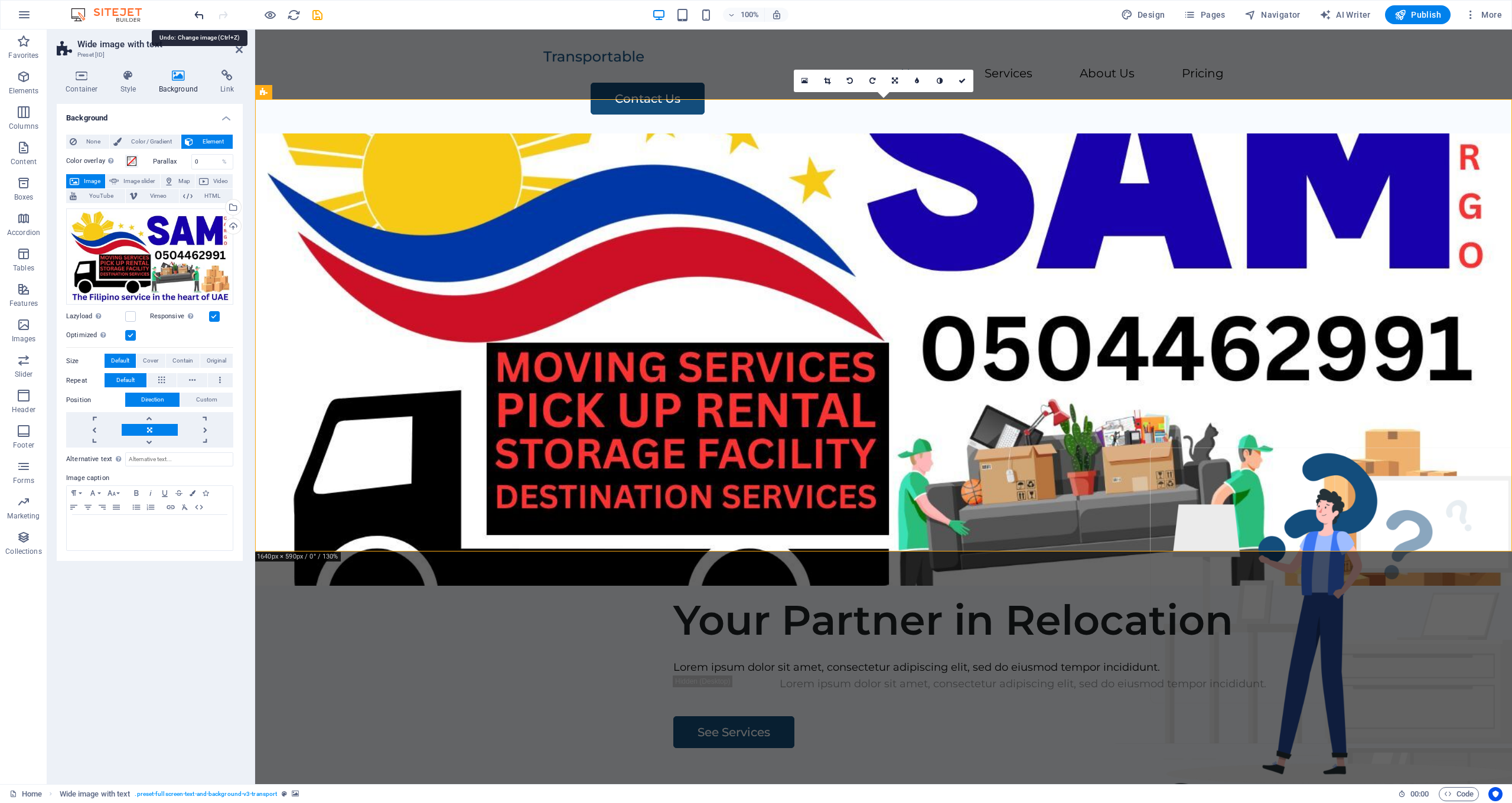 click at bounding box center [199, 15] 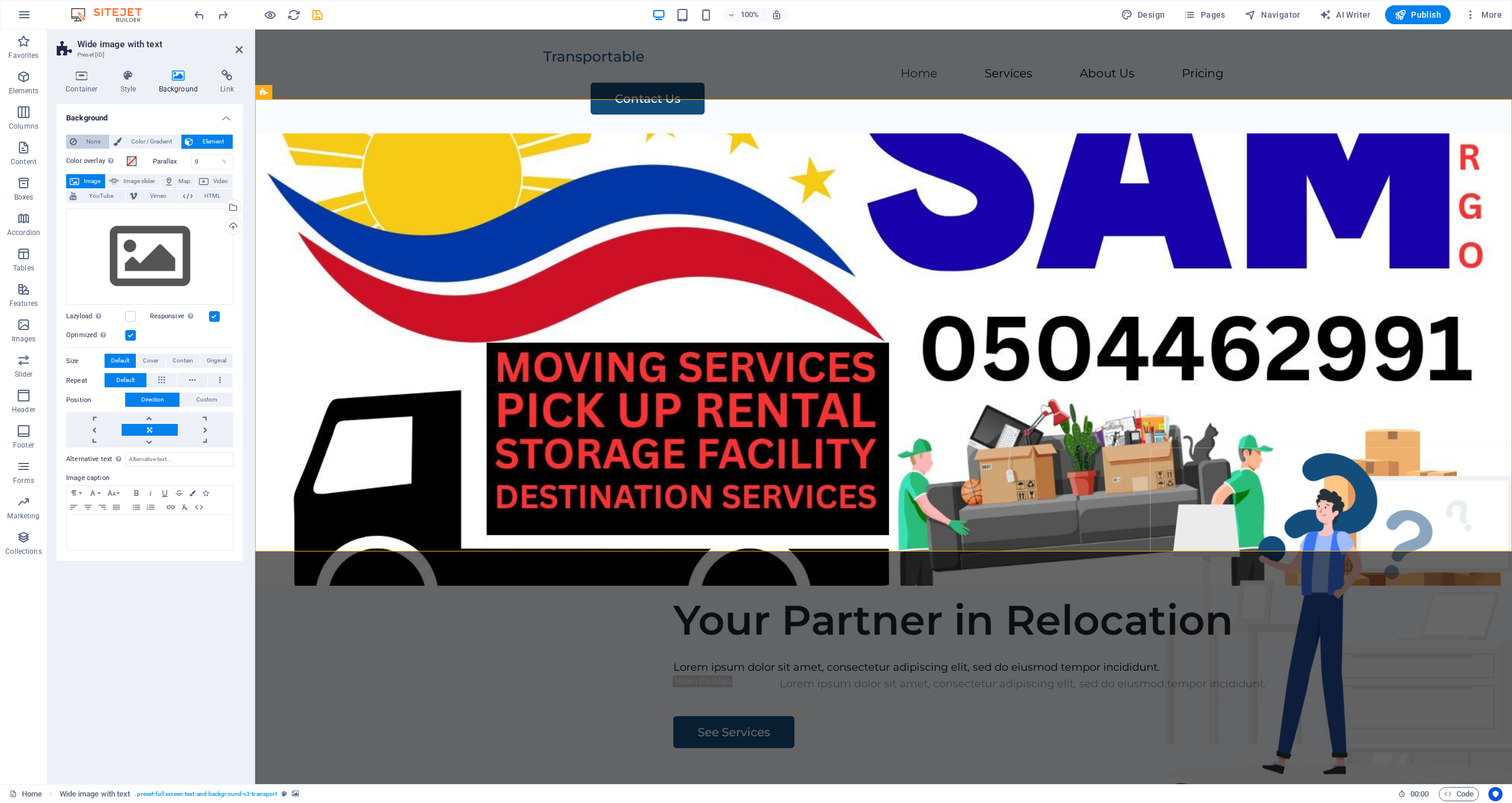 click on "None" at bounding box center [93, 142] 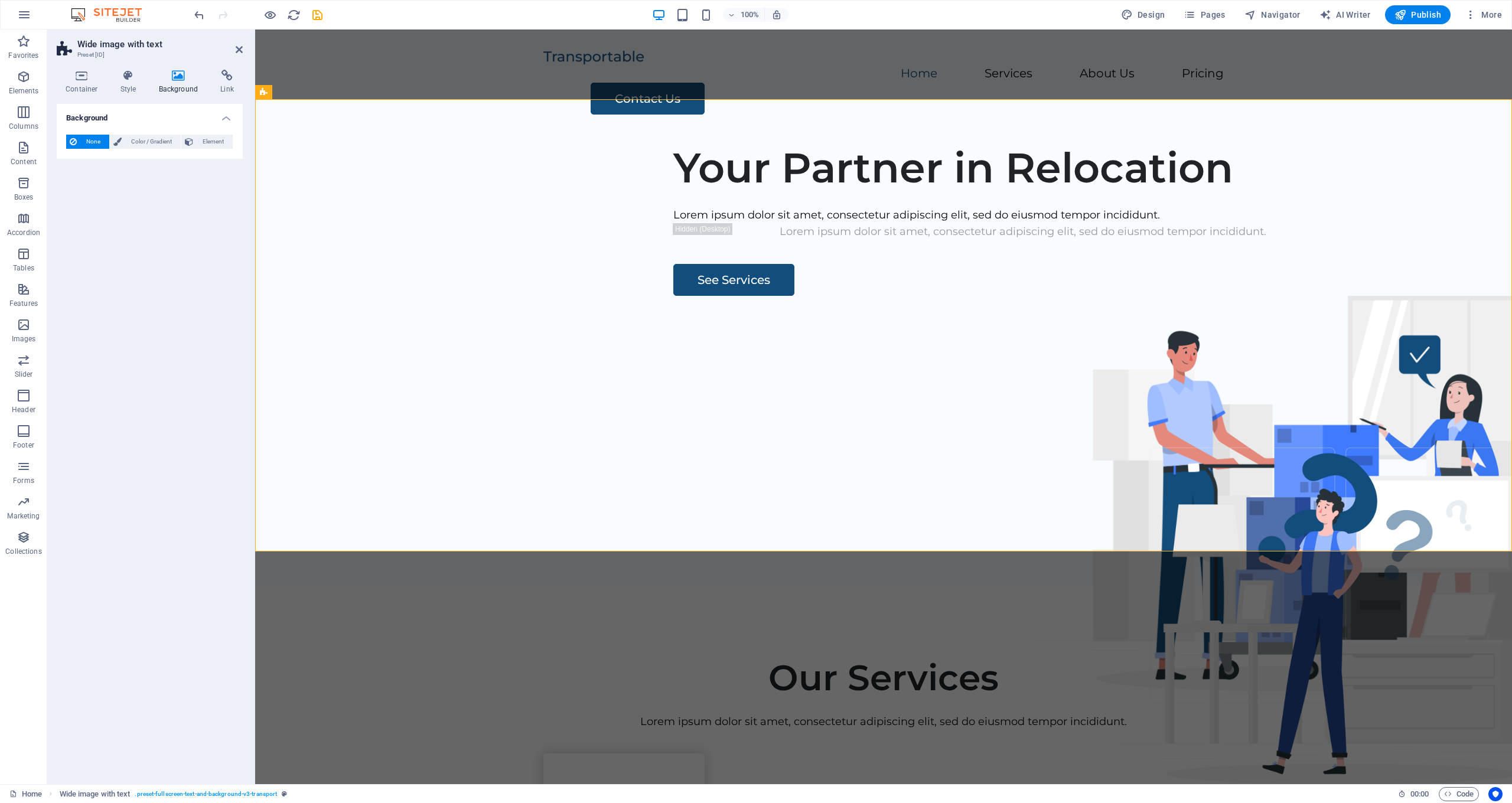 click on "None" at bounding box center [93, 142] 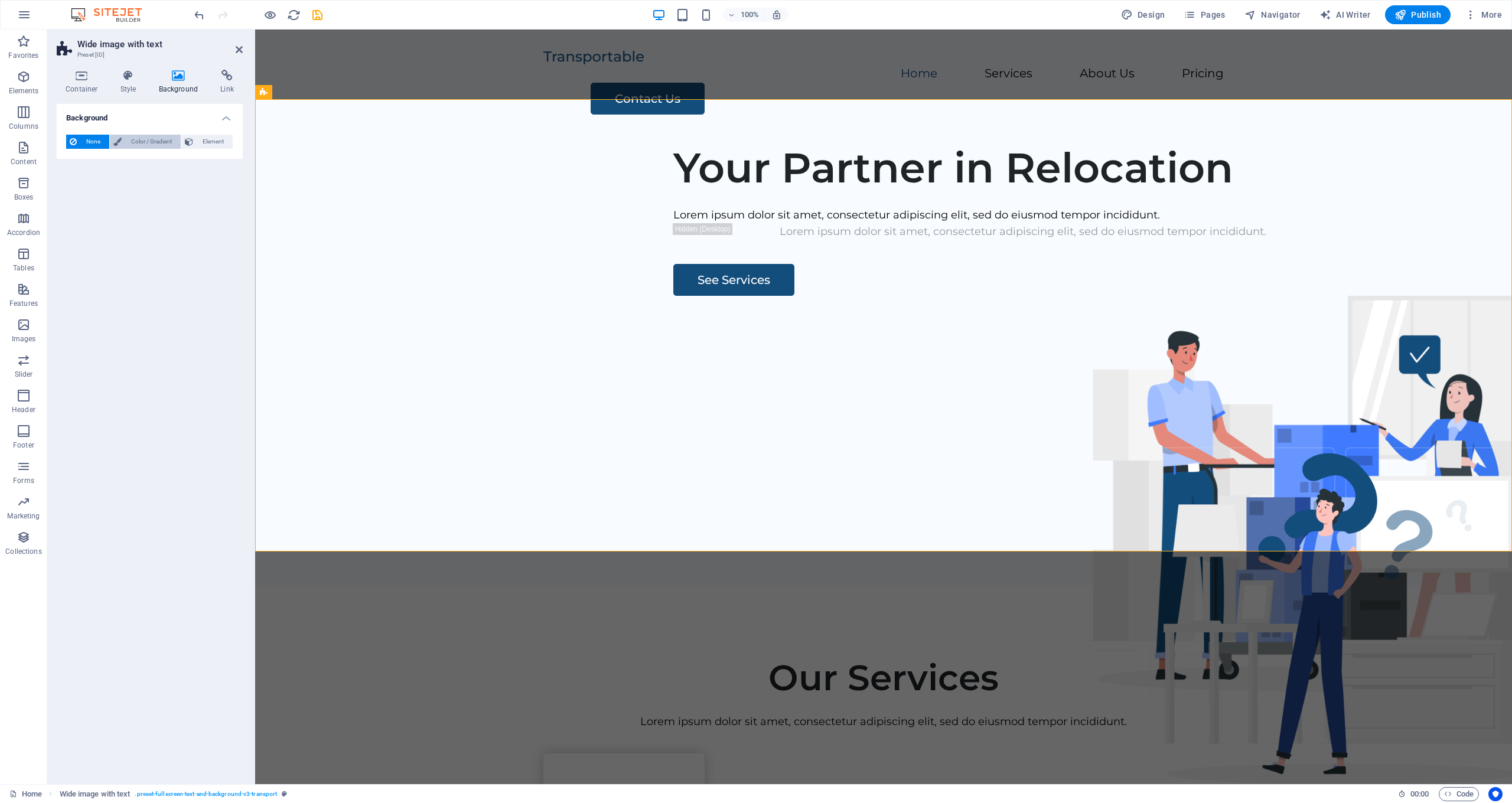 click on "Color / Gradient" at bounding box center [151, 142] 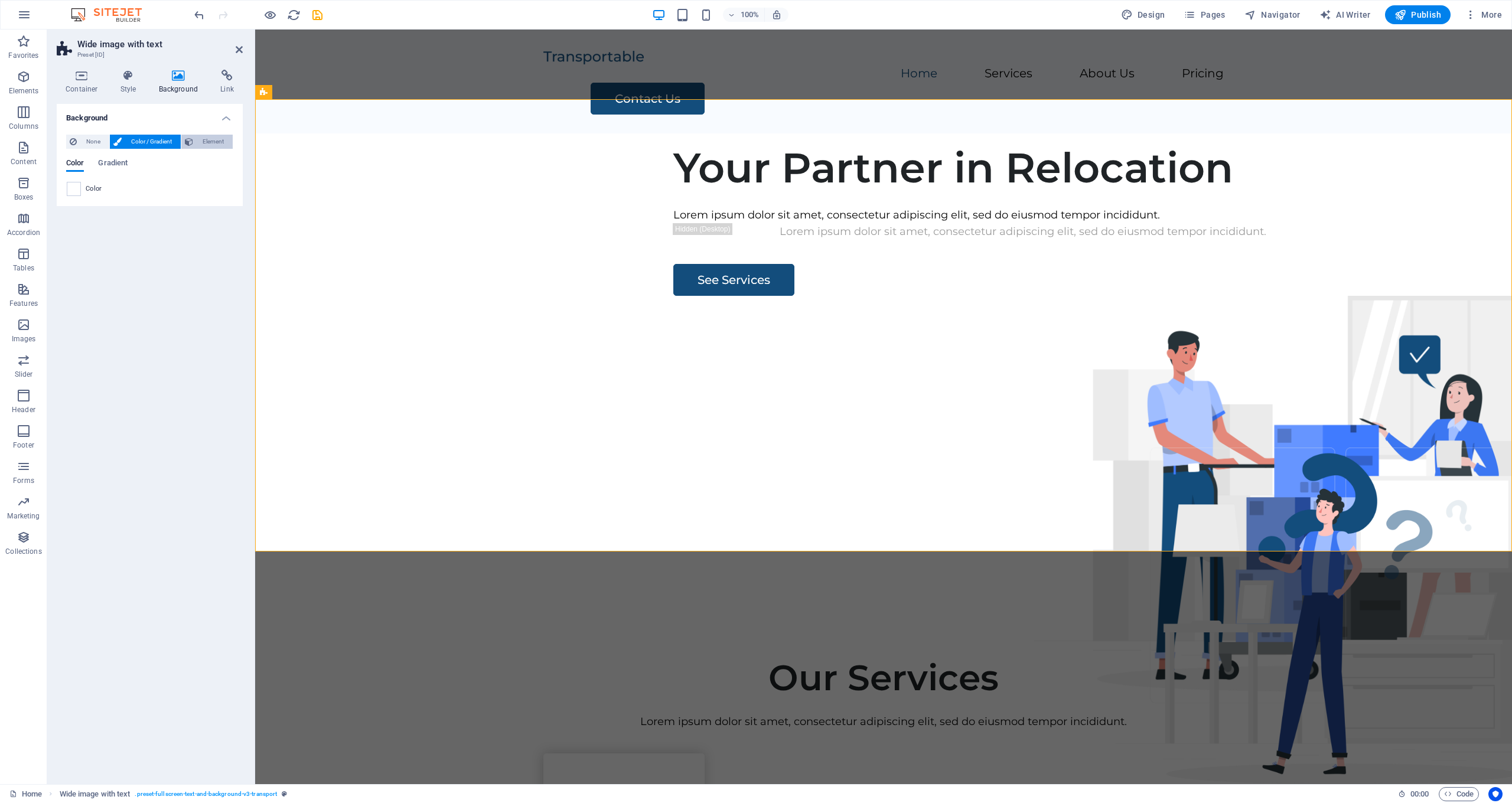 click on "Element" at bounding box center [213, 142] 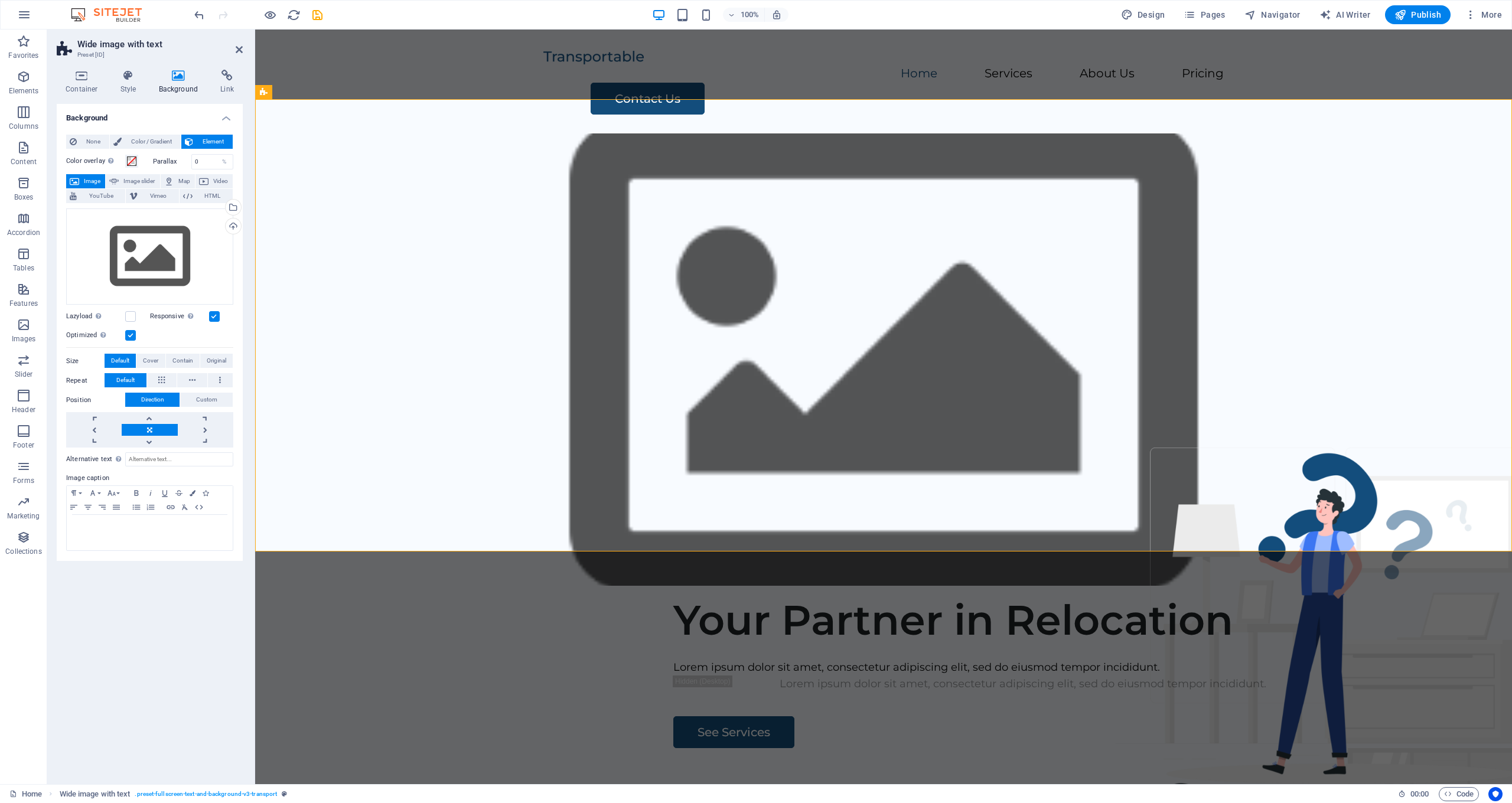 click on "Image" at bounding box center [92, 181] 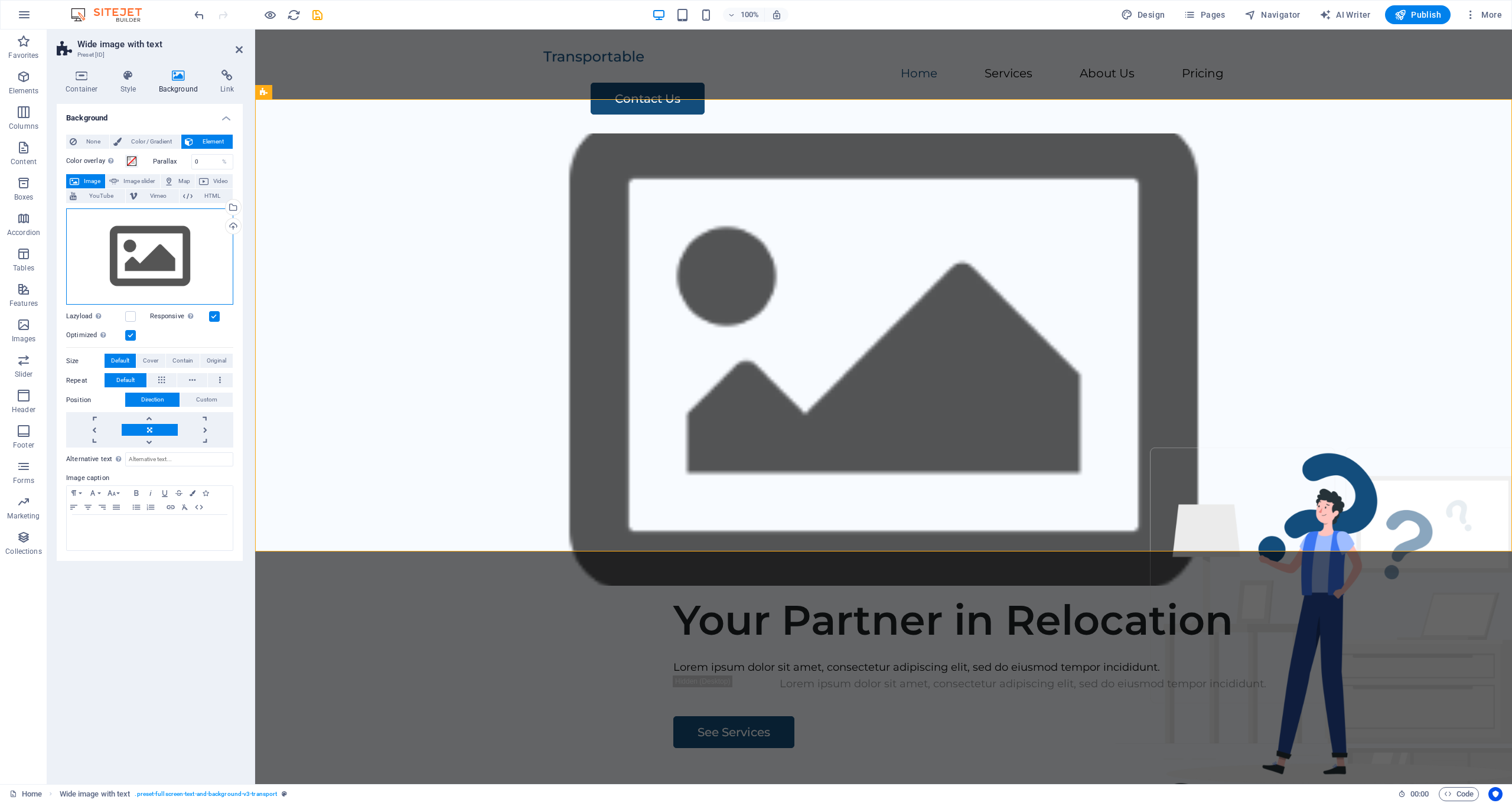 click on "Drag files here, click to choose files or select files from Files or our free stock photos & videos" at bounding box center [149, 257] 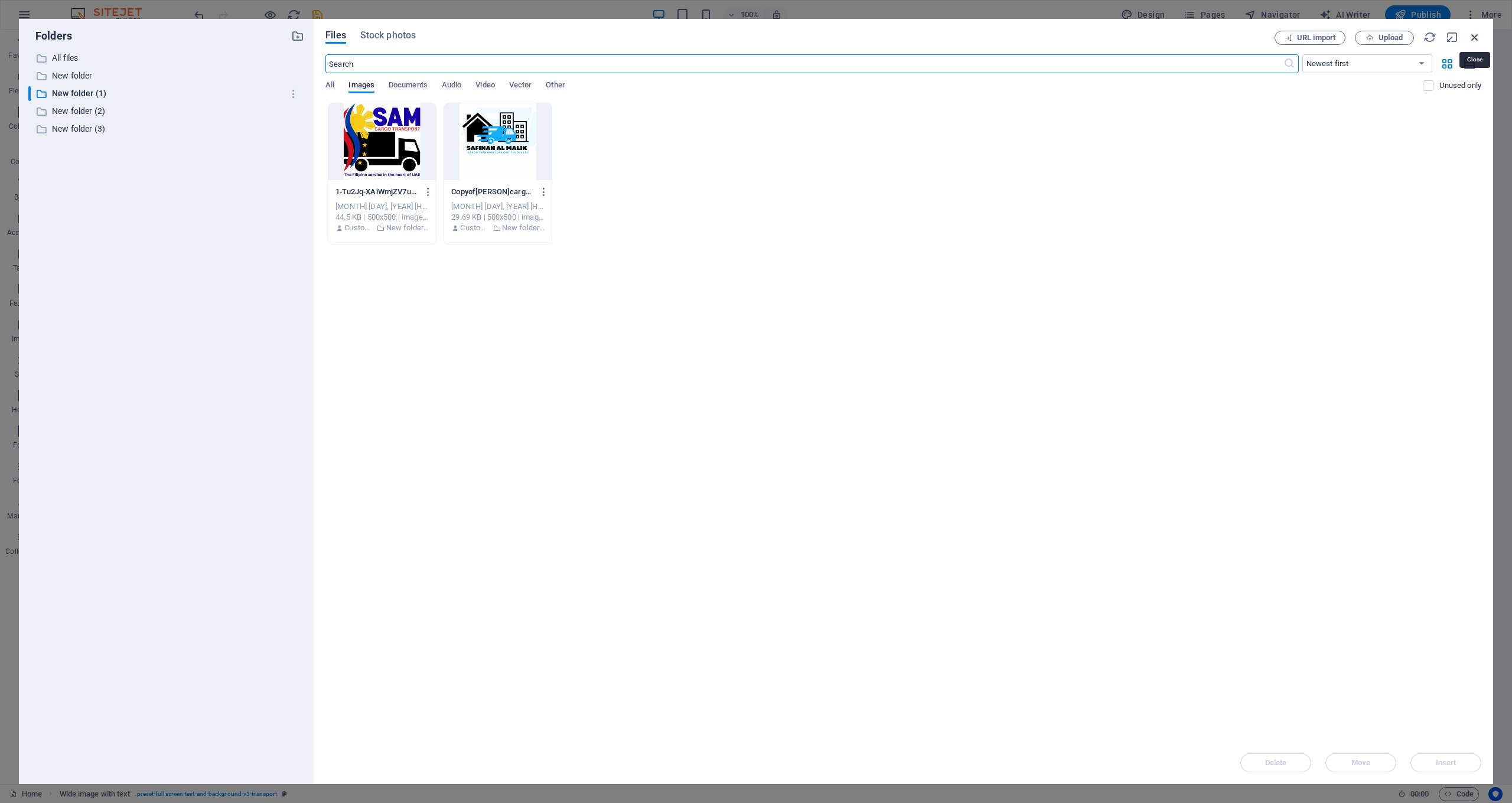 click at bounding box center (1475, 37) 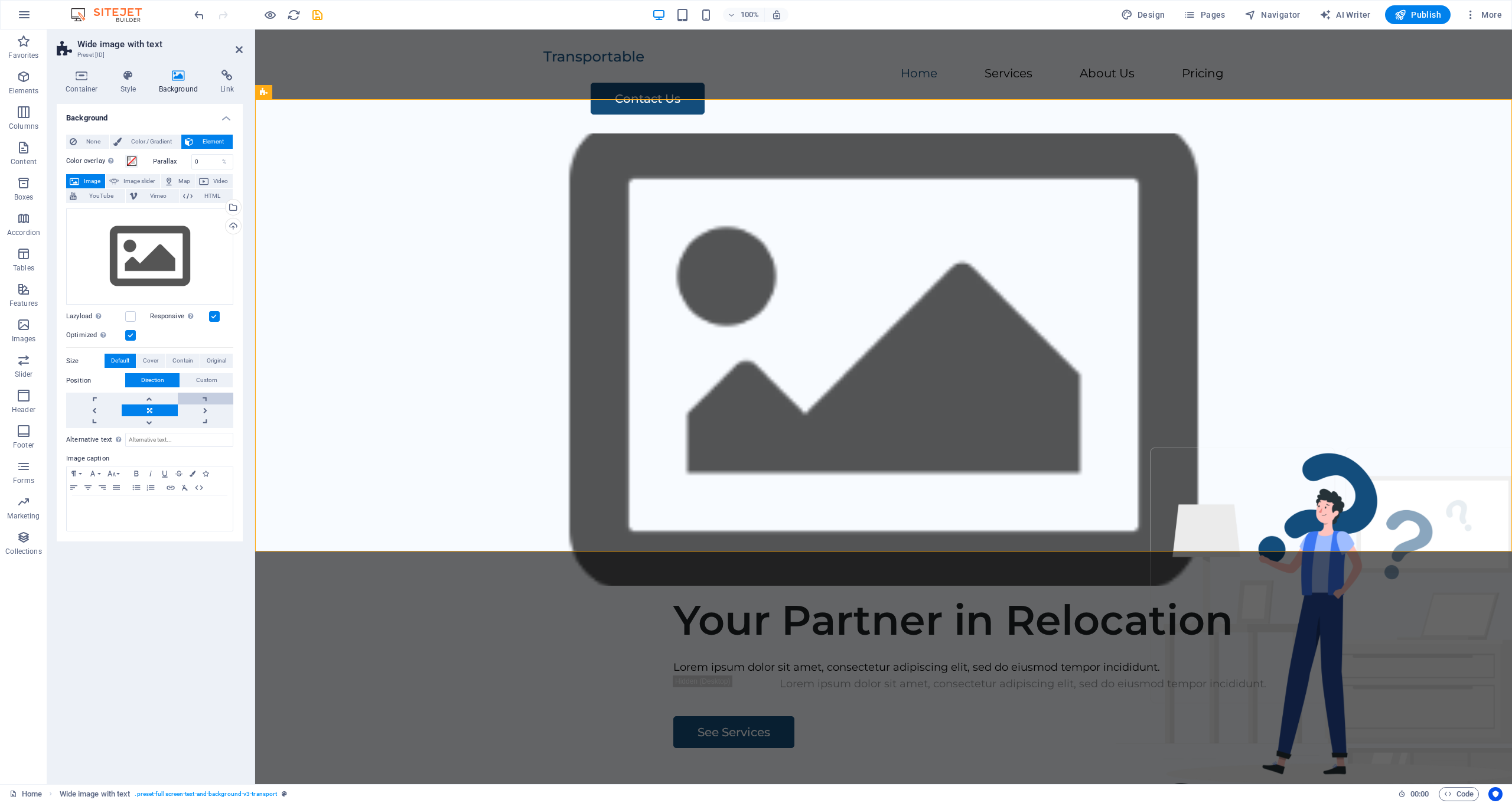 drag, startPoint x: 166, startPoint y: 478, endPoint x: 190, endPoint y: 474, distance: 24.33105 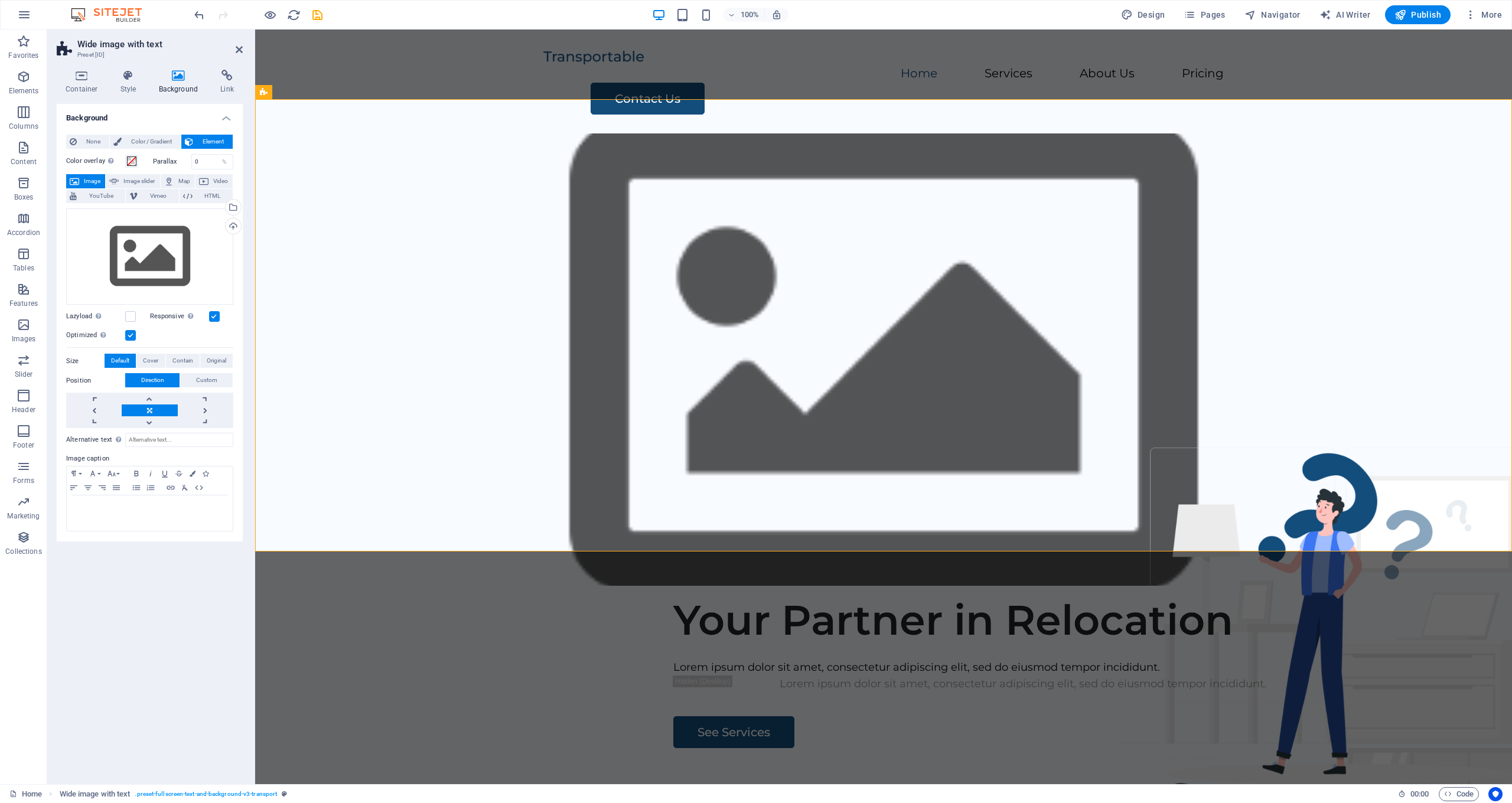 click at bounding box center [149, 410] 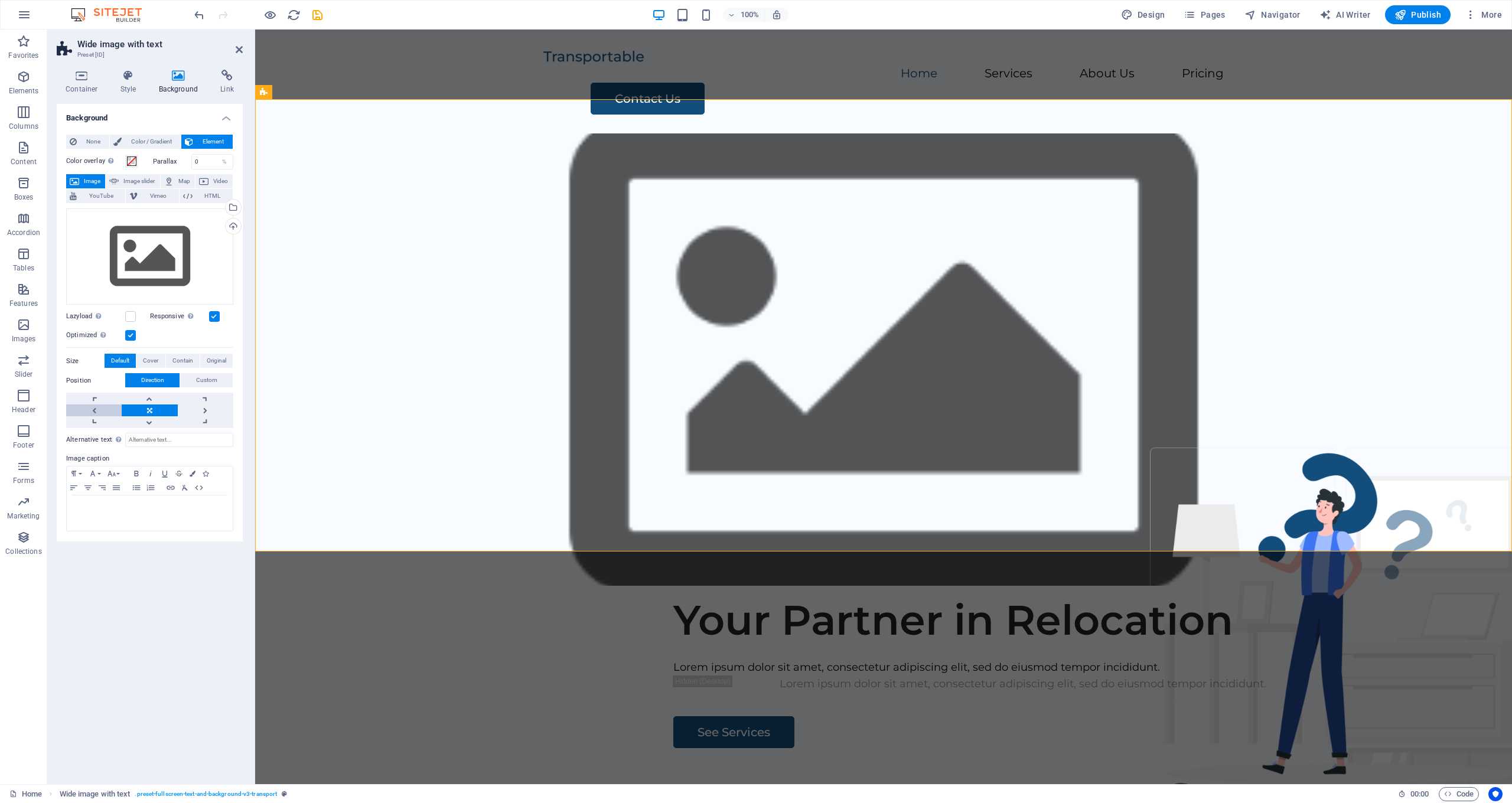 click at bounding box center (94, 410) 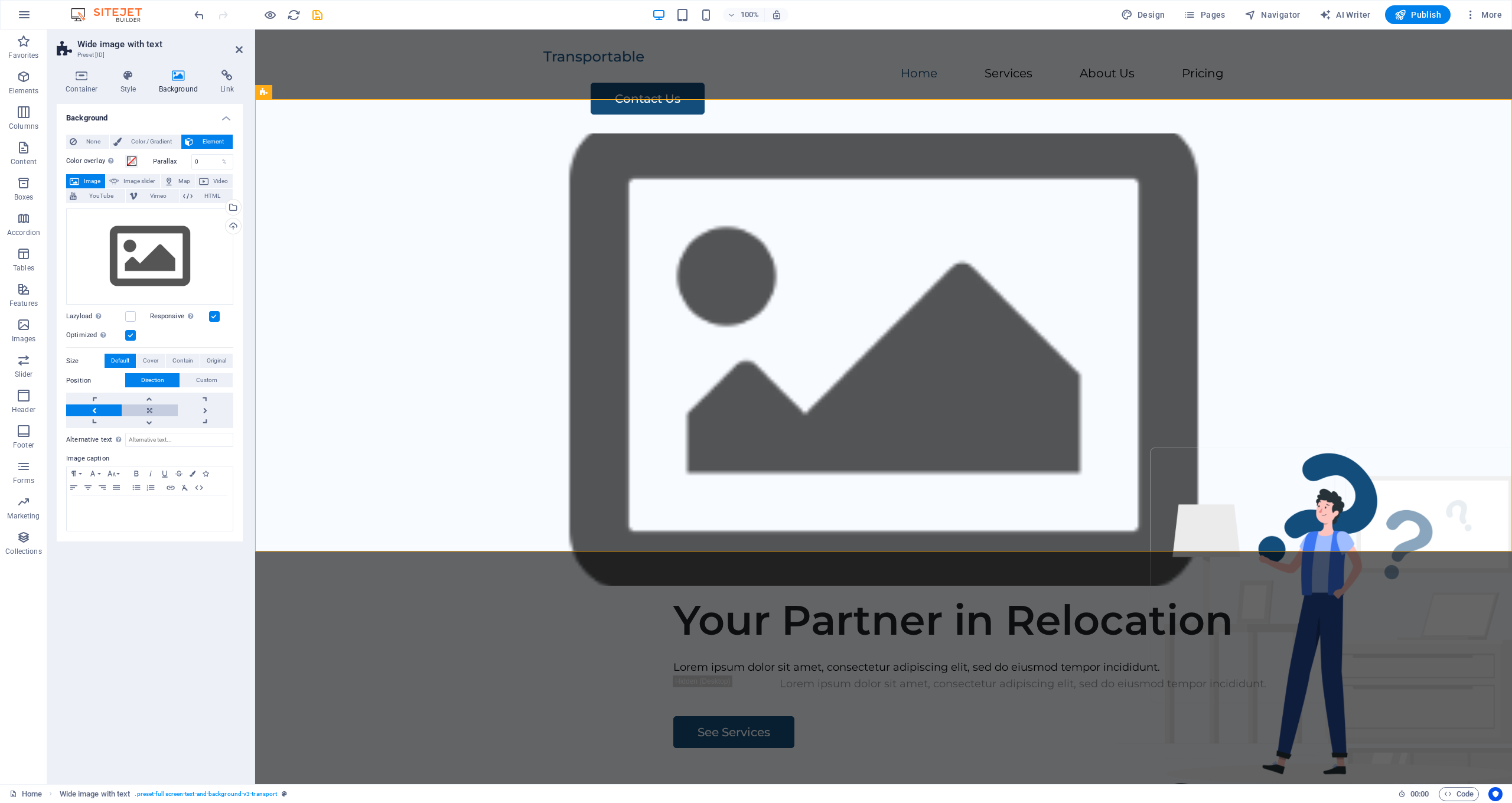 click at bounding box center (149, 410) 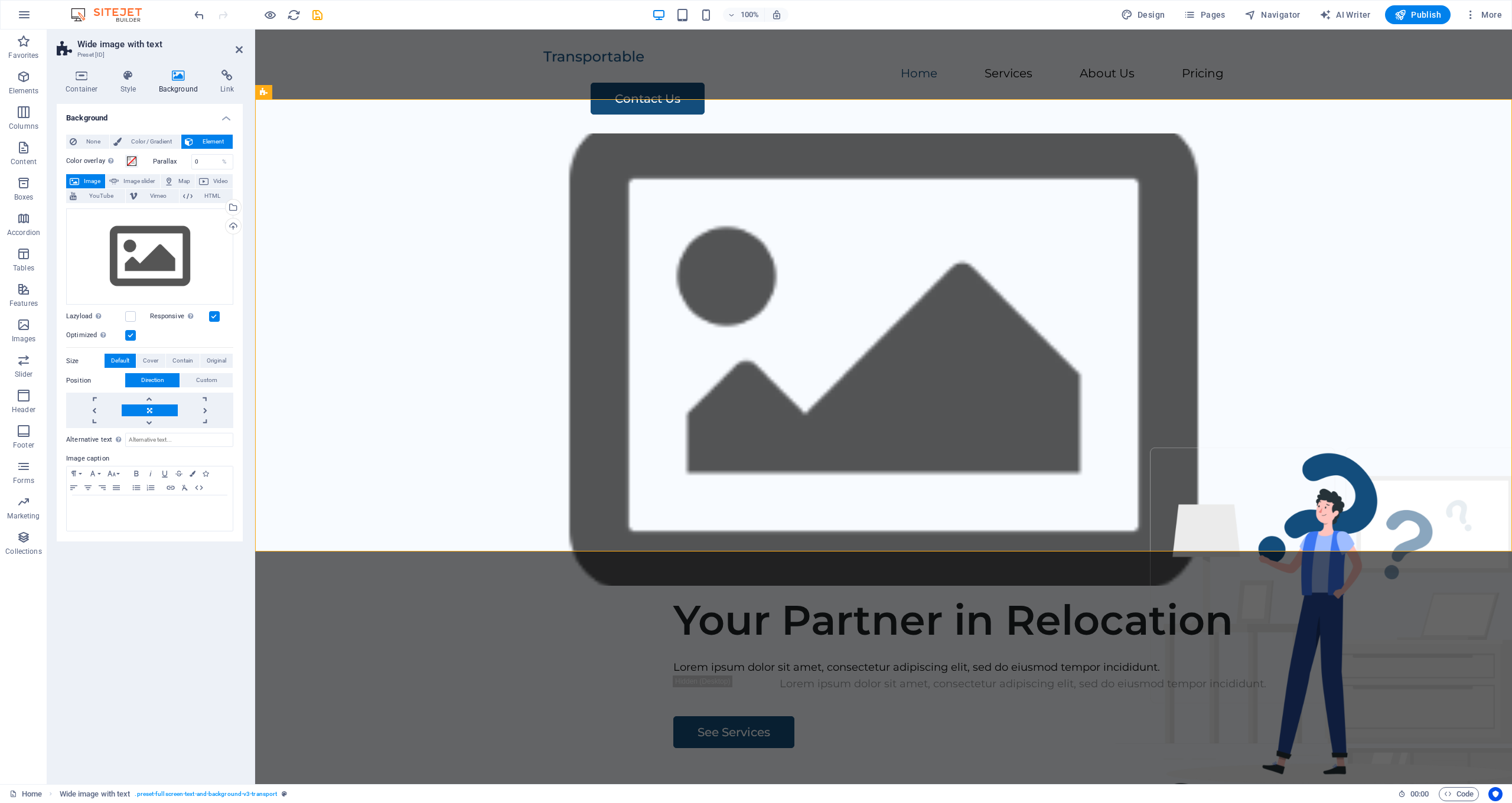 click on "Size" at bounding box center [85, 361] 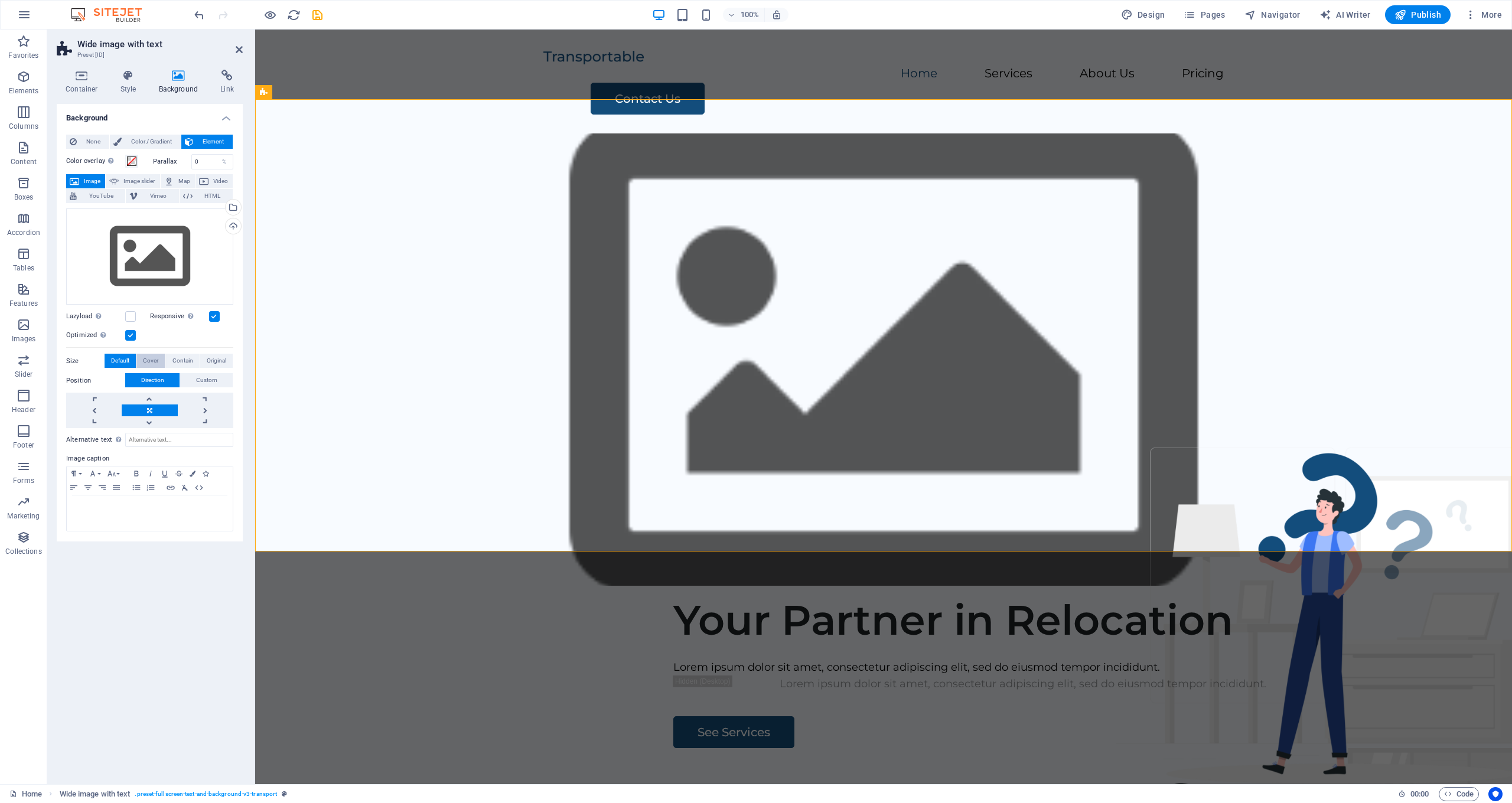click on "Cover" at bounding box center [151, 361] 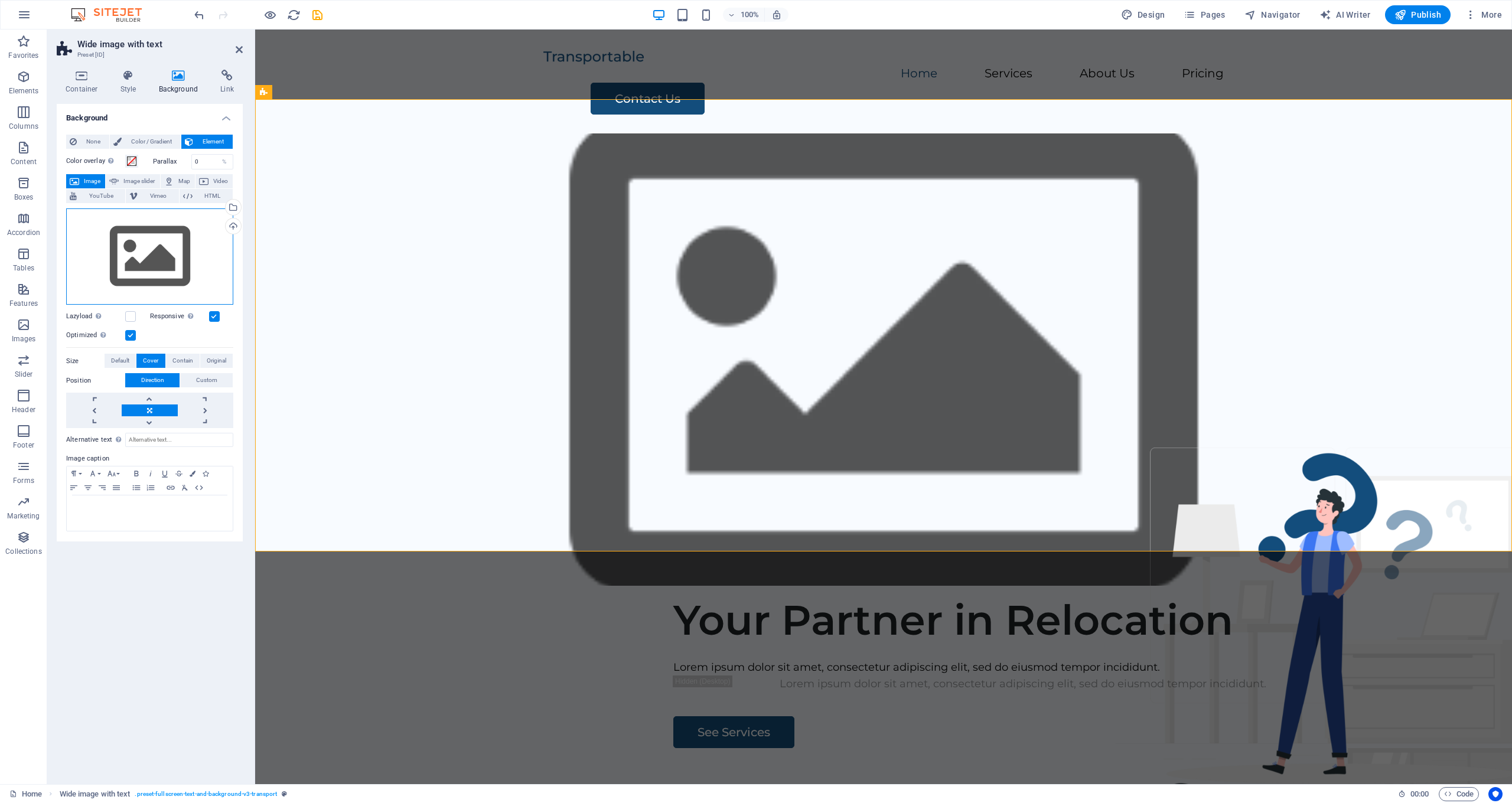 click on "Drag files here, click to choose files or select files from Files or our free stock photos & videos" at bounding box center (149, 257) 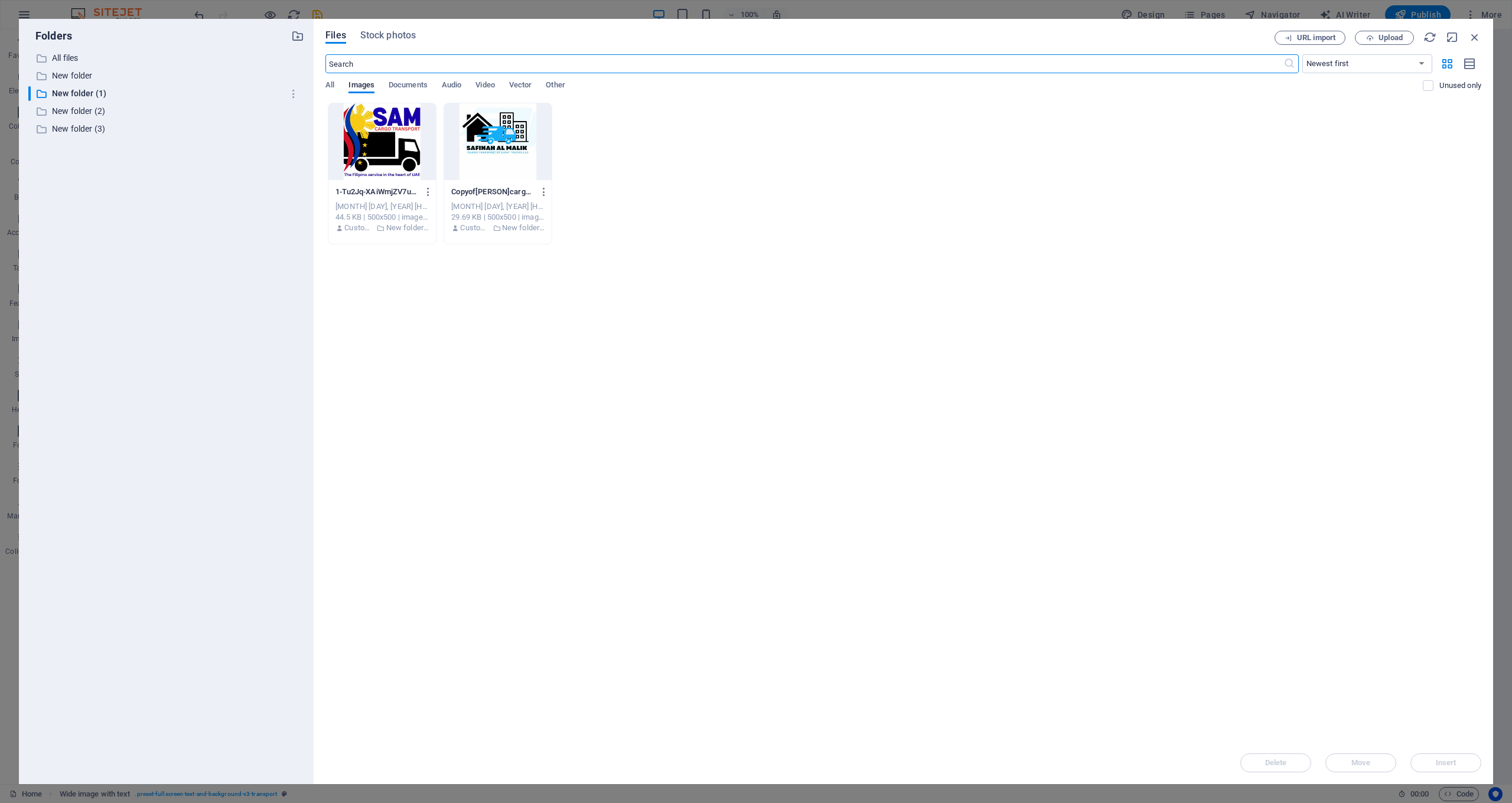 click at bounding box center (382, 142) 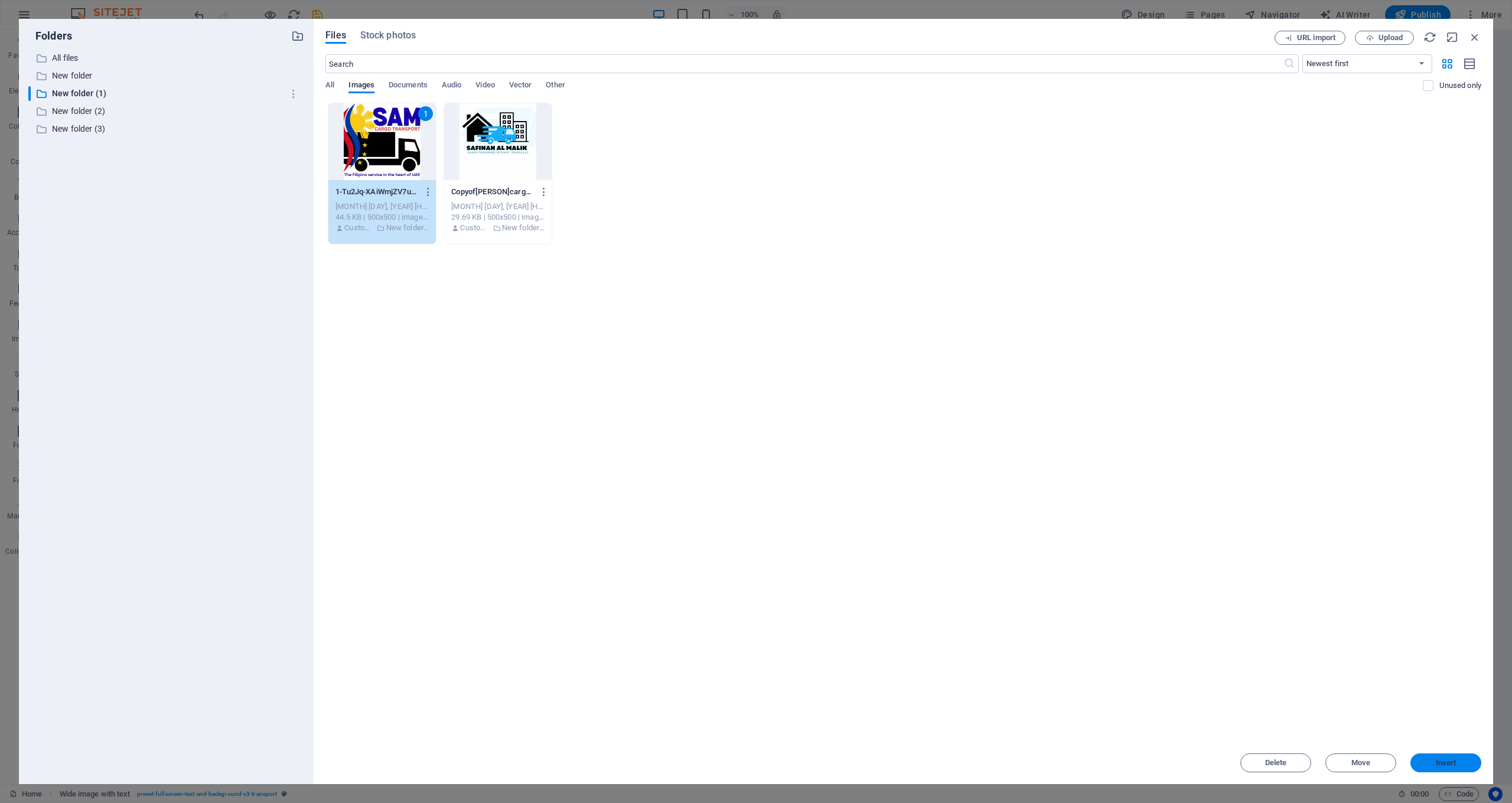 click on "Insert" at bounding box center [1446, 763] 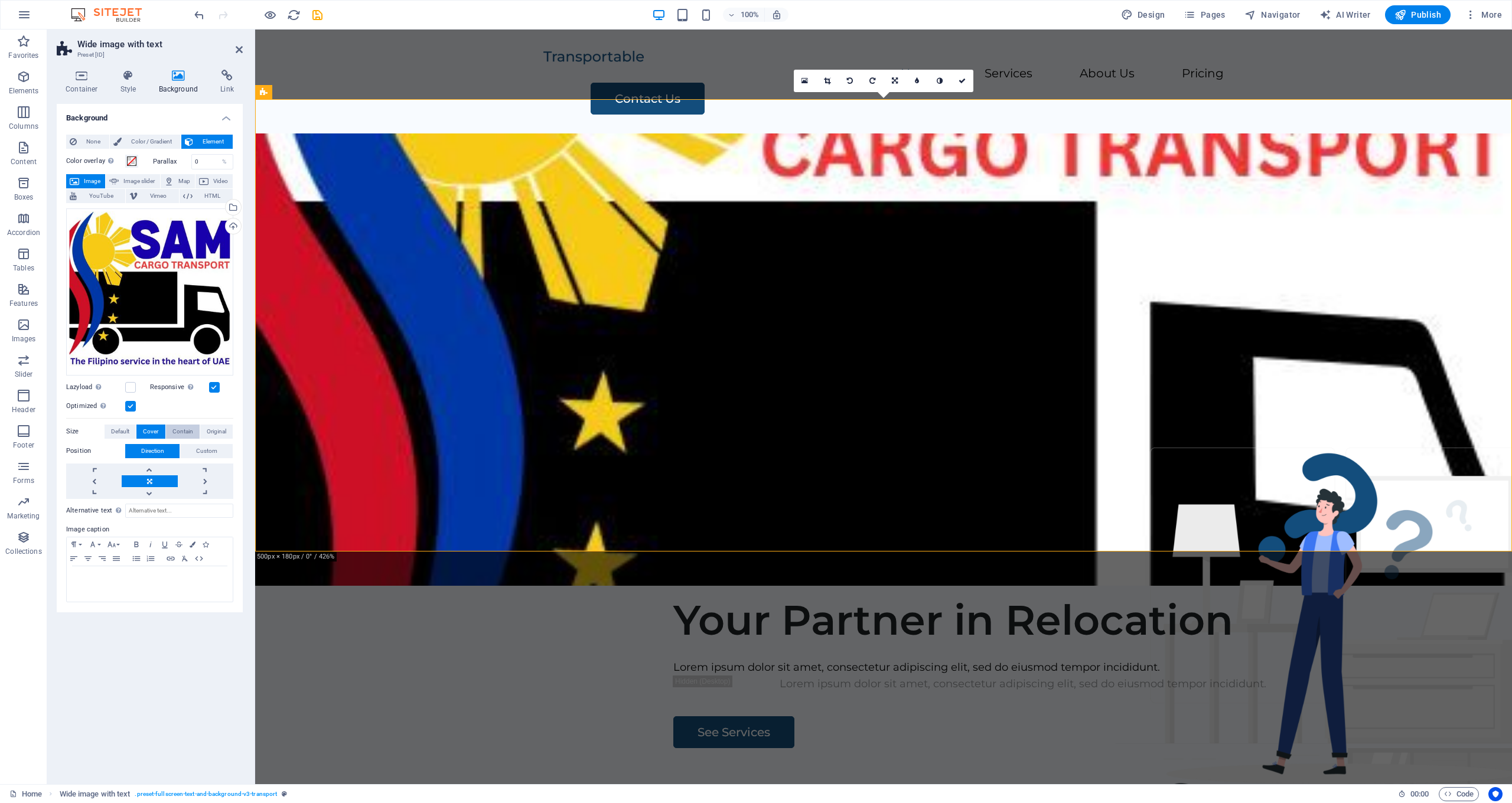 click on "Contain" at bounding box center [183, 432] 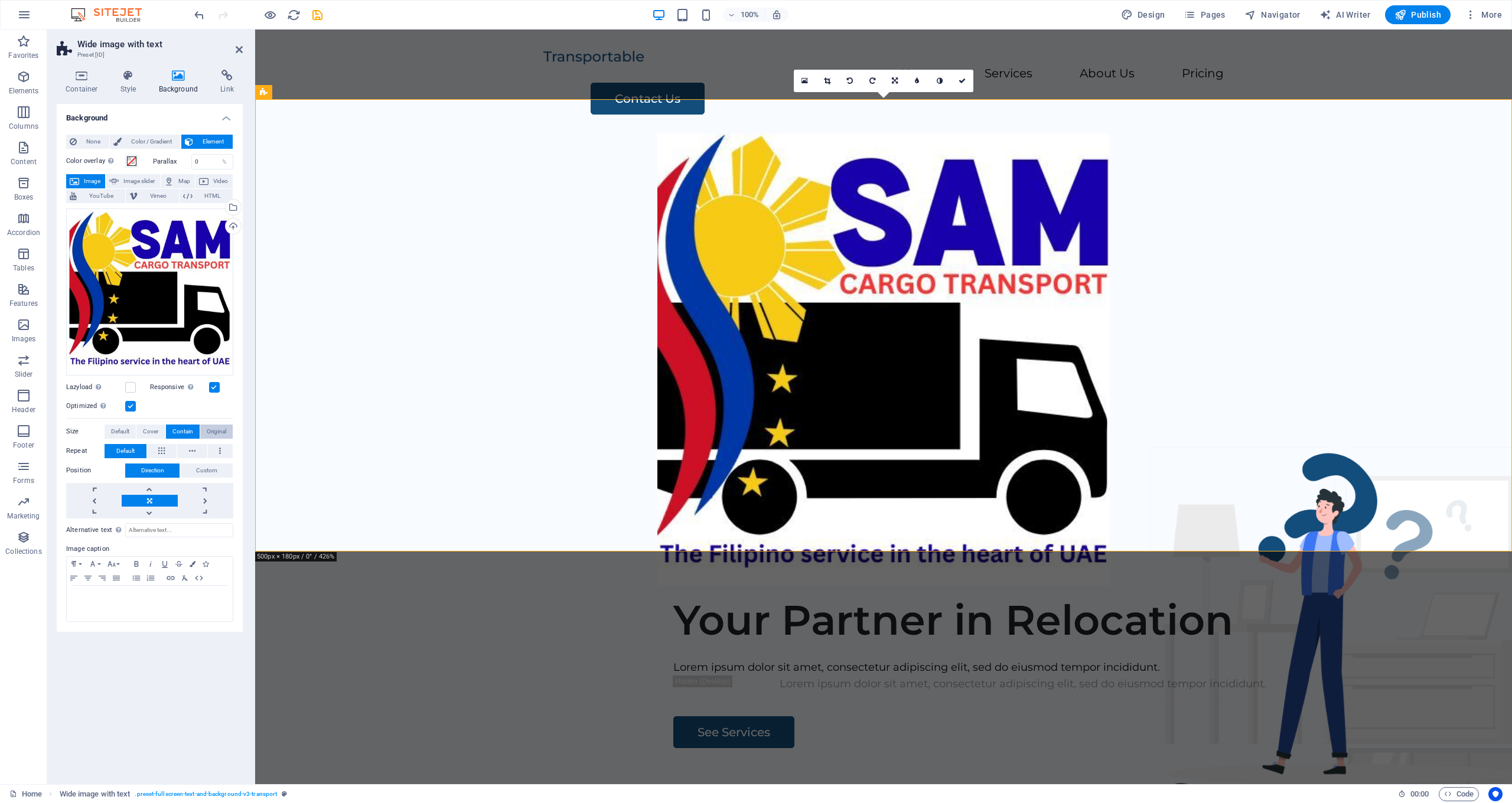 click on "Original" at bounding box center [216, 432] 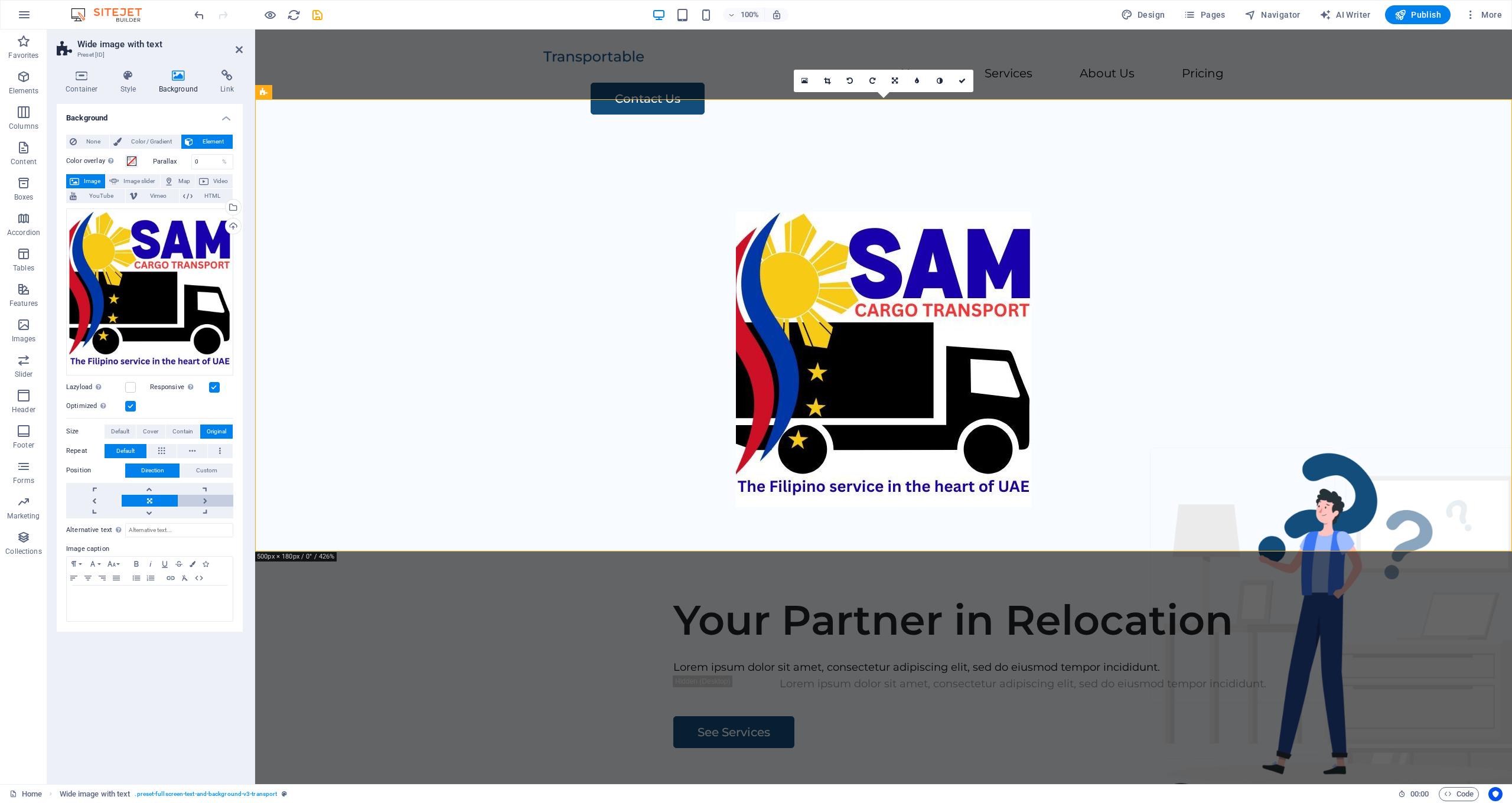 click at bounding box center (206, 501) 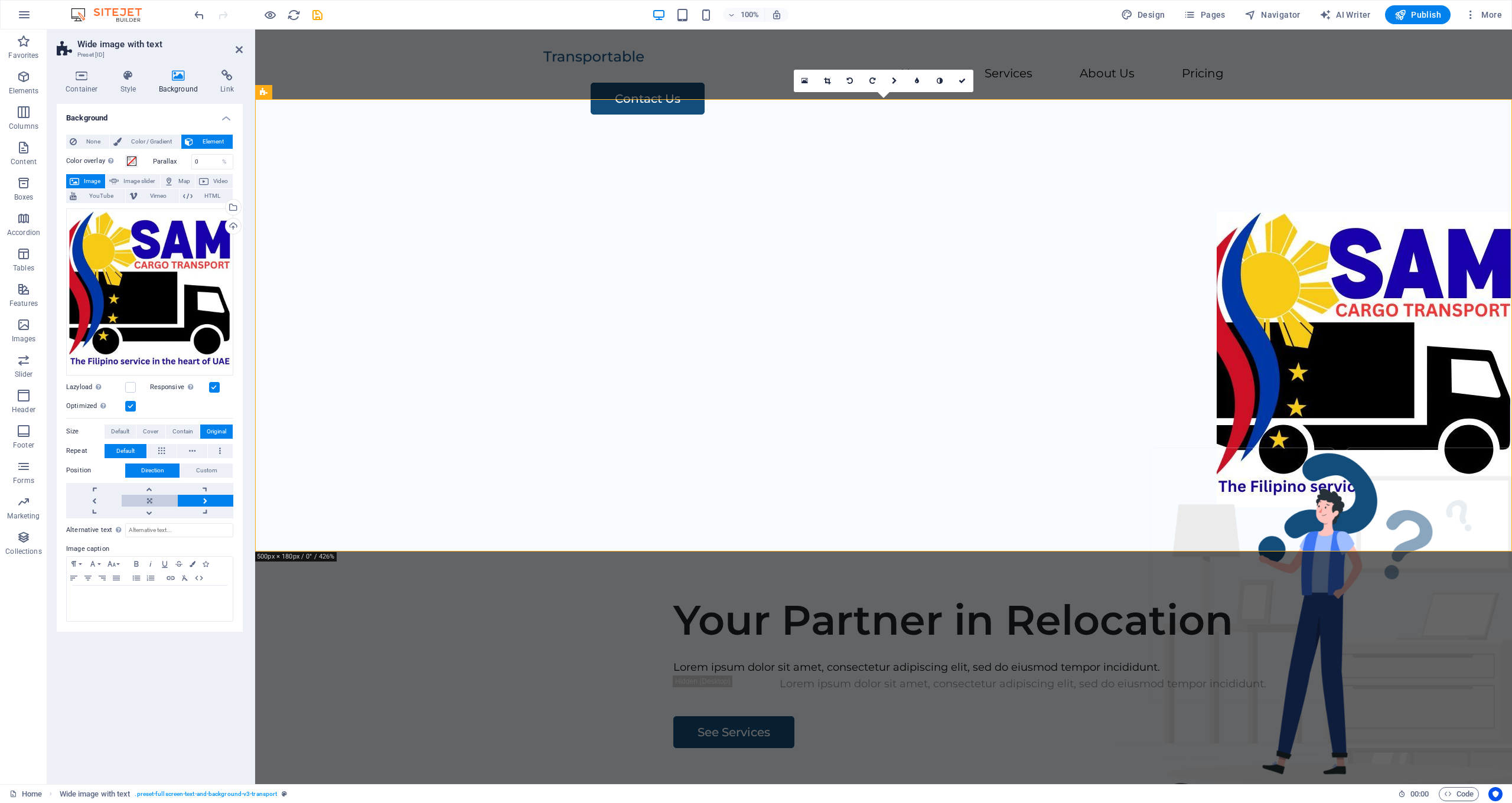 drag, startPoint x: 150, startPoint y: 504, endPoint x: 141, endPoint y: 505, distance: 9.055385 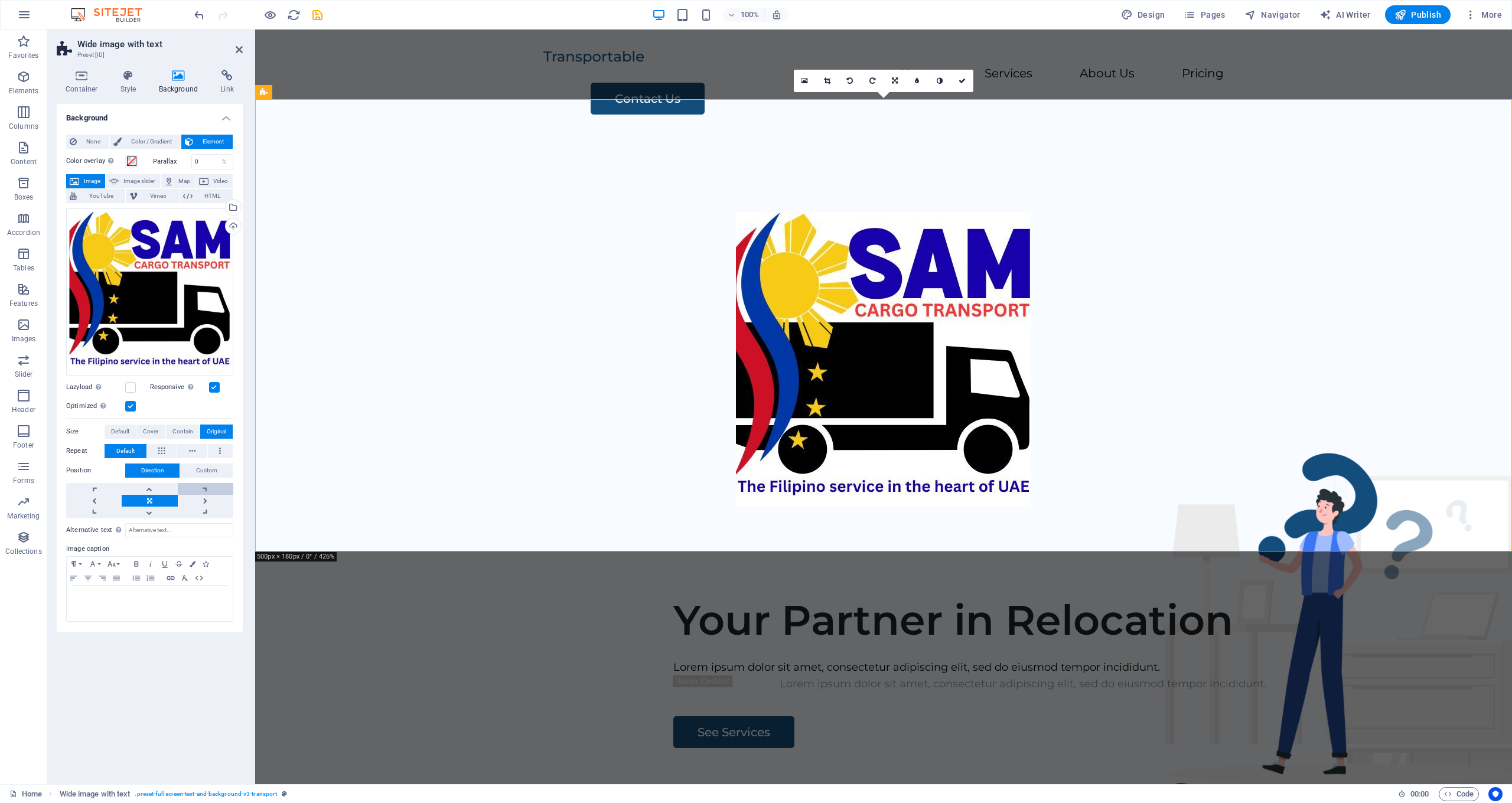 click at bounding box center [206, 489] 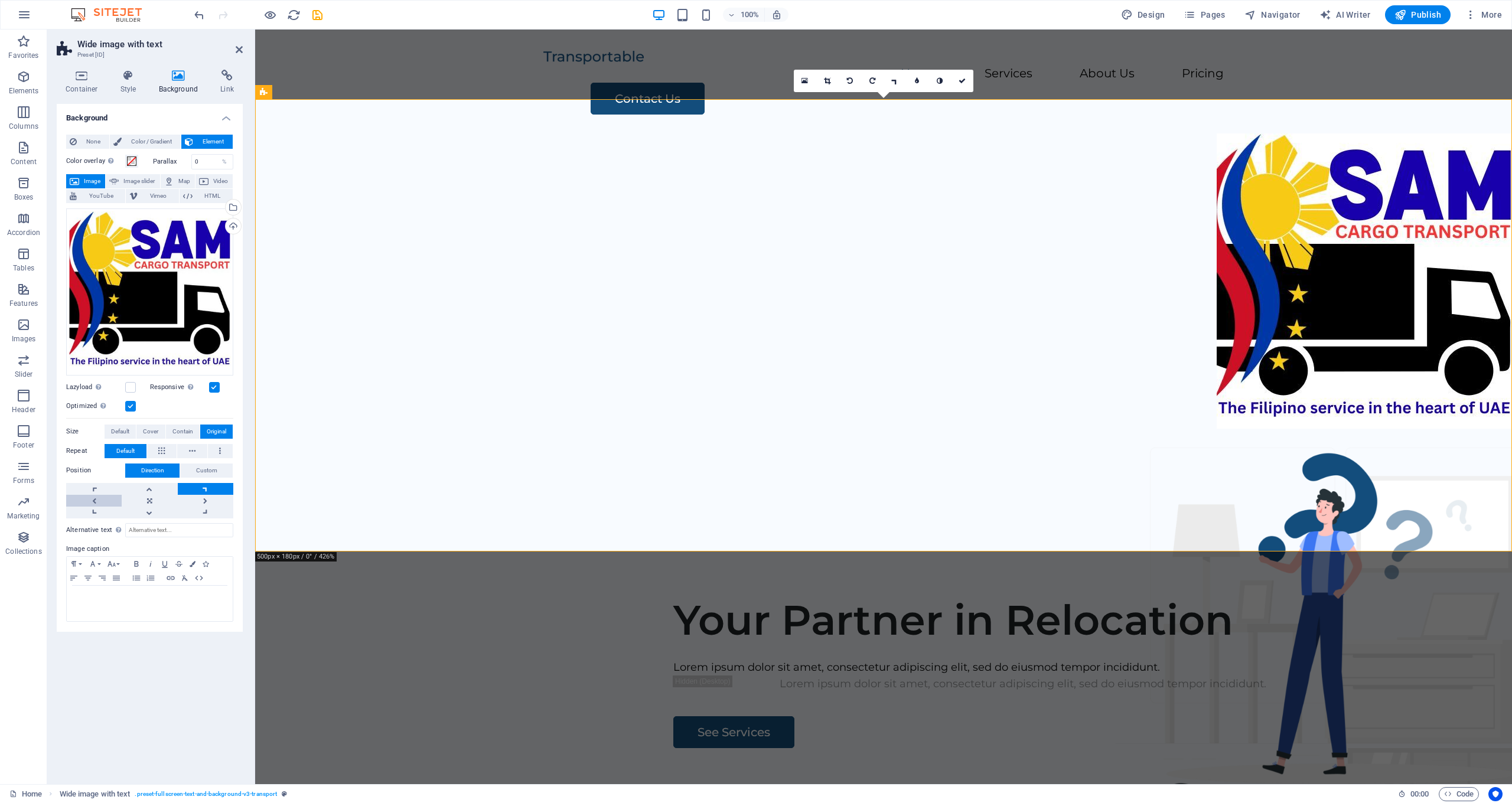 click at bounding box center [94, 501] 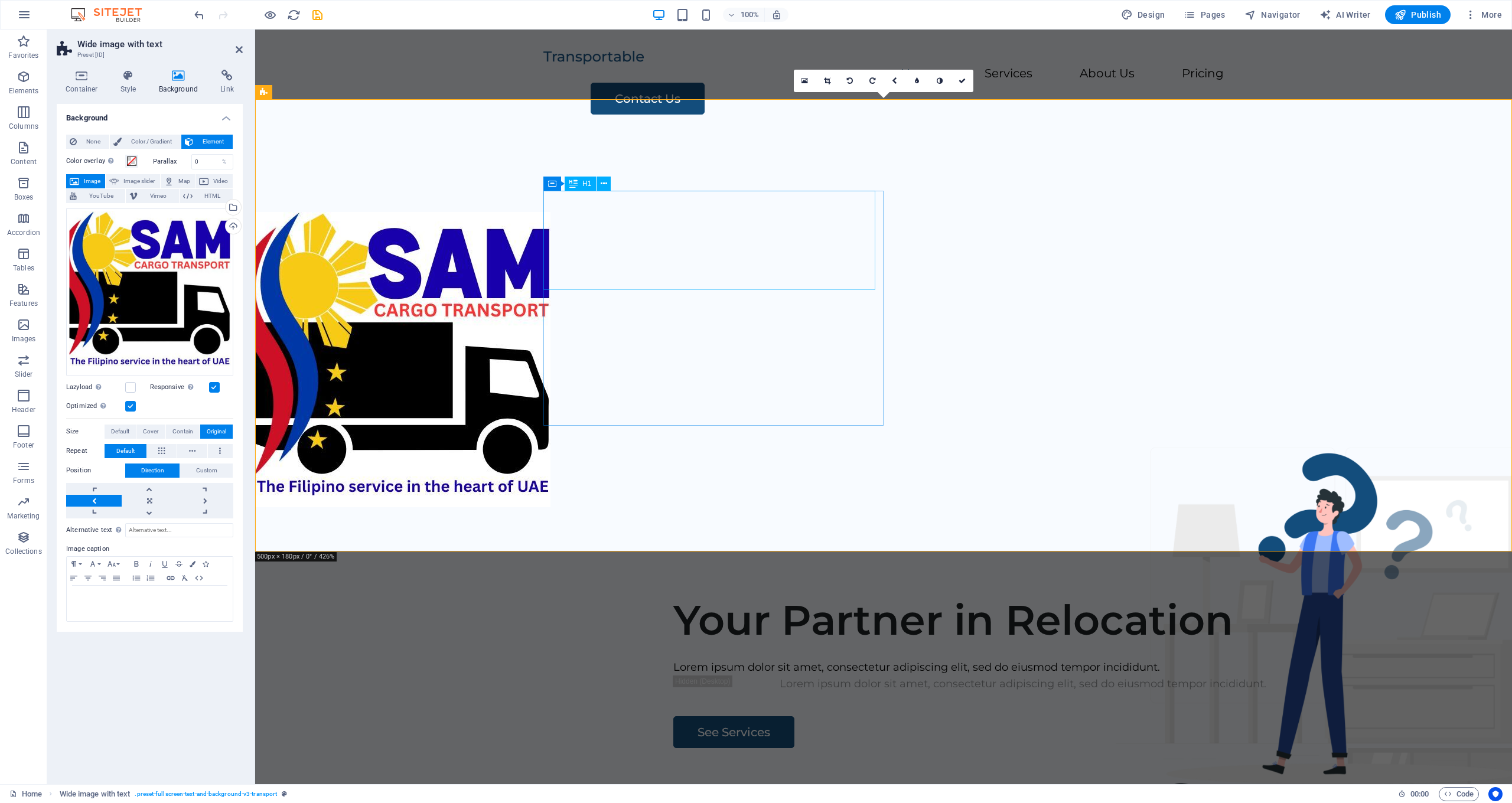 drag, startPoint x: 1003, startPoint y: 294, endPoint x: 748, endPoint y: 265, distance: 256.6437 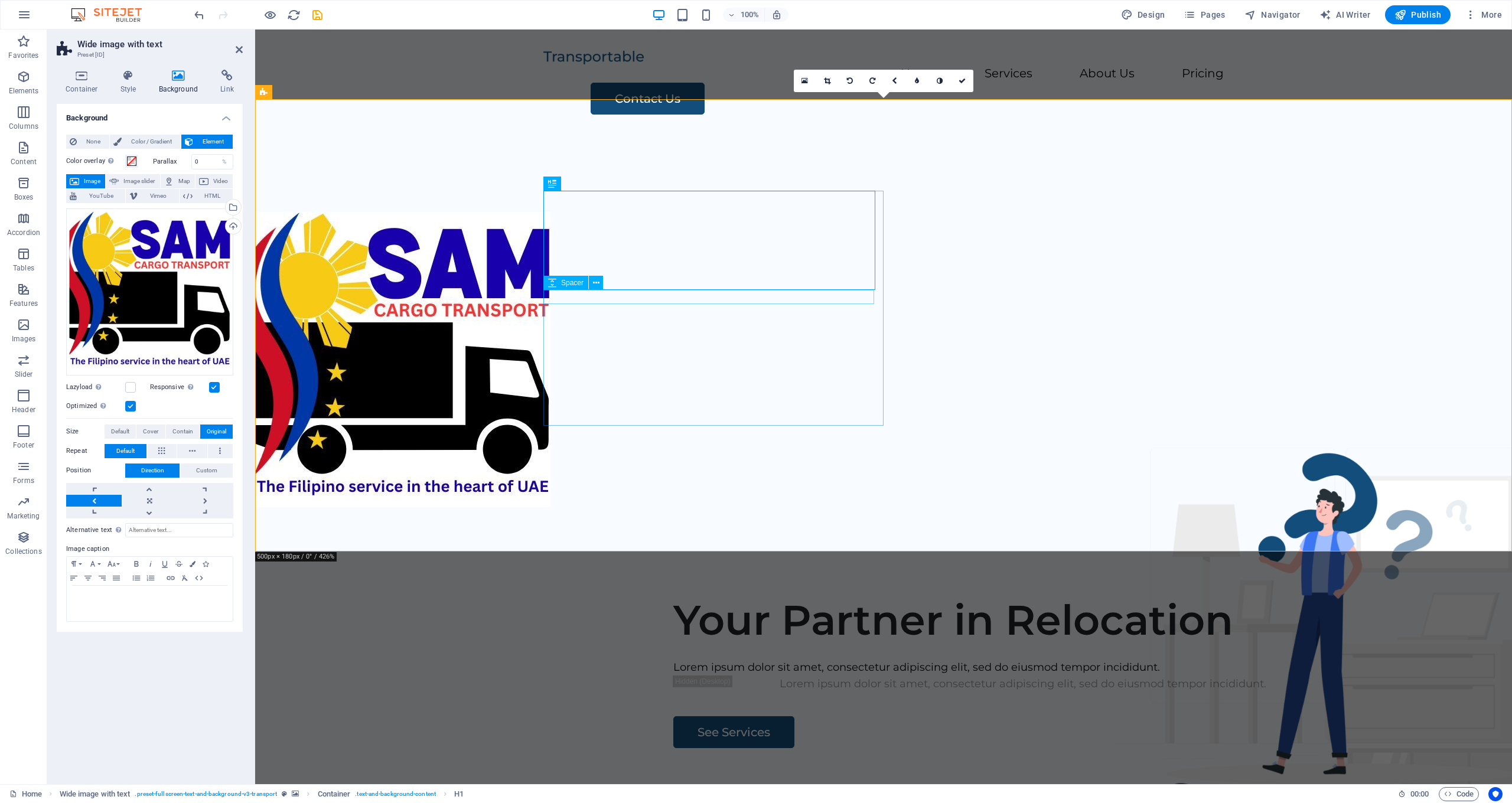 click at bounding box center (1023, 652) 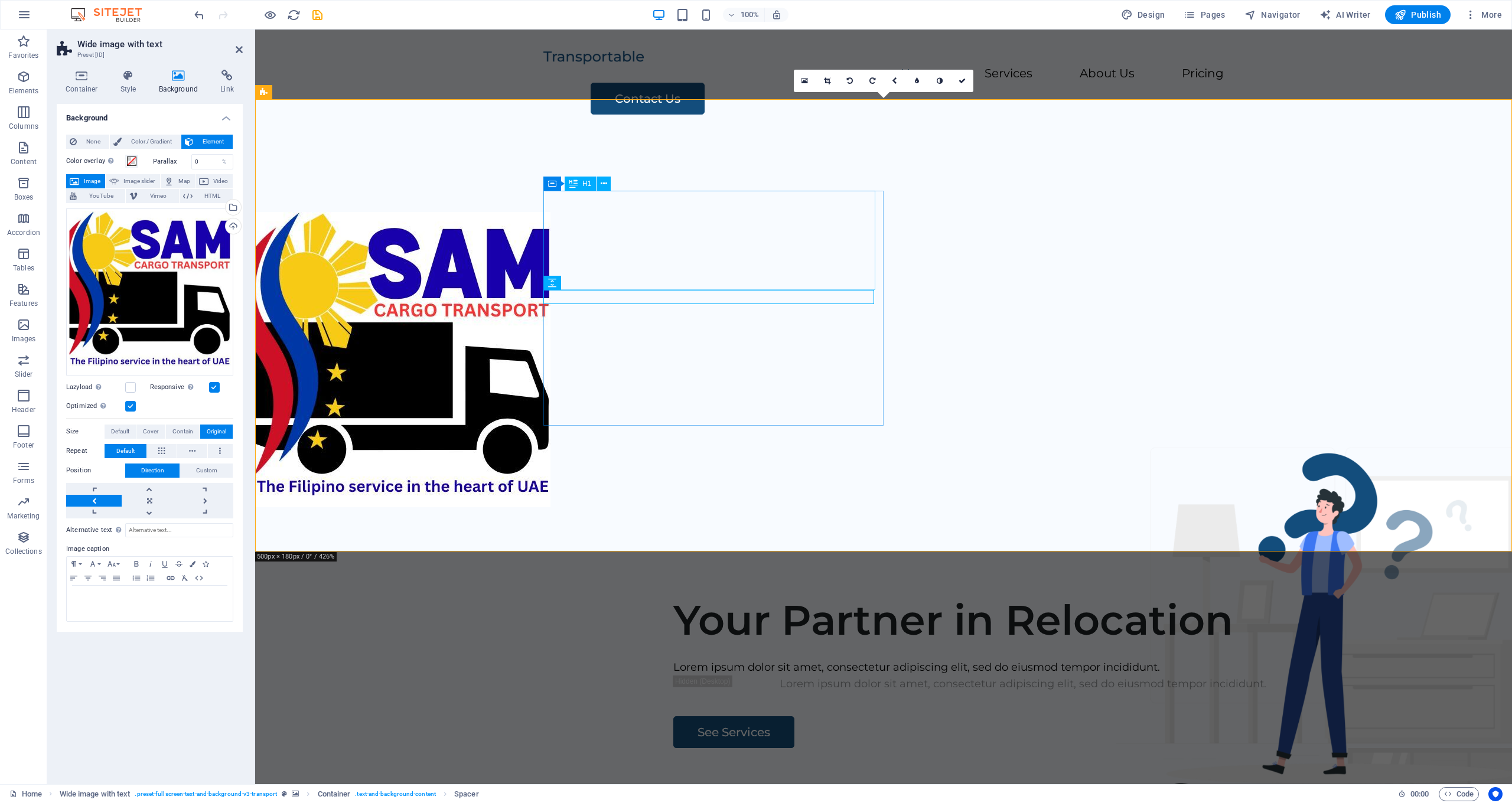 click on "Your Partner in Relocation" at bounding box center (1023, 620) 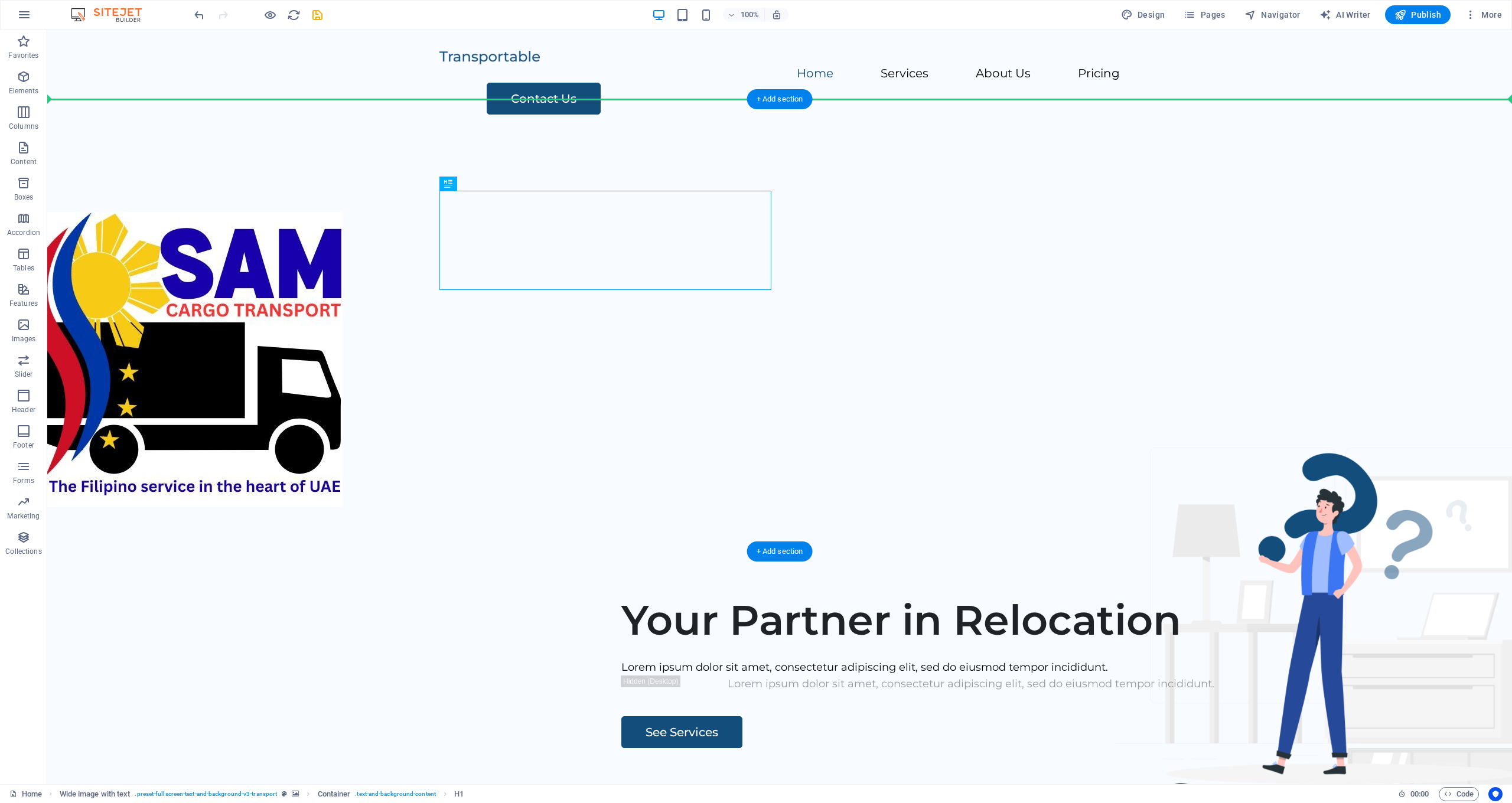 drag, startPoint x: 504, startPoint y: 193, endPoint x: 926, endPoint y: 219, distance: 422.80019 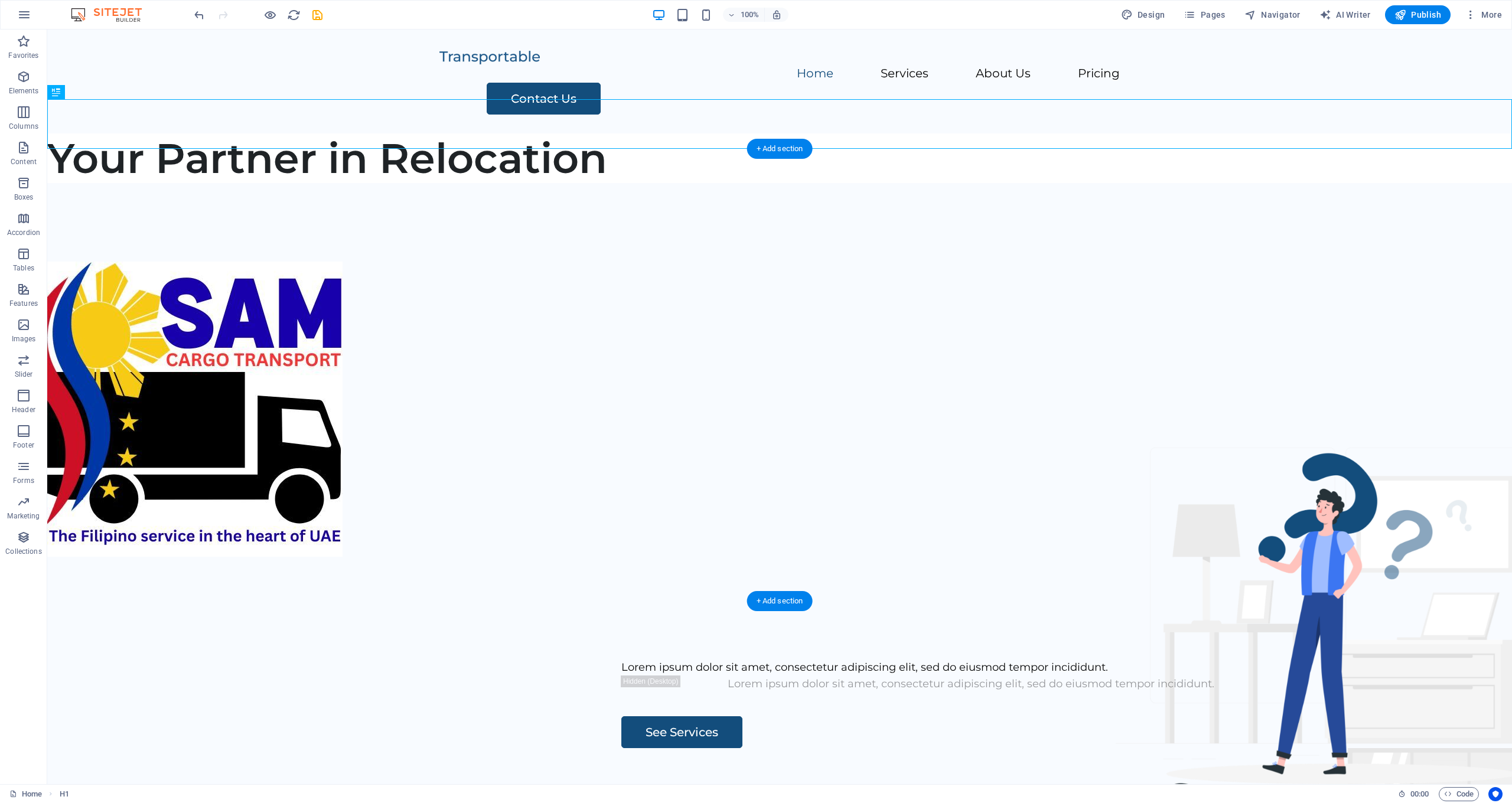 click at bounding box center (780, 409) 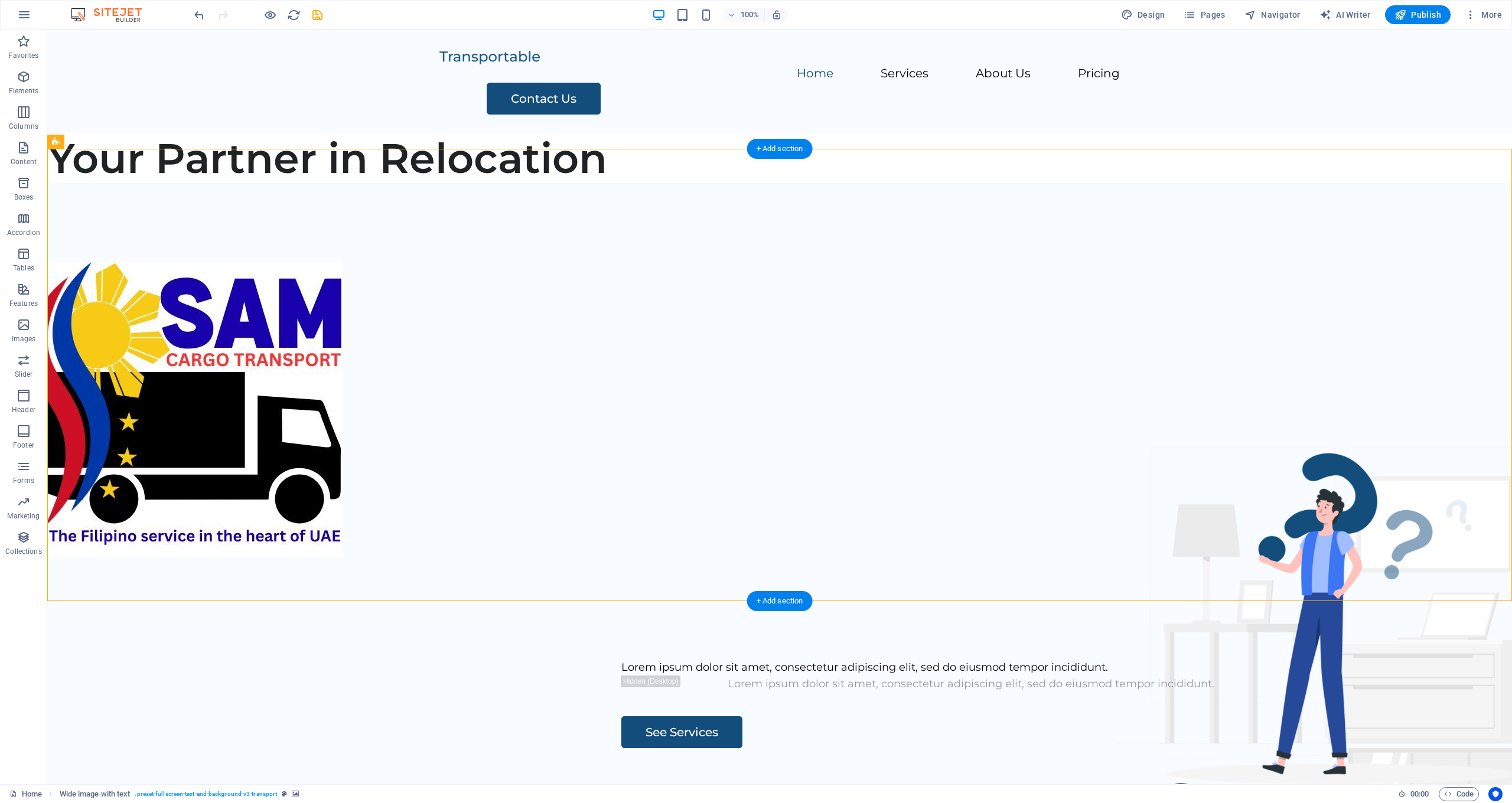 drag, startPoint x: 698, startPoint y: 289, endPoint x: 685, endPoint y: 293, distance: 13.60147 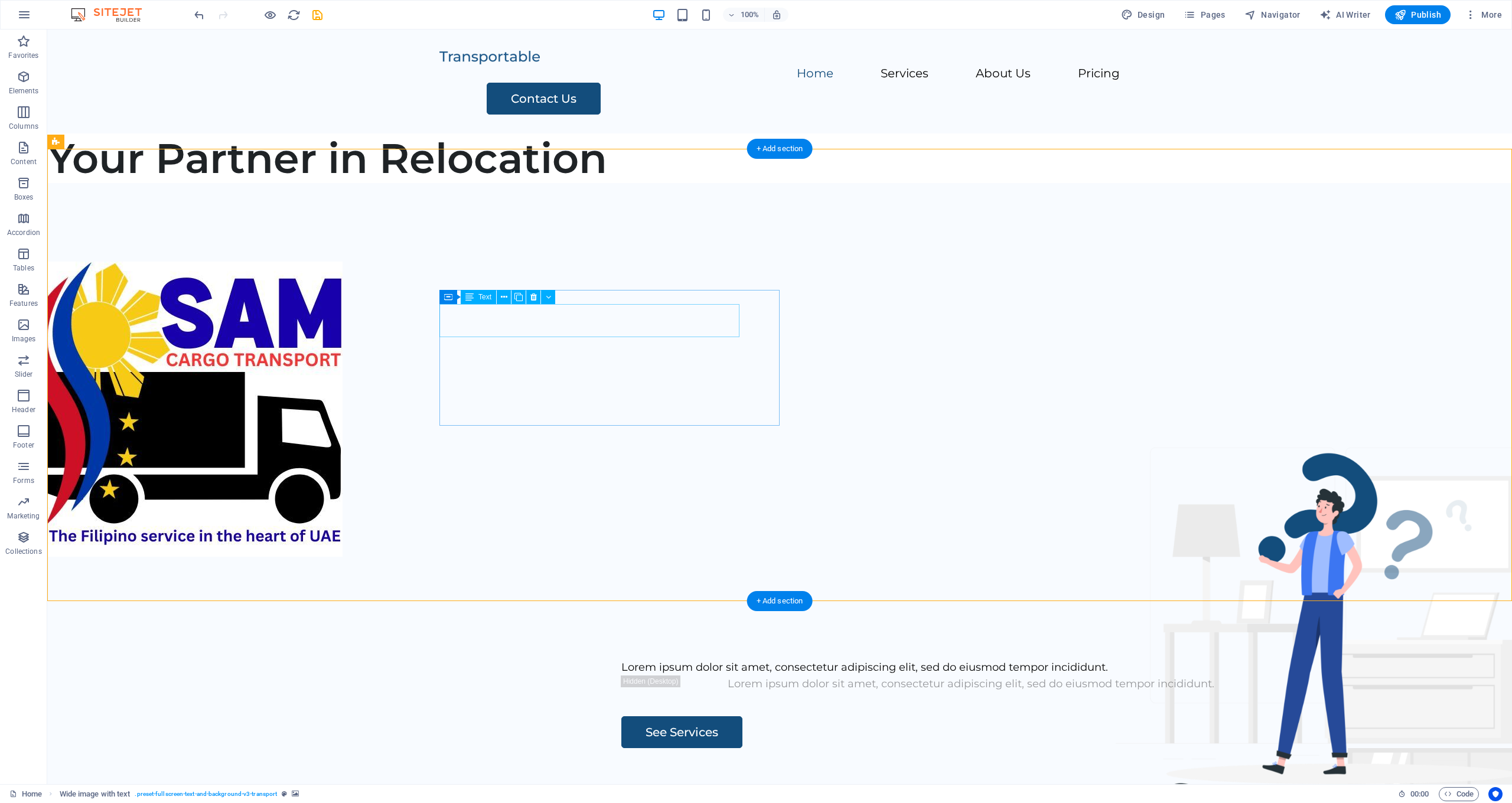 click on "Lorem ipsum dolor sit amet, consectetur adipiscing elit, sed do eiusmod tempor incididunt." at bounding box center (971, 667) 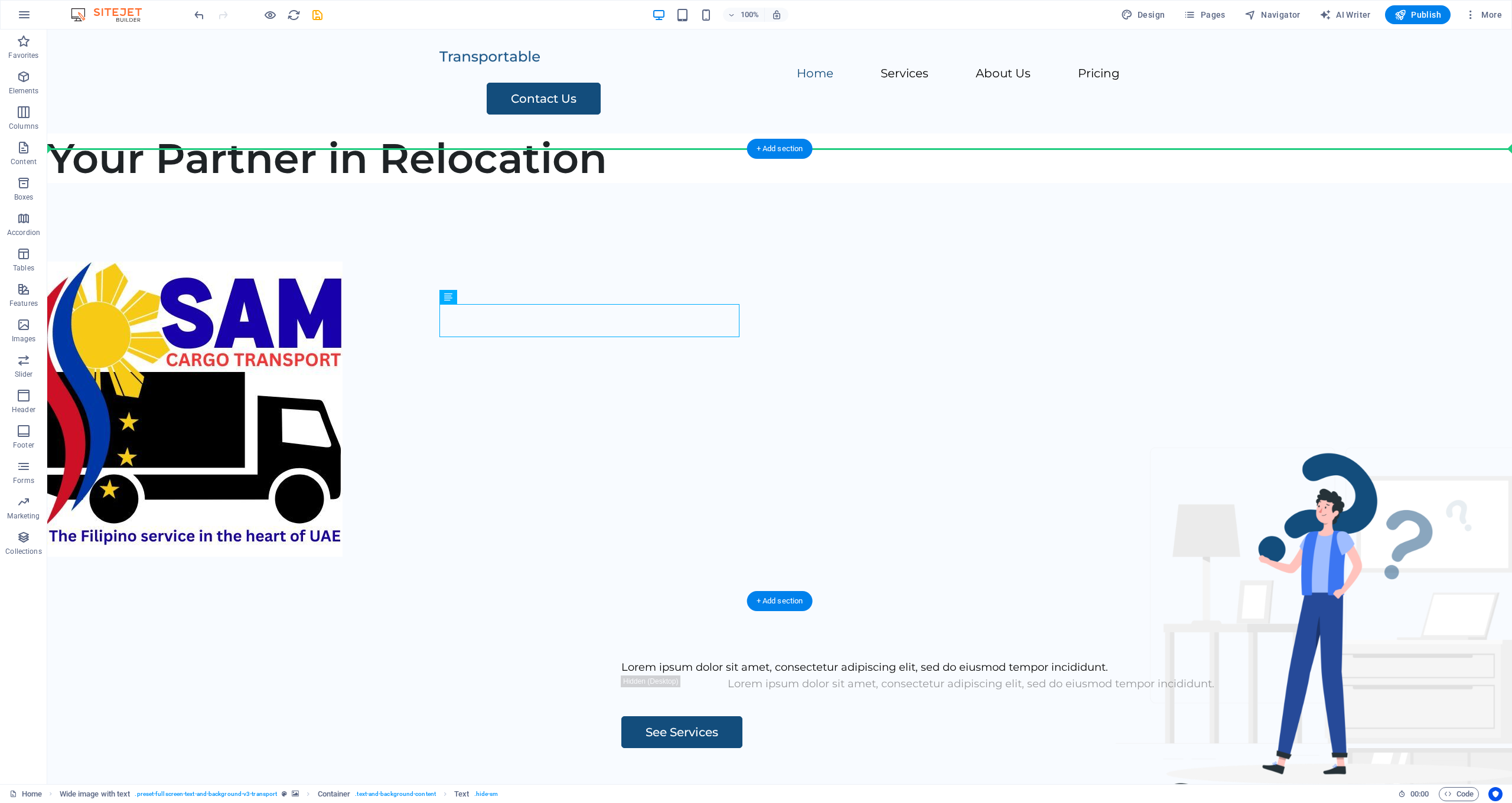 drag, startPoint x: 581, startPoint y: 328, endPoint x: 443, endPoint y: 247, distance: 160.01562 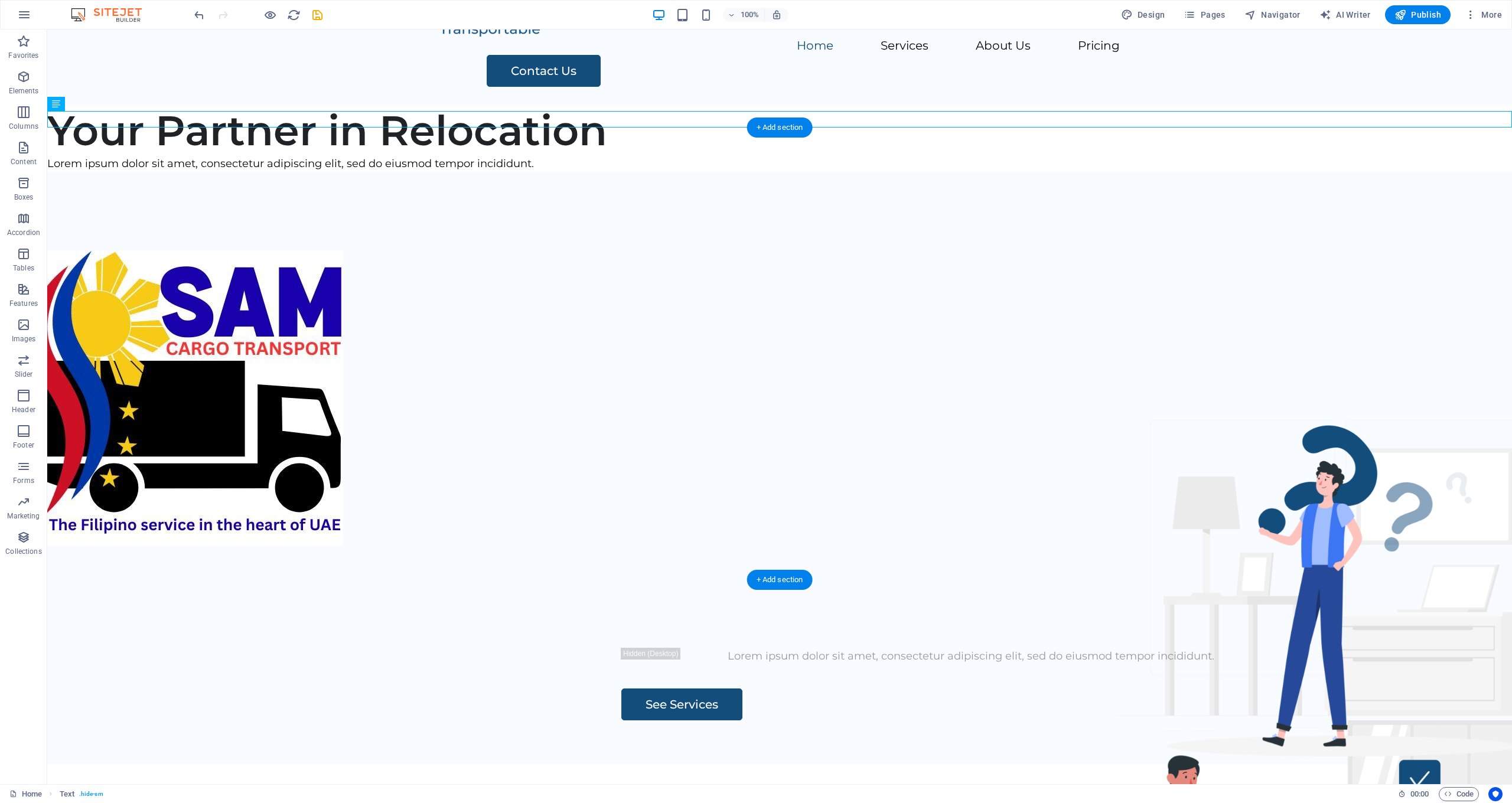 scroll, scrollTop: 0, scrollLeft: 0, axis: both 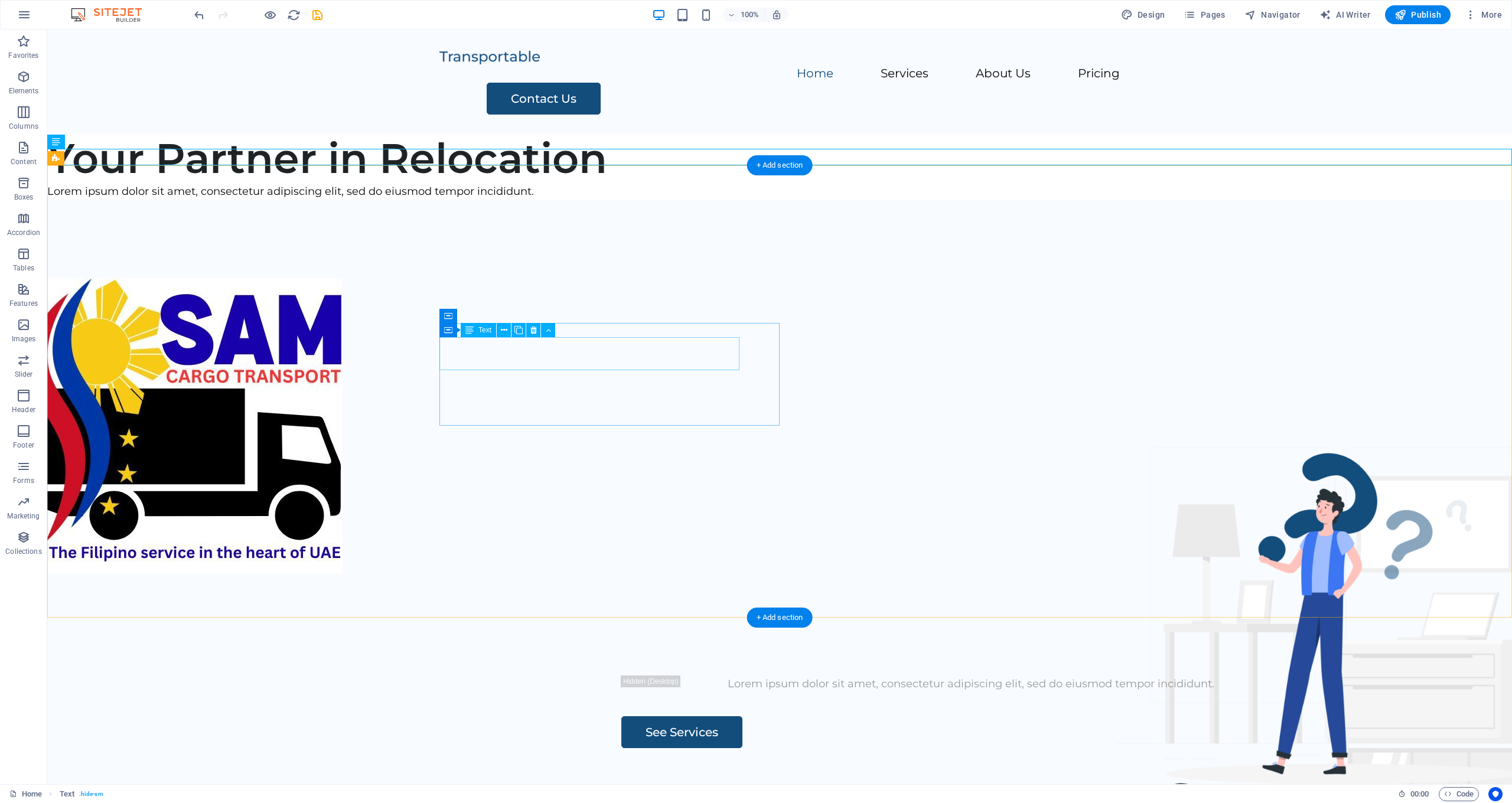 click on "Container   Text" at bounding box center (501, 330) 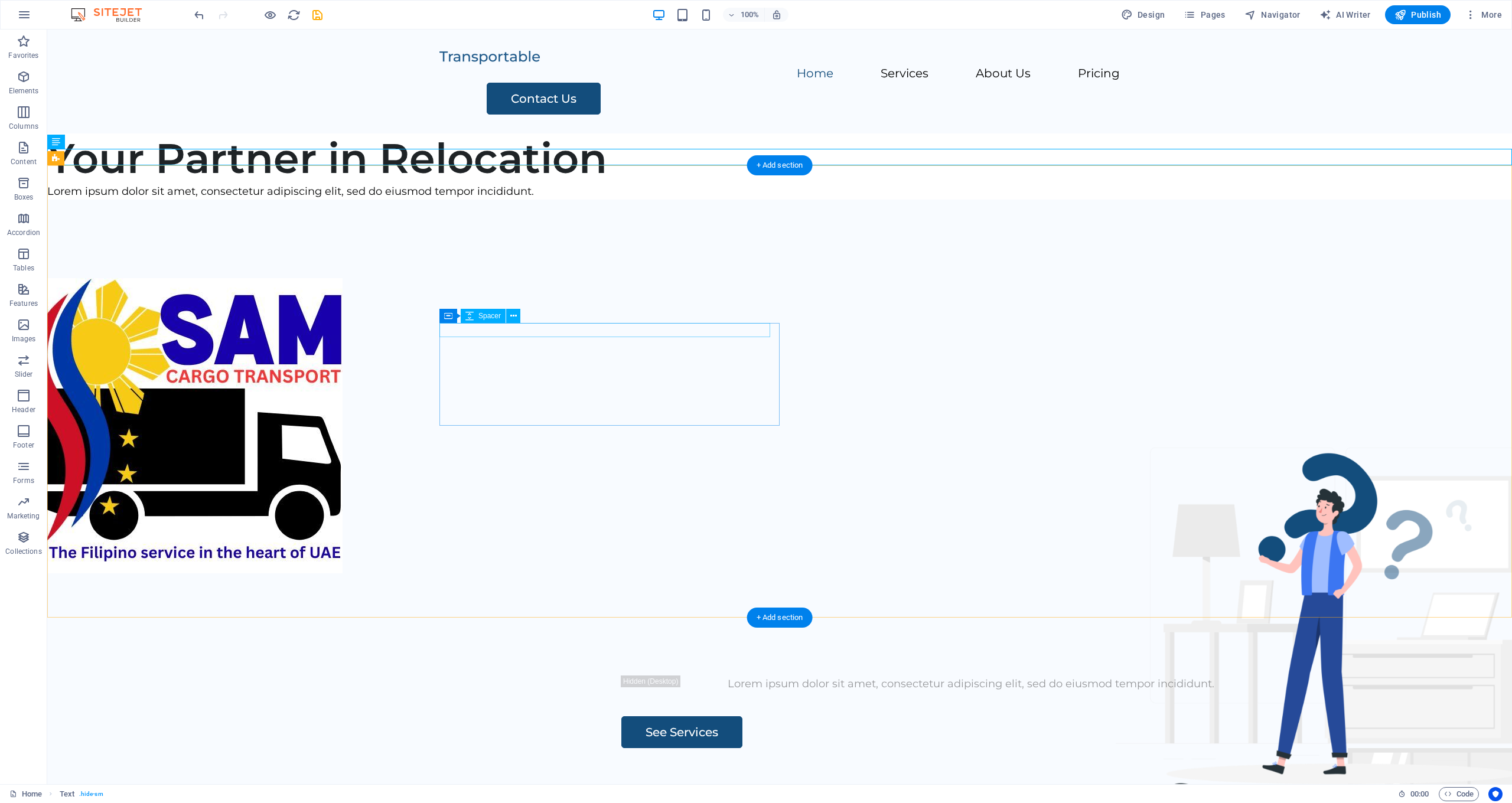 click at bounding box center (971, 668) 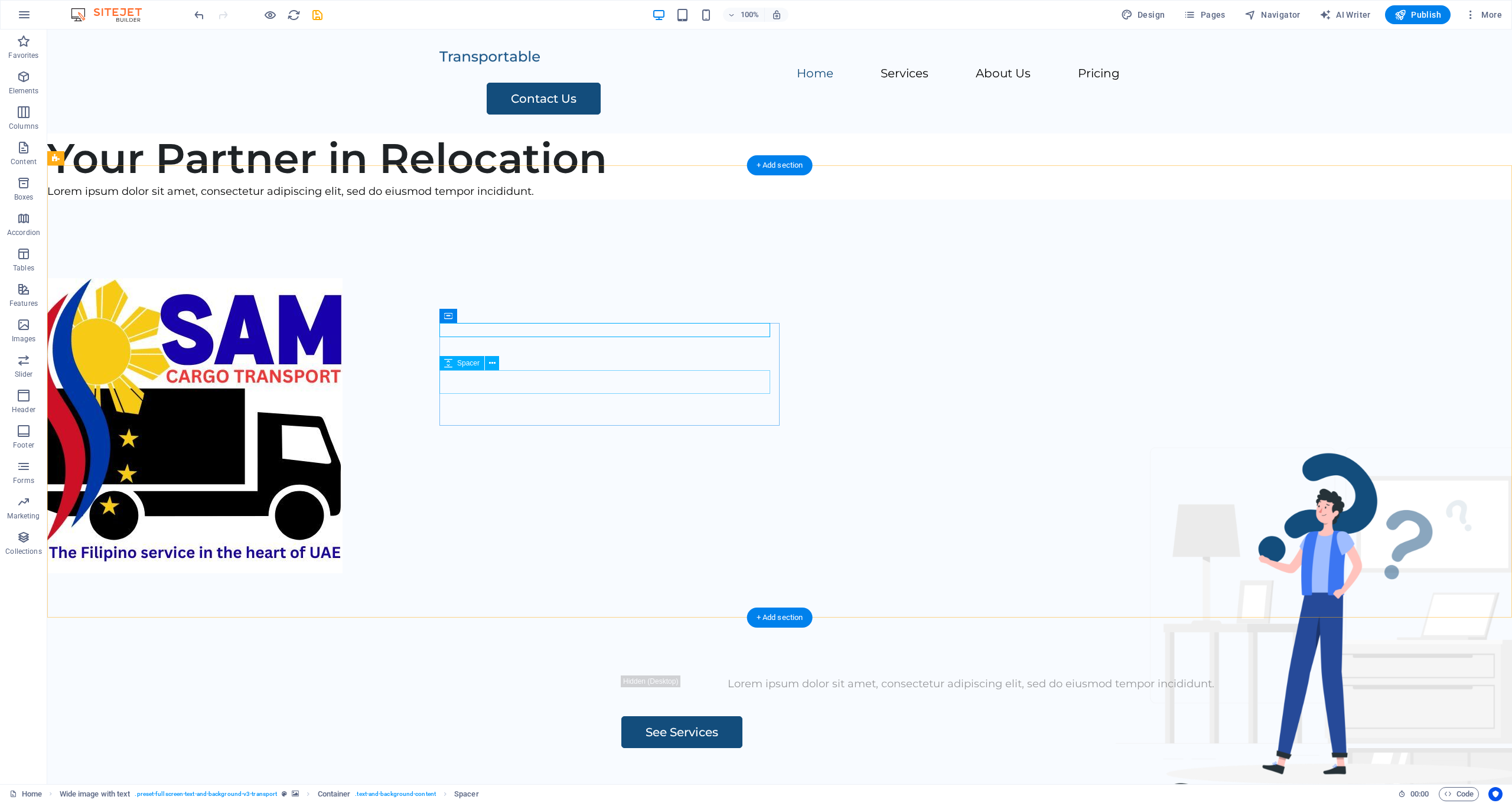 click at bounding box center (971, 704) 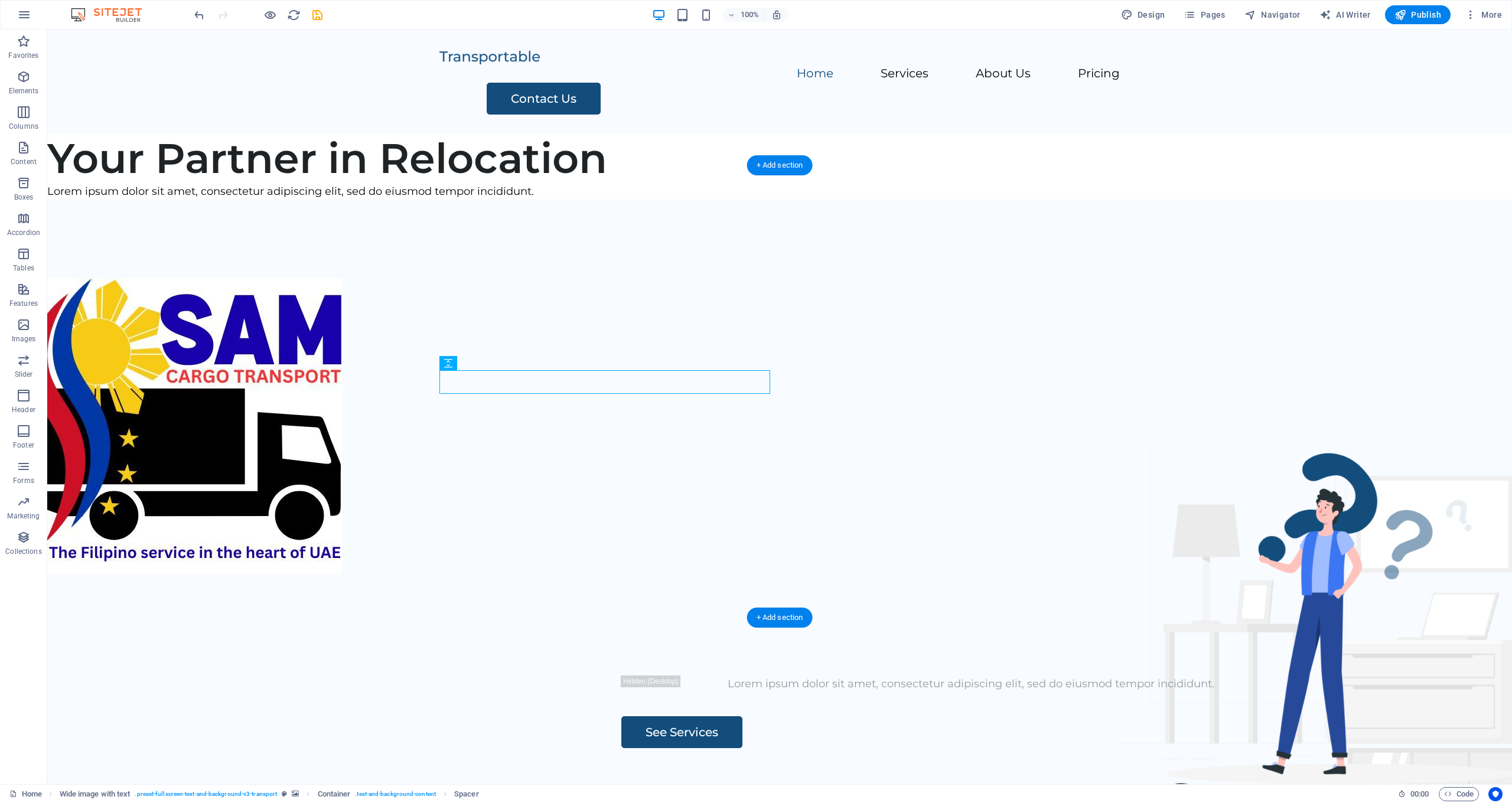 click at bounding box center (780, 426) 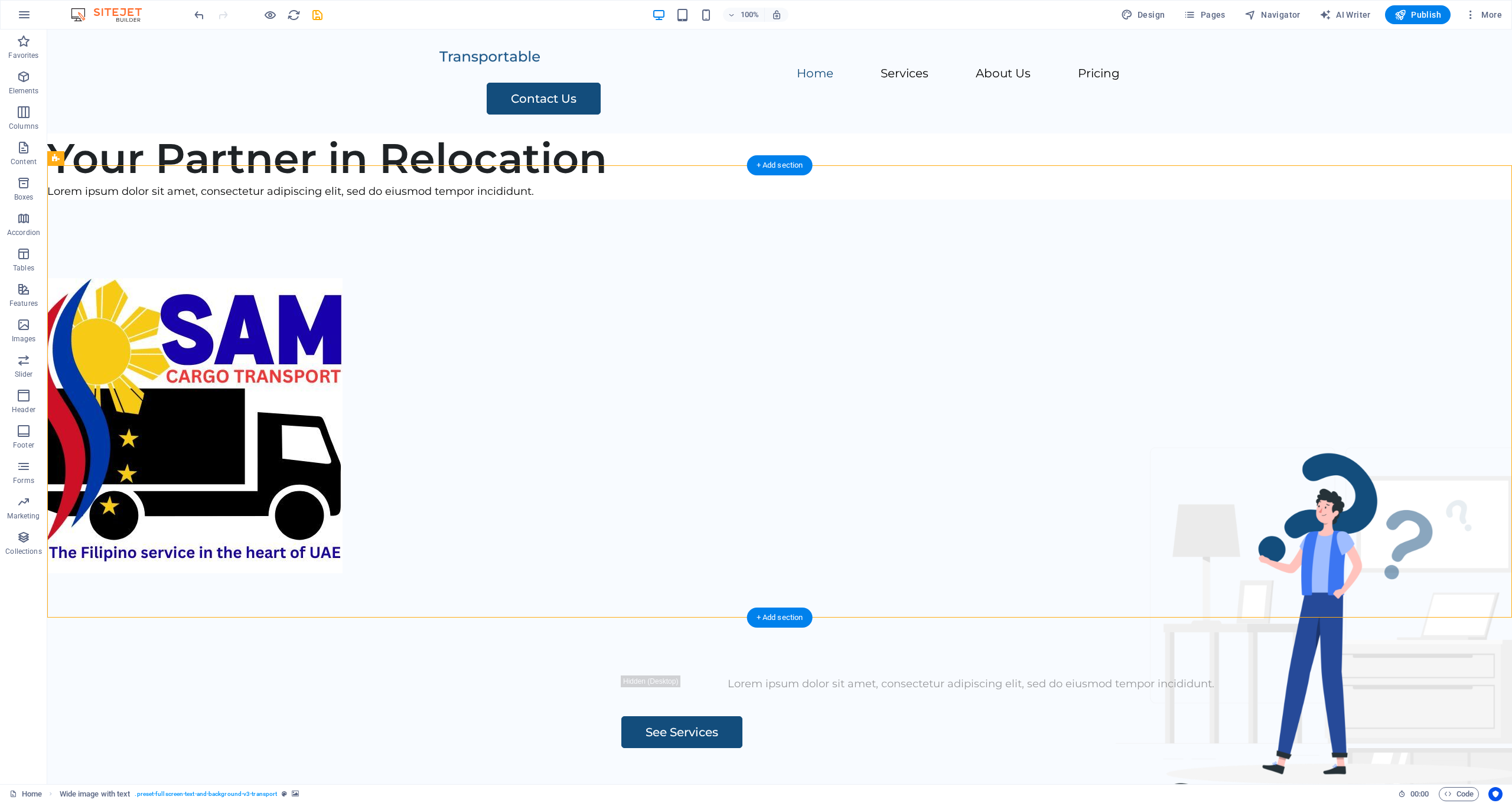 click at bounding box center (780, 426) 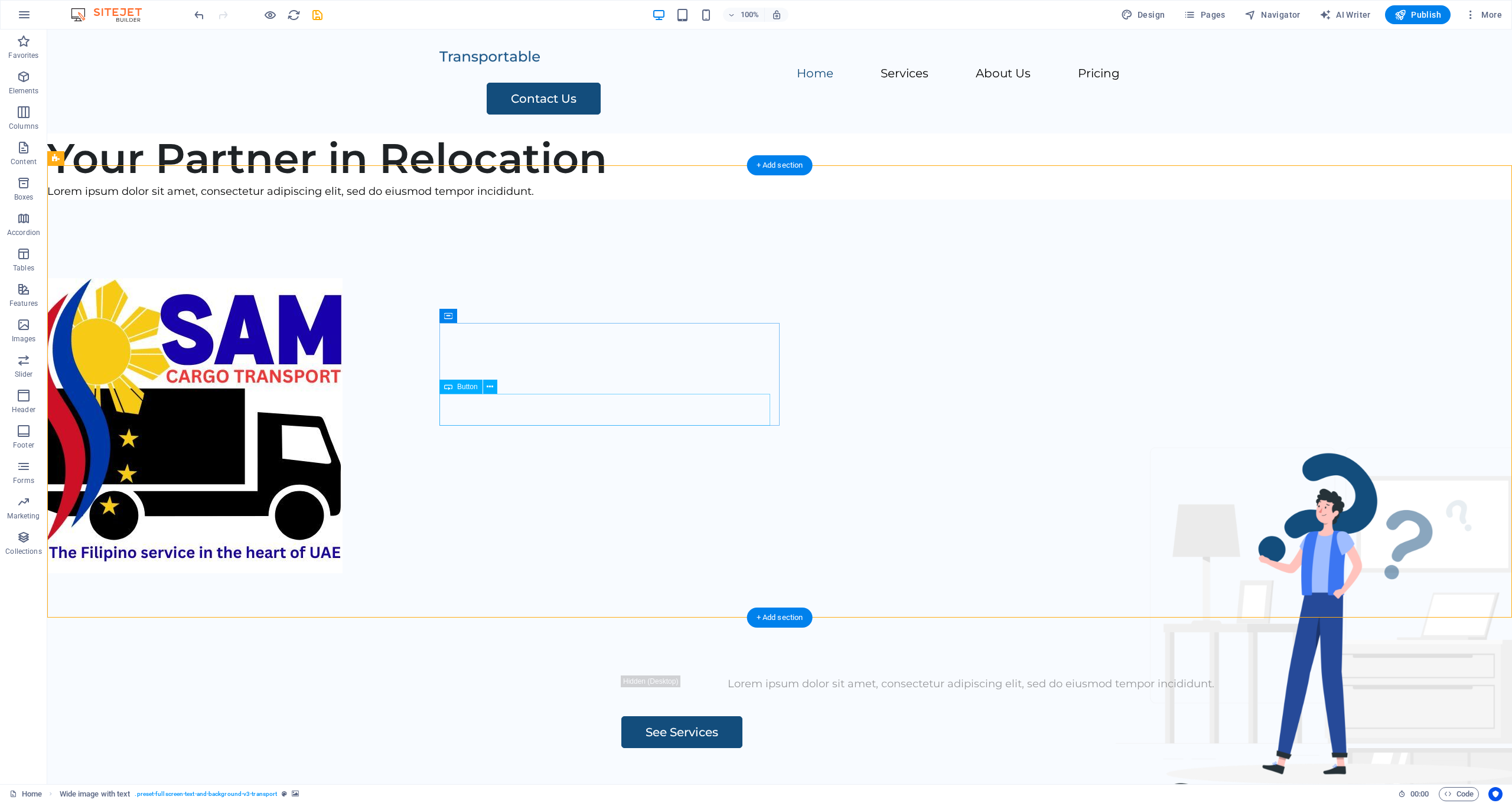 click on "See Services" at bounding box center [971, 732] 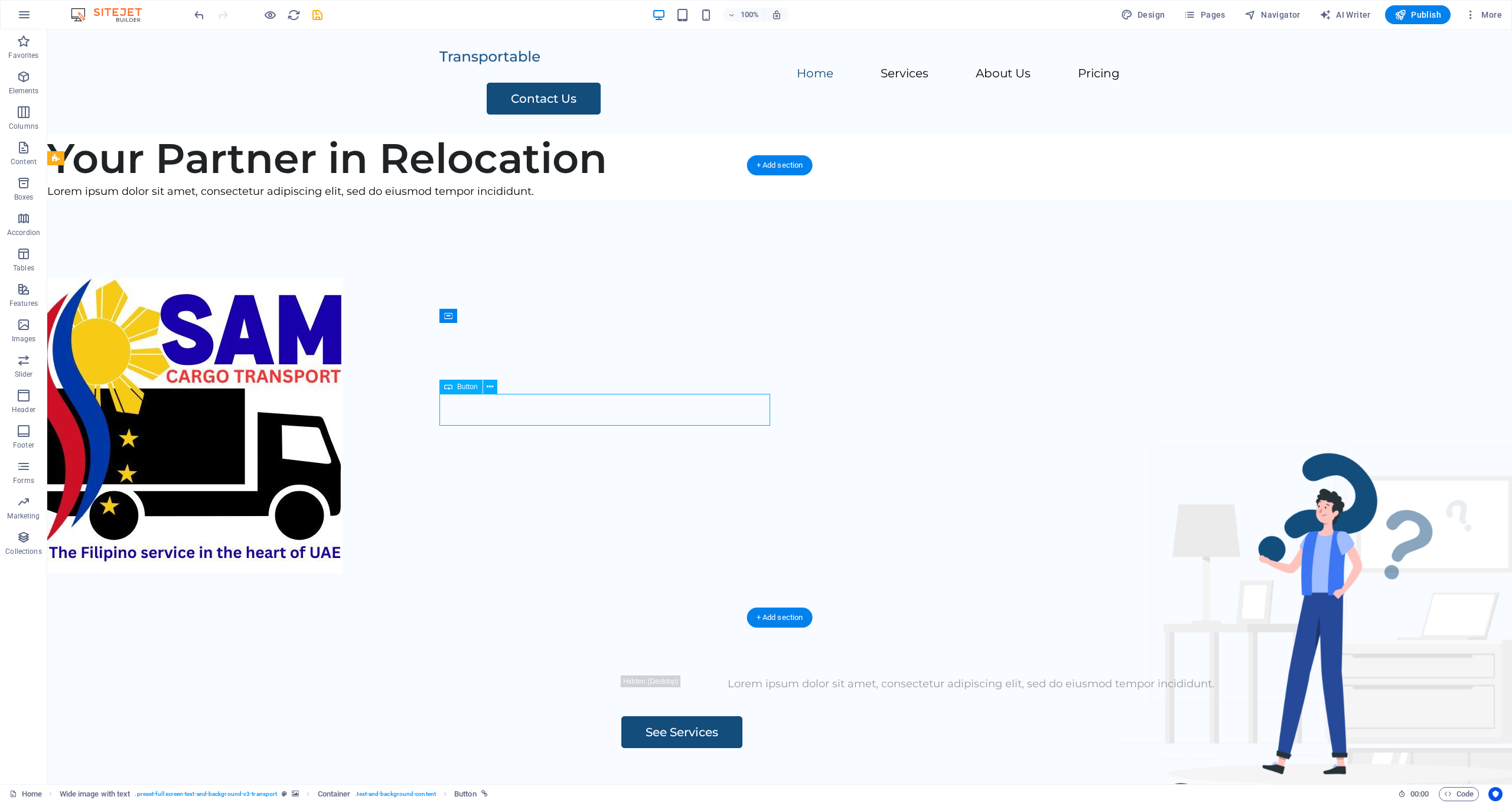 click on "See Services" at bounding box center [971, 732] 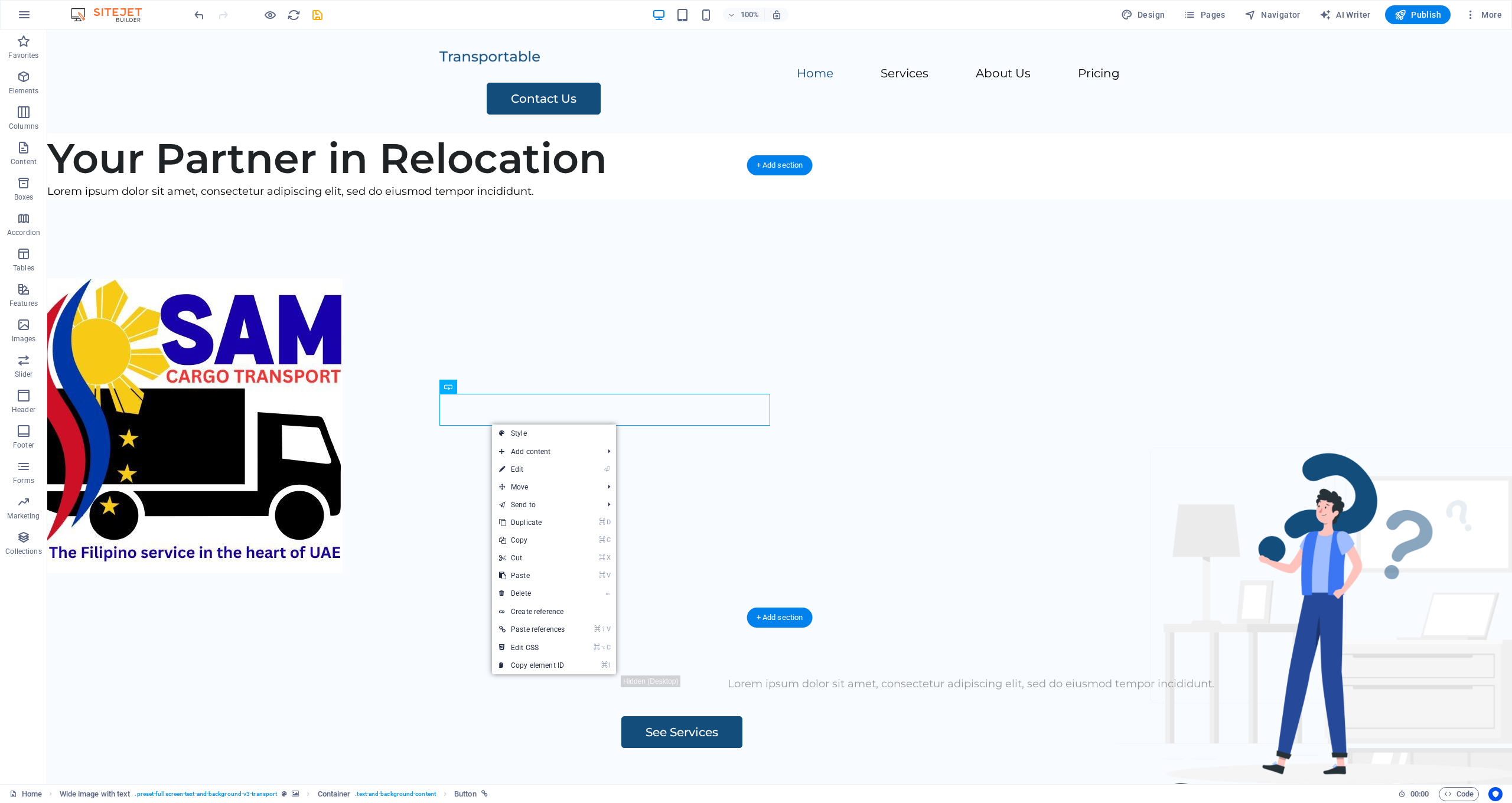 click at bounding box center [780, 426] 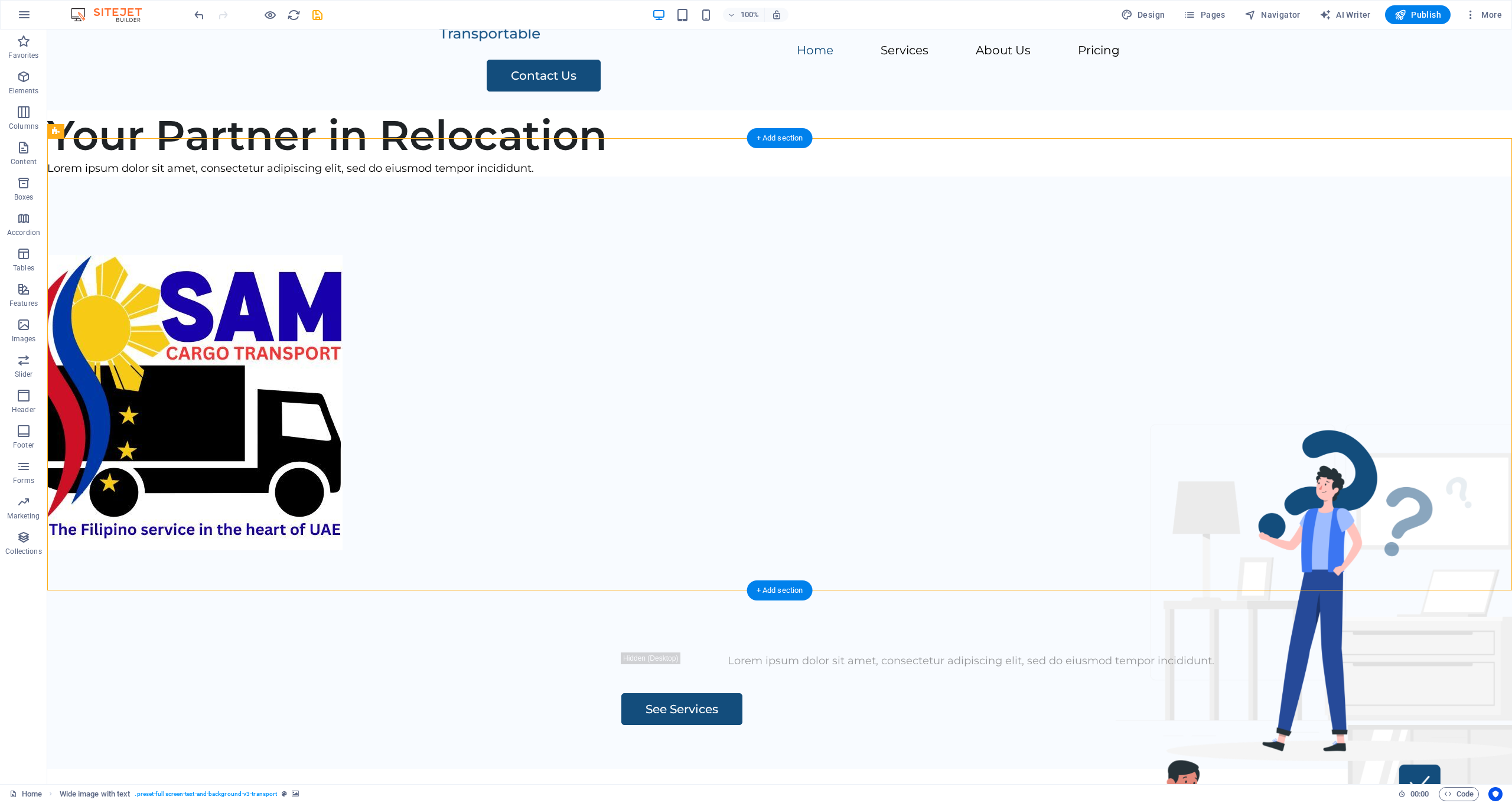 scroll, scrollTop: 27, scrollLeft: 0, axis: vertical 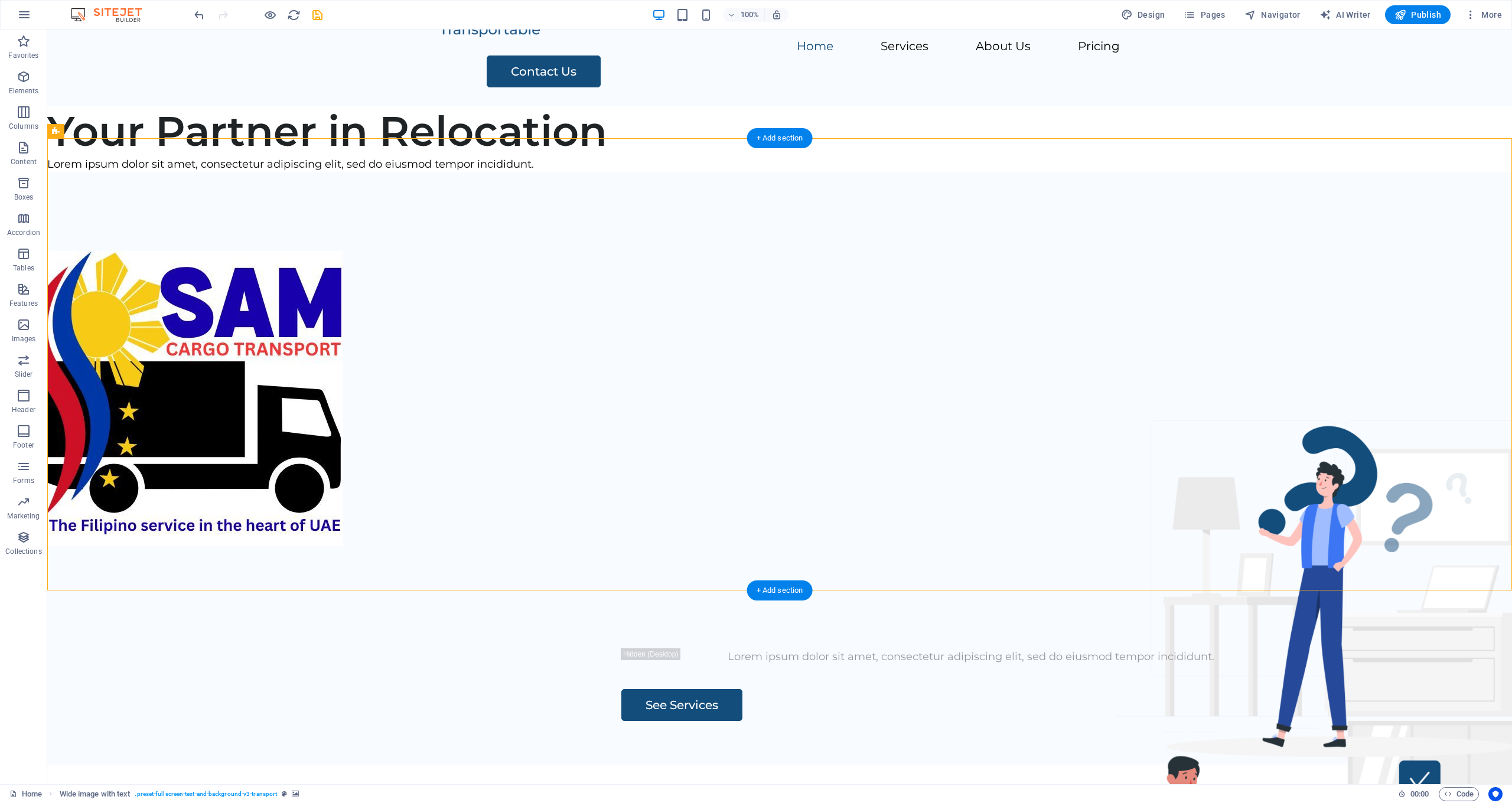 click at bounding box center [780, 399] 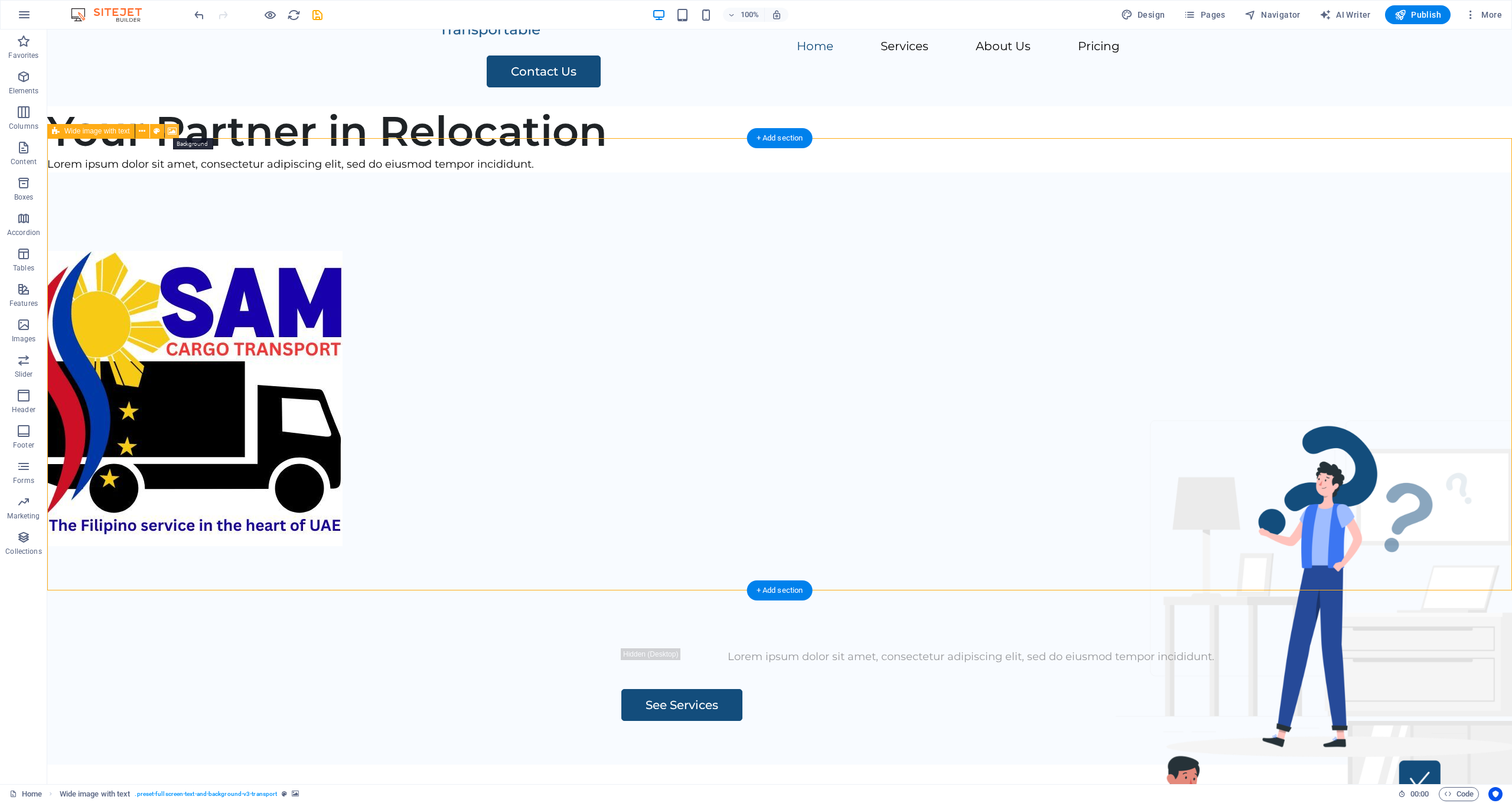 click at bounding box center [172, 131] 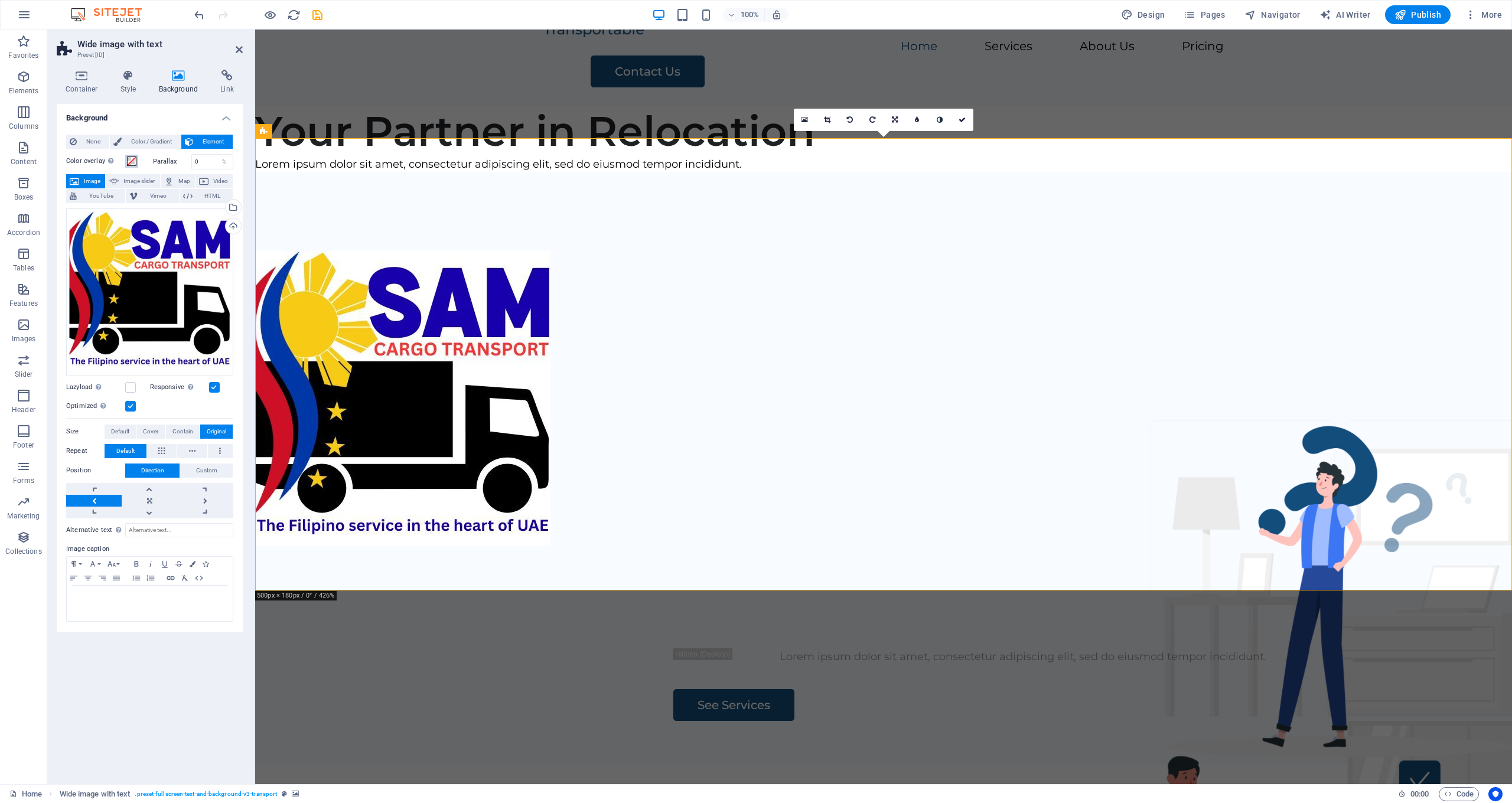 click at bounding box center [132, 161] 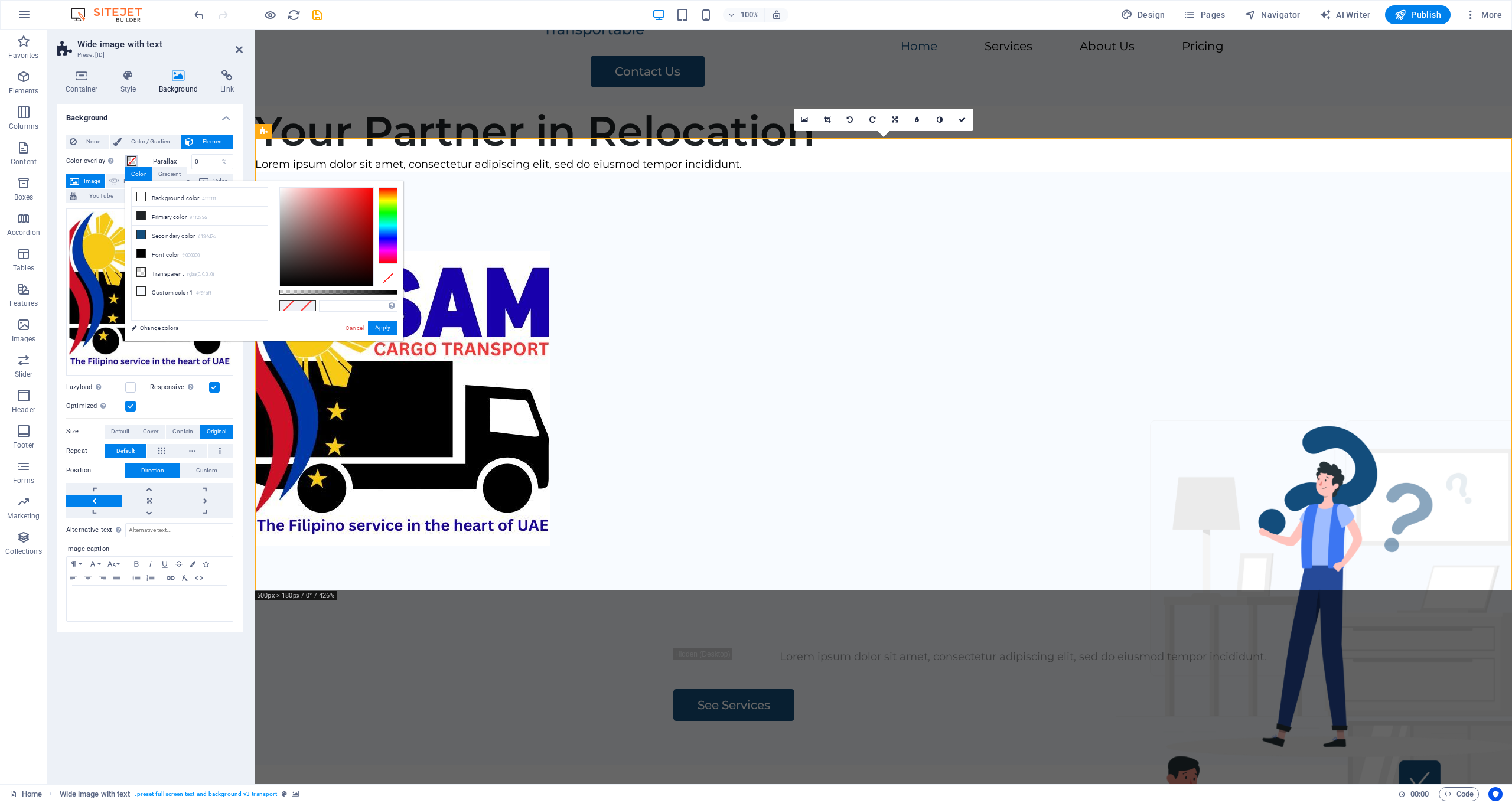 click at bounding box center (132, 161) 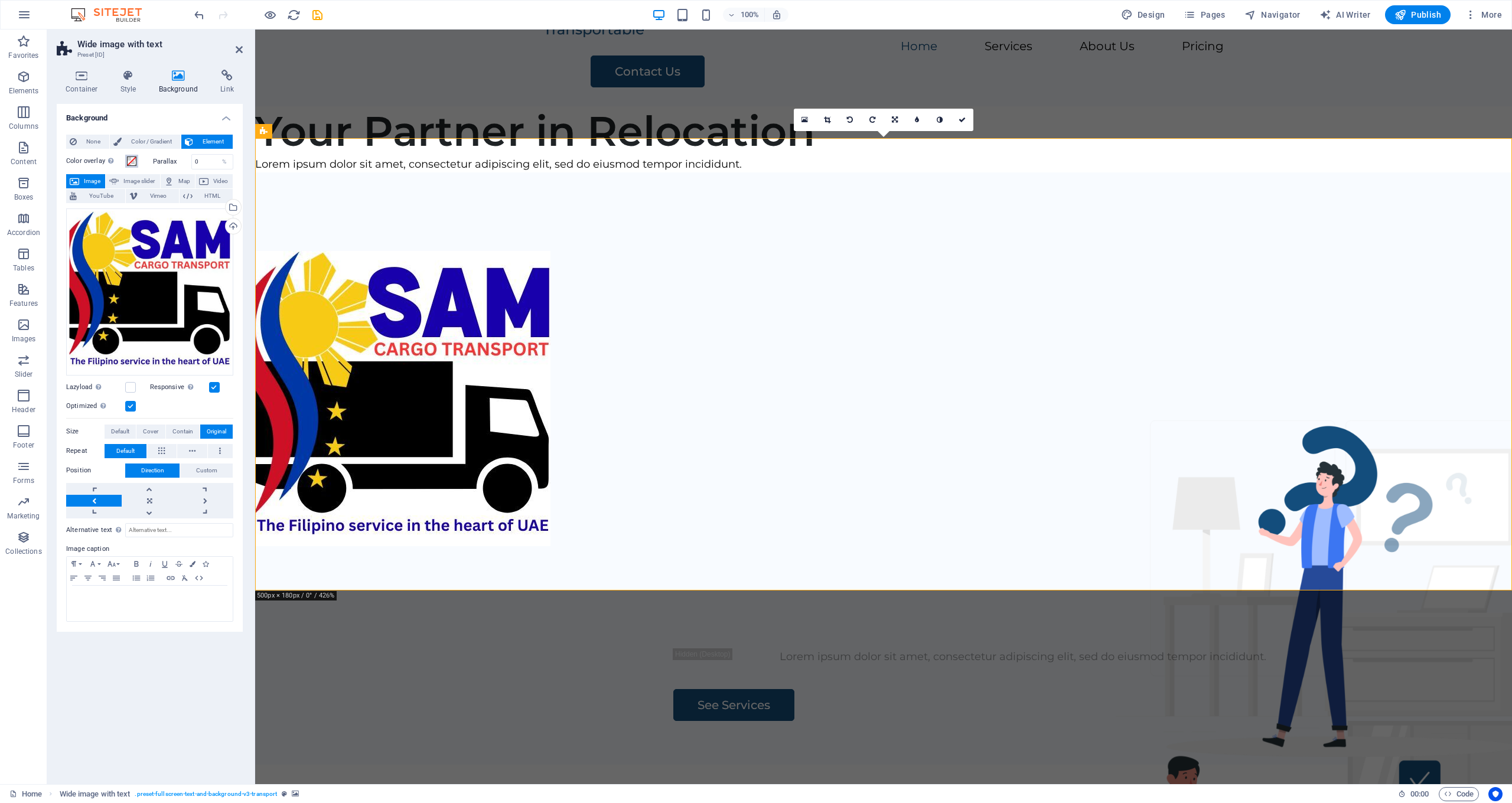 click at bounding box center [132, 161] 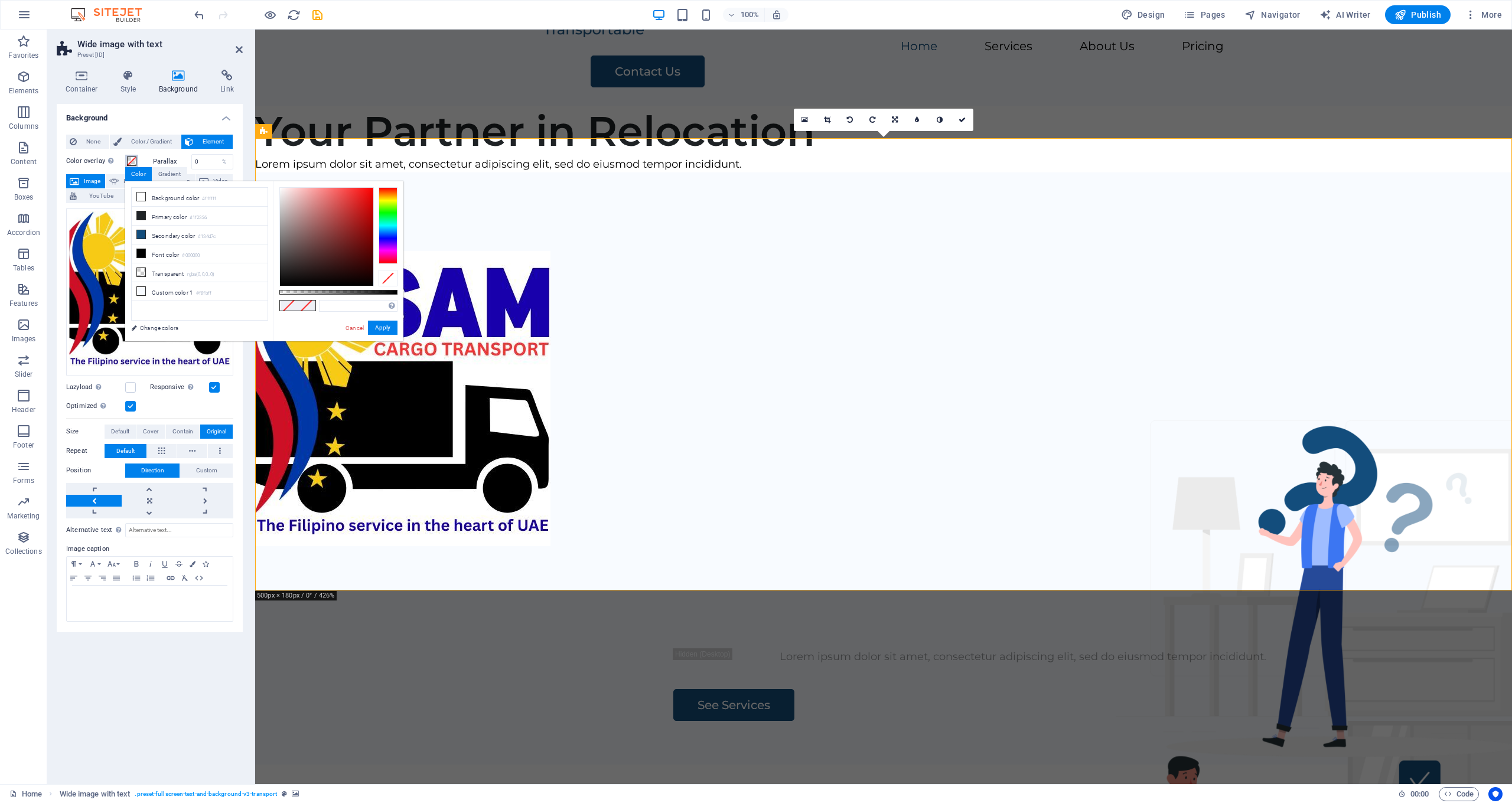 click at bounding box center [132, 161] 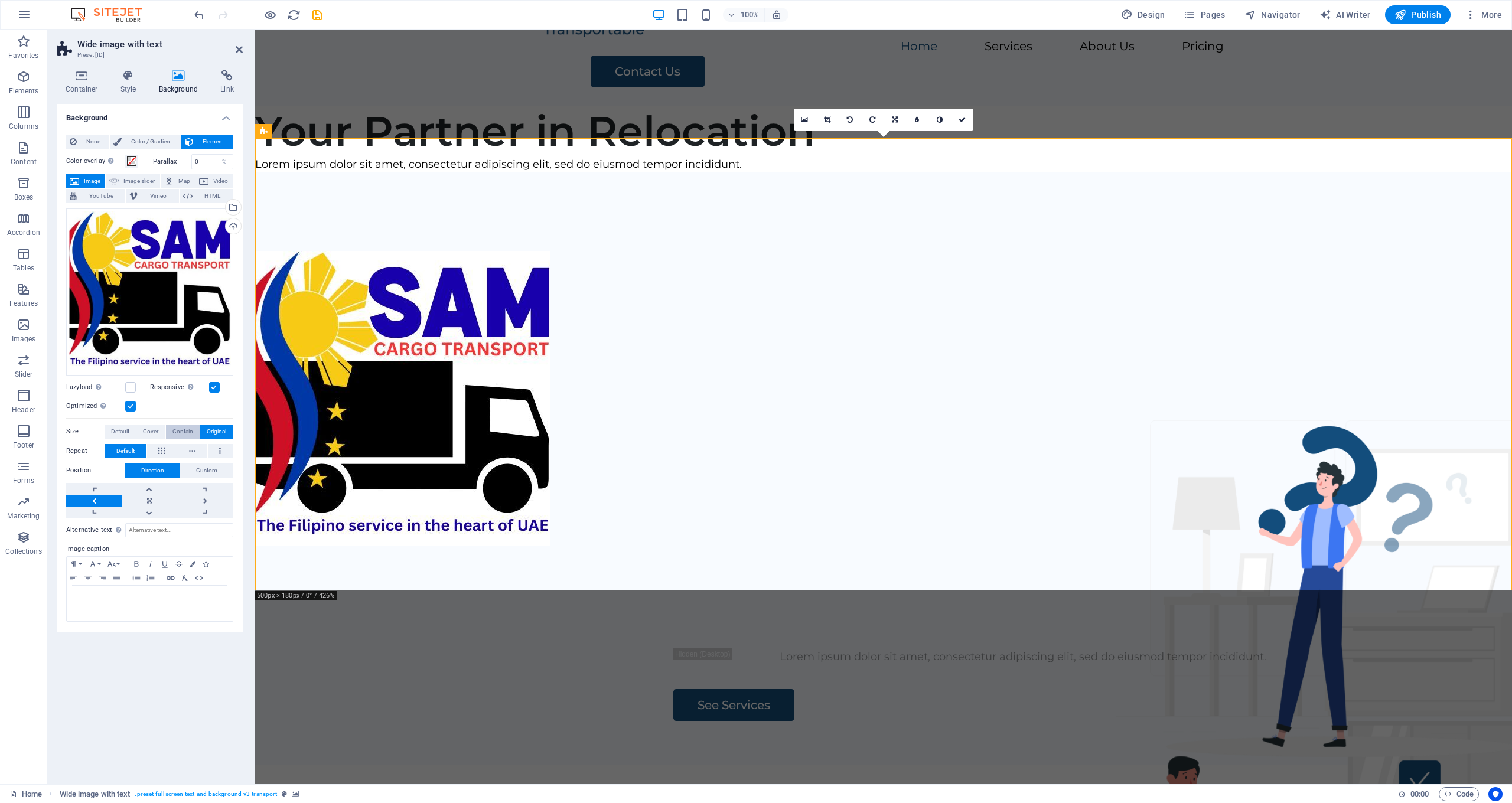 click on "Contain" at bounding box center [183, 432] 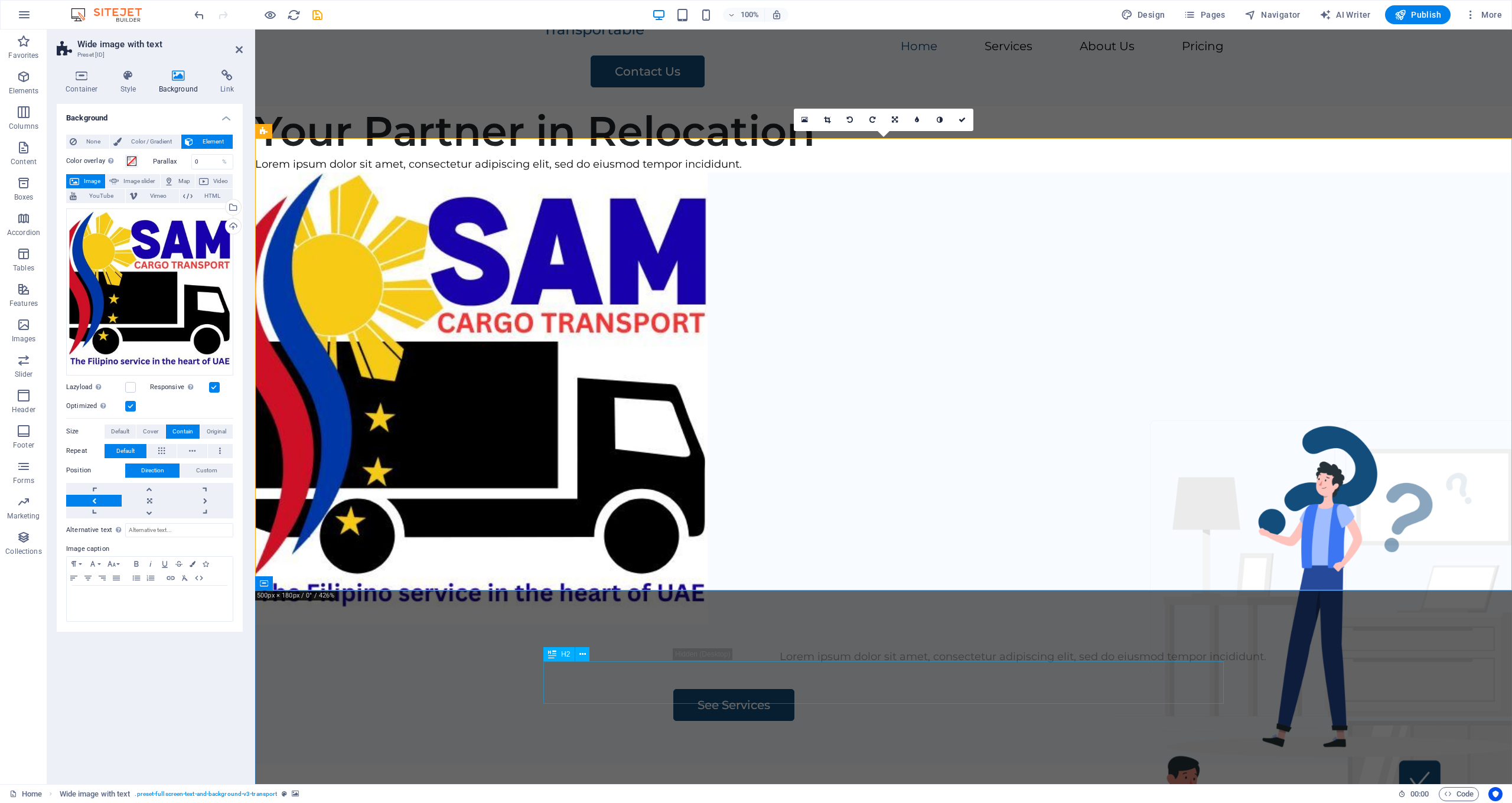 click on "Our Services" at bounding box center [884, 857] 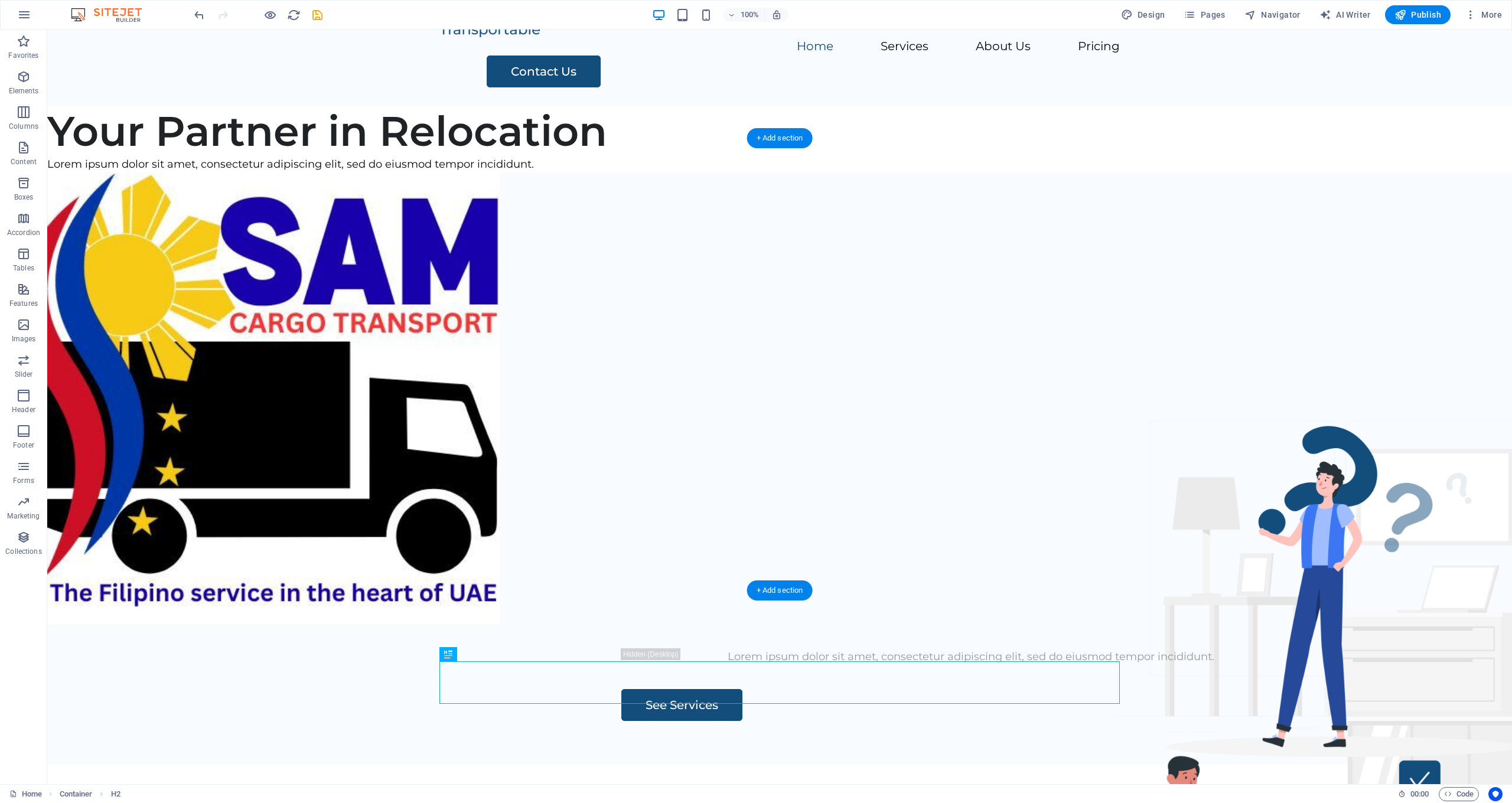 click at bounding box center [780, 399] 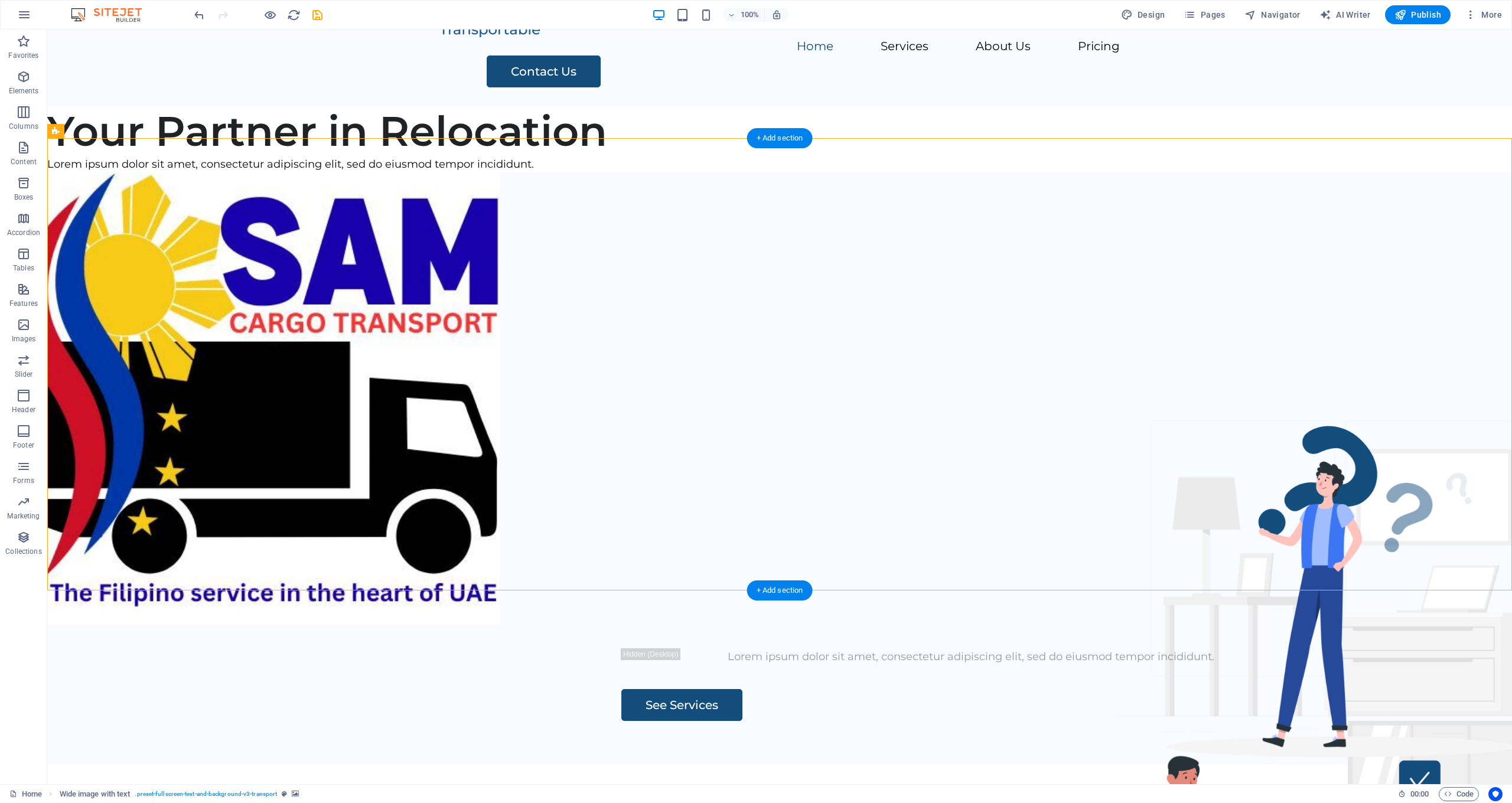 click at bounding box center [780, 399] 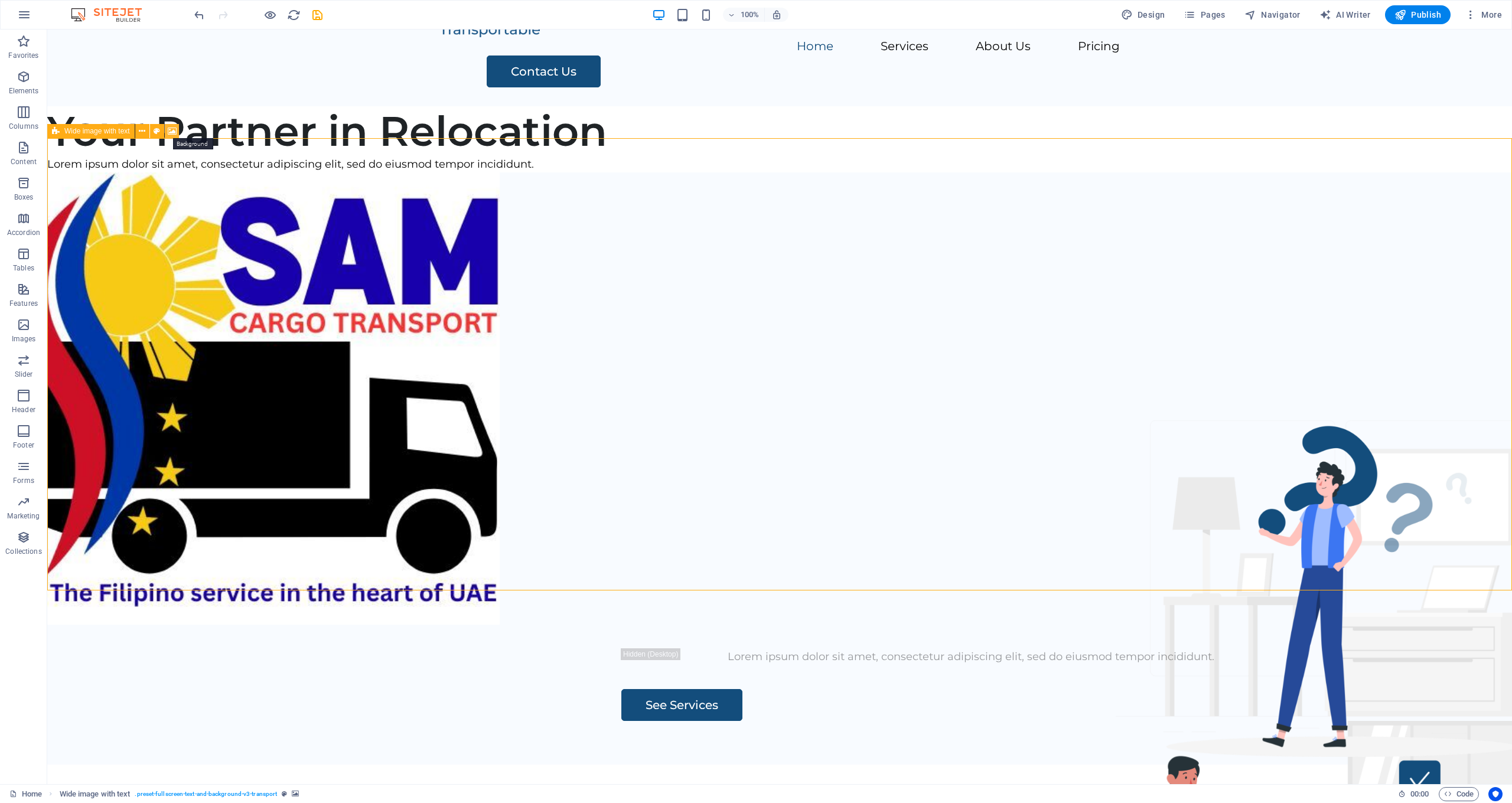 click at bounding box center (172, 131) 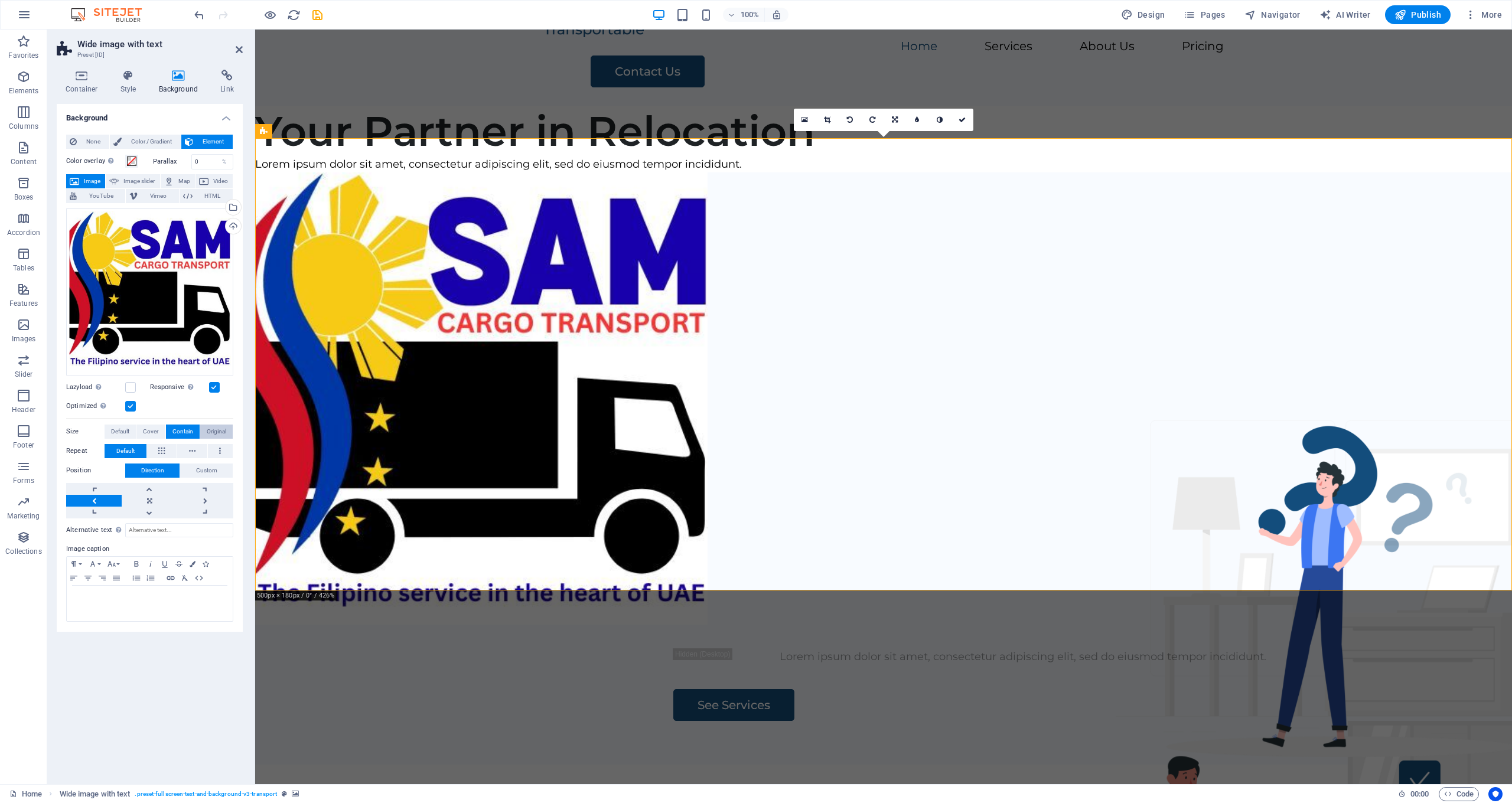 click on "Original" at bounding box center [216, 432] 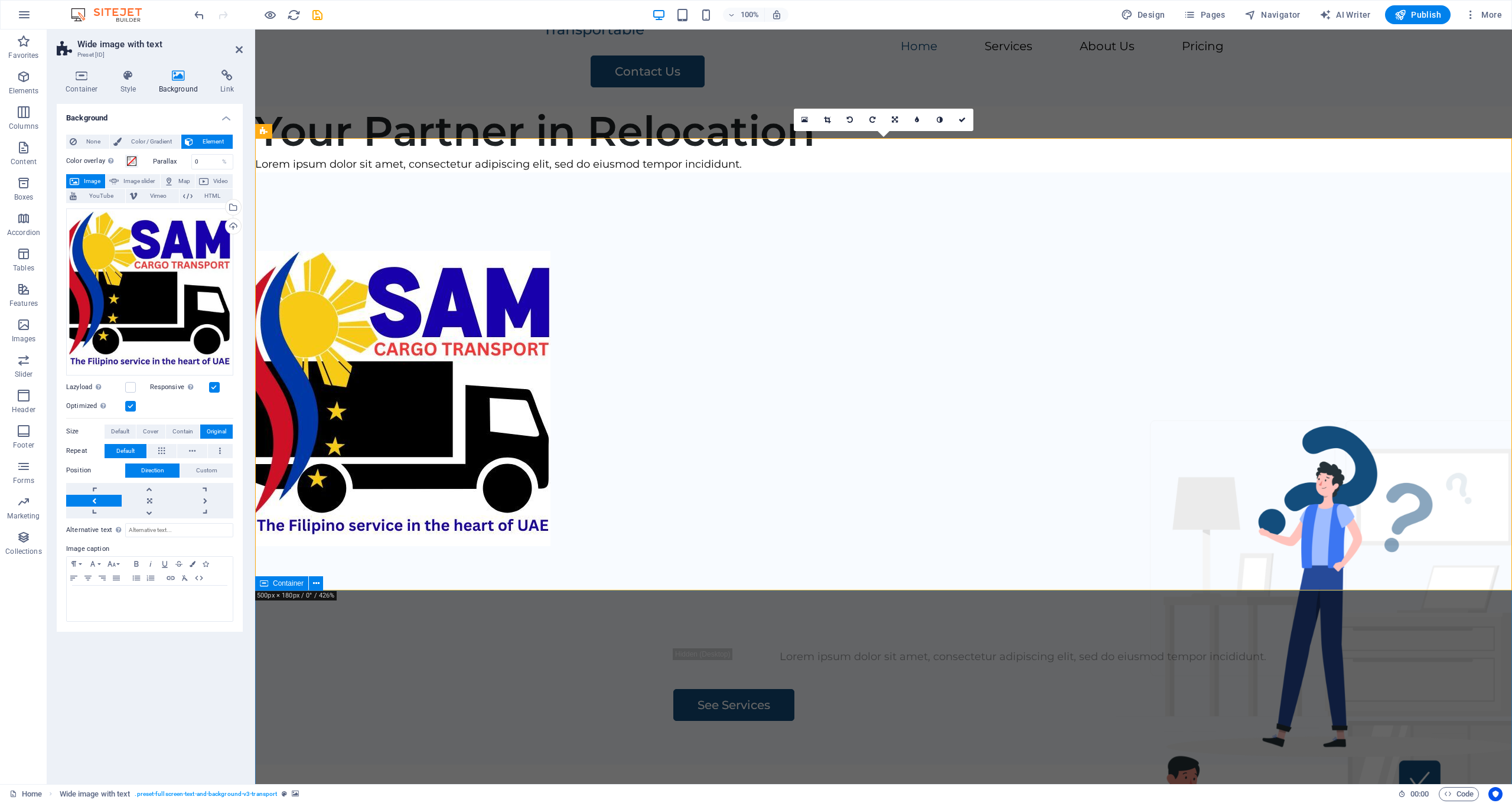 drag, startPoint x: 610, startPoint y: 658, endPoint x: 818, endPoint y: 656, distance: 208.00962 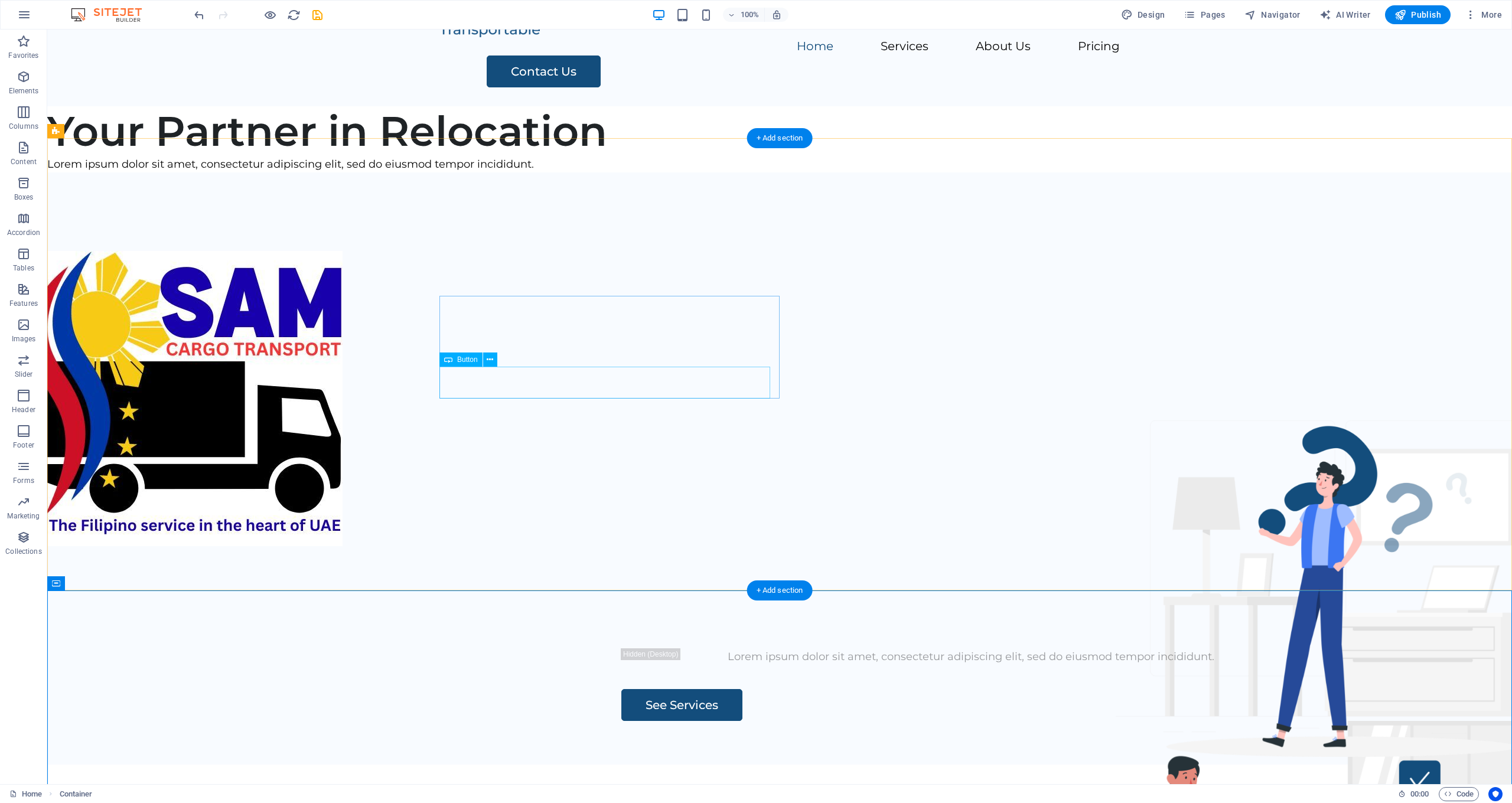 click on "See Services" at bounding box center [971, 705] 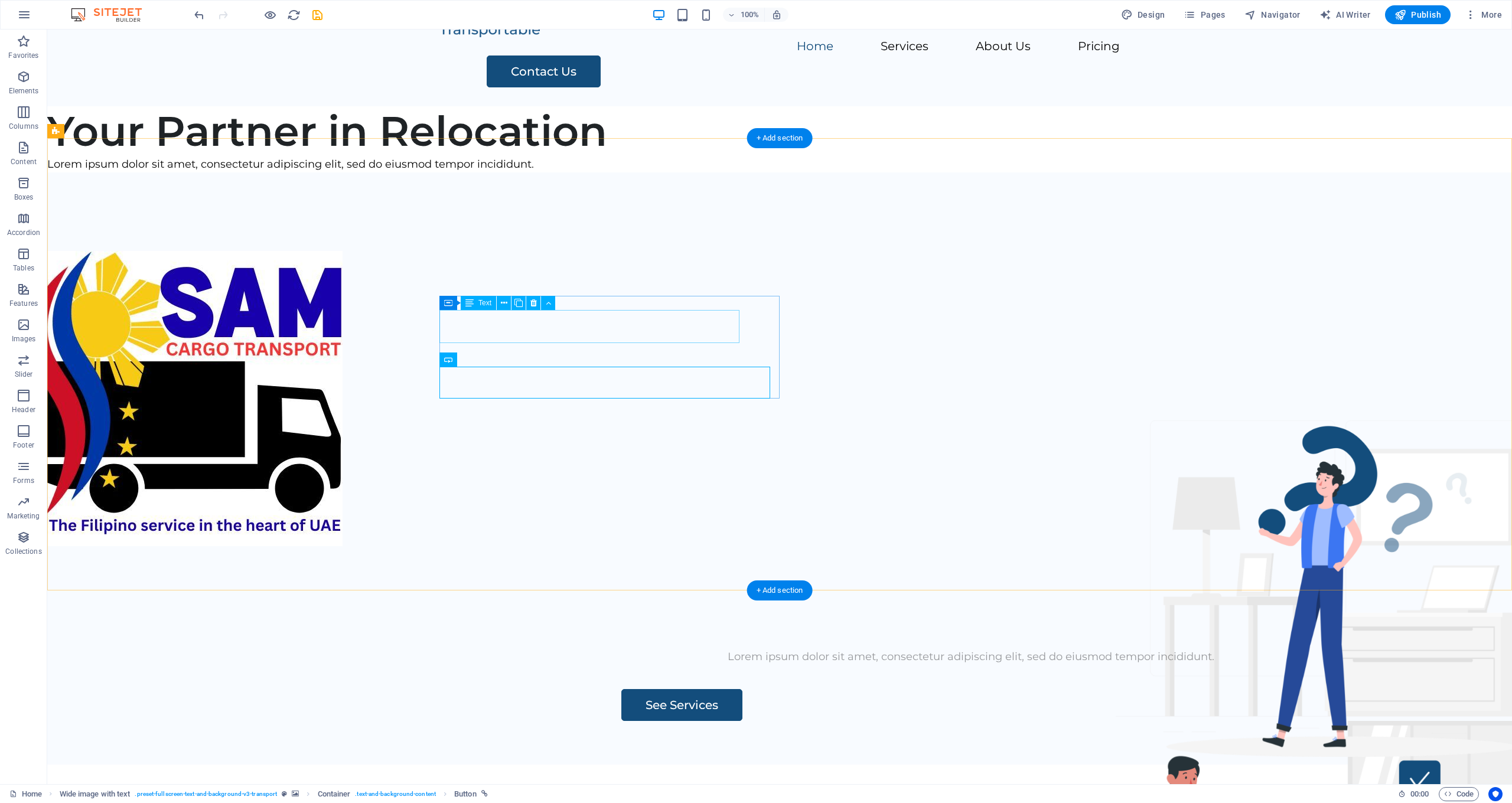 click on "Lorem ipsum dolor sit amet, consectetur adipiscing elit, sed do eiusmod tempor incididunt." at bounding box center [971, 657] 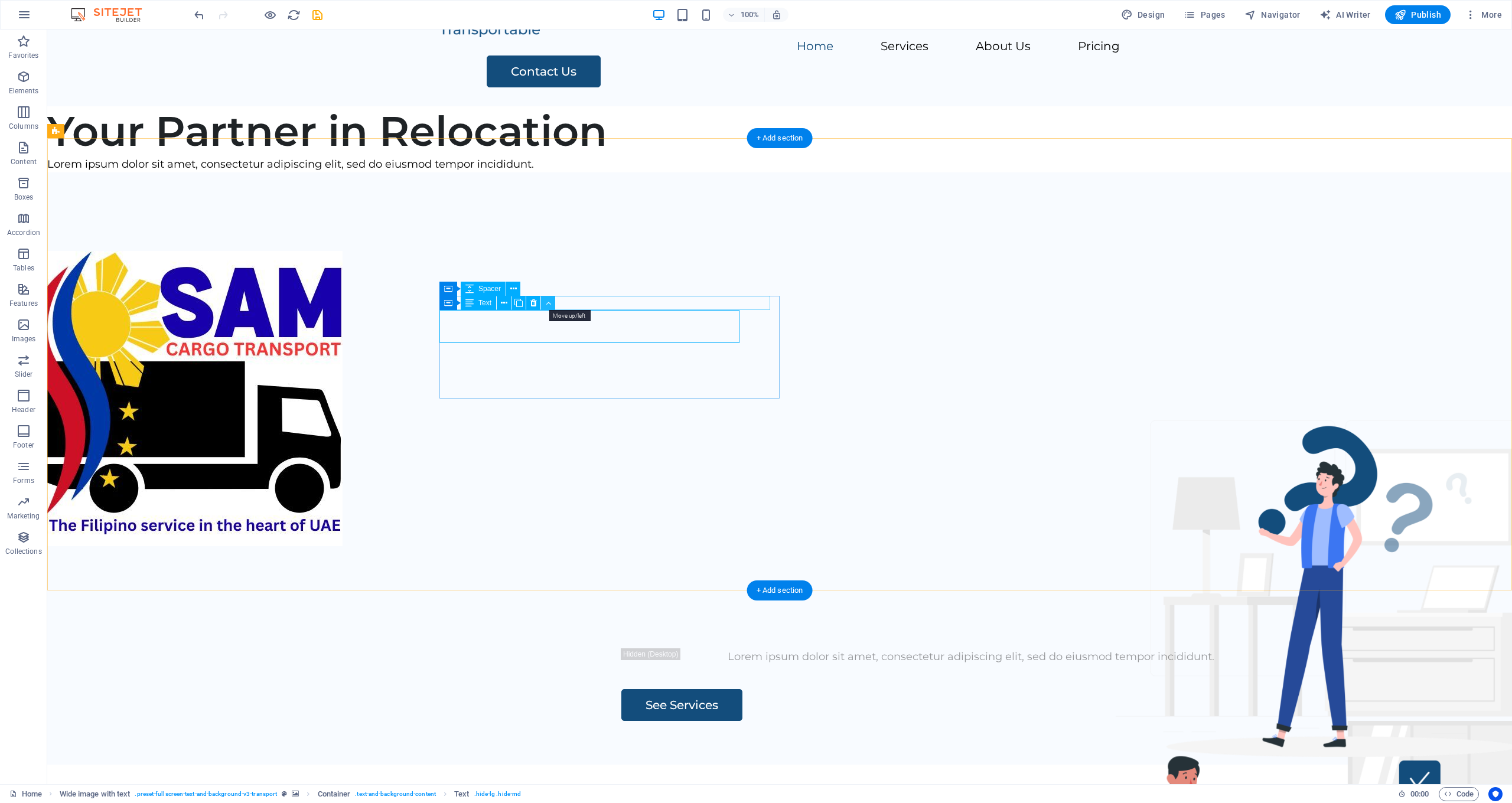 click at bounding box center [548, 303] 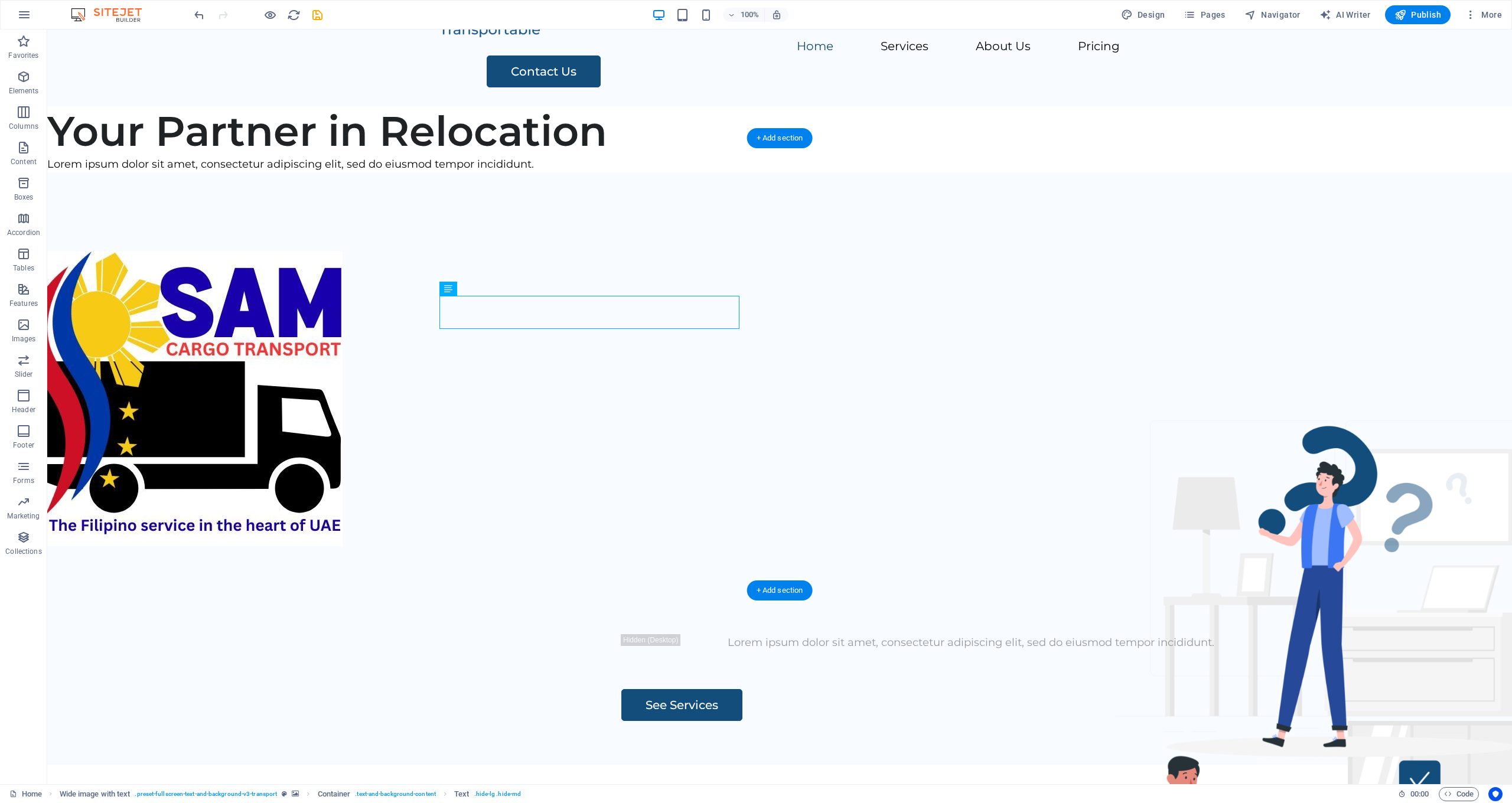 click at bounding box center (780, 399) 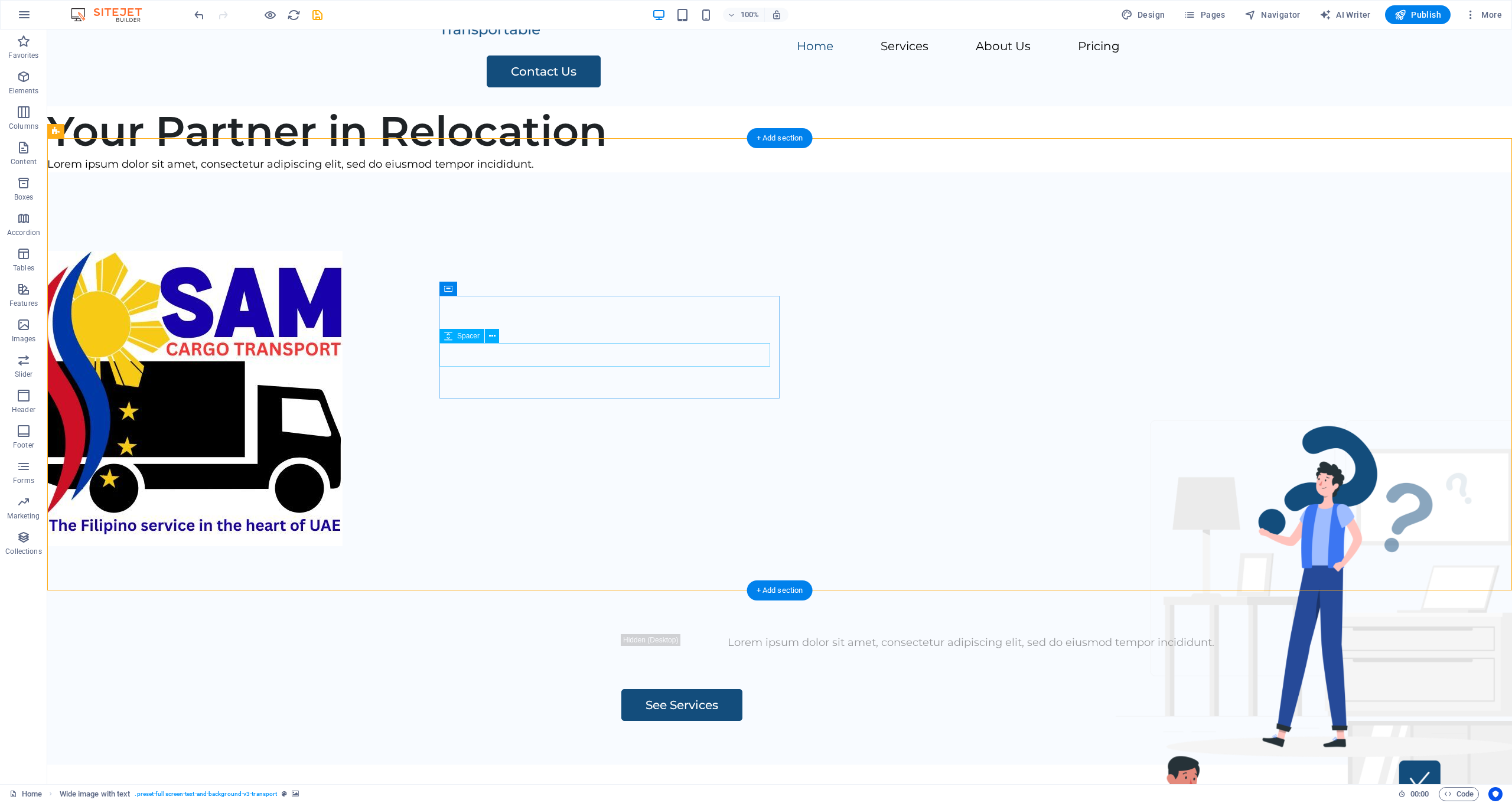 click at bounding box center (971, 677) 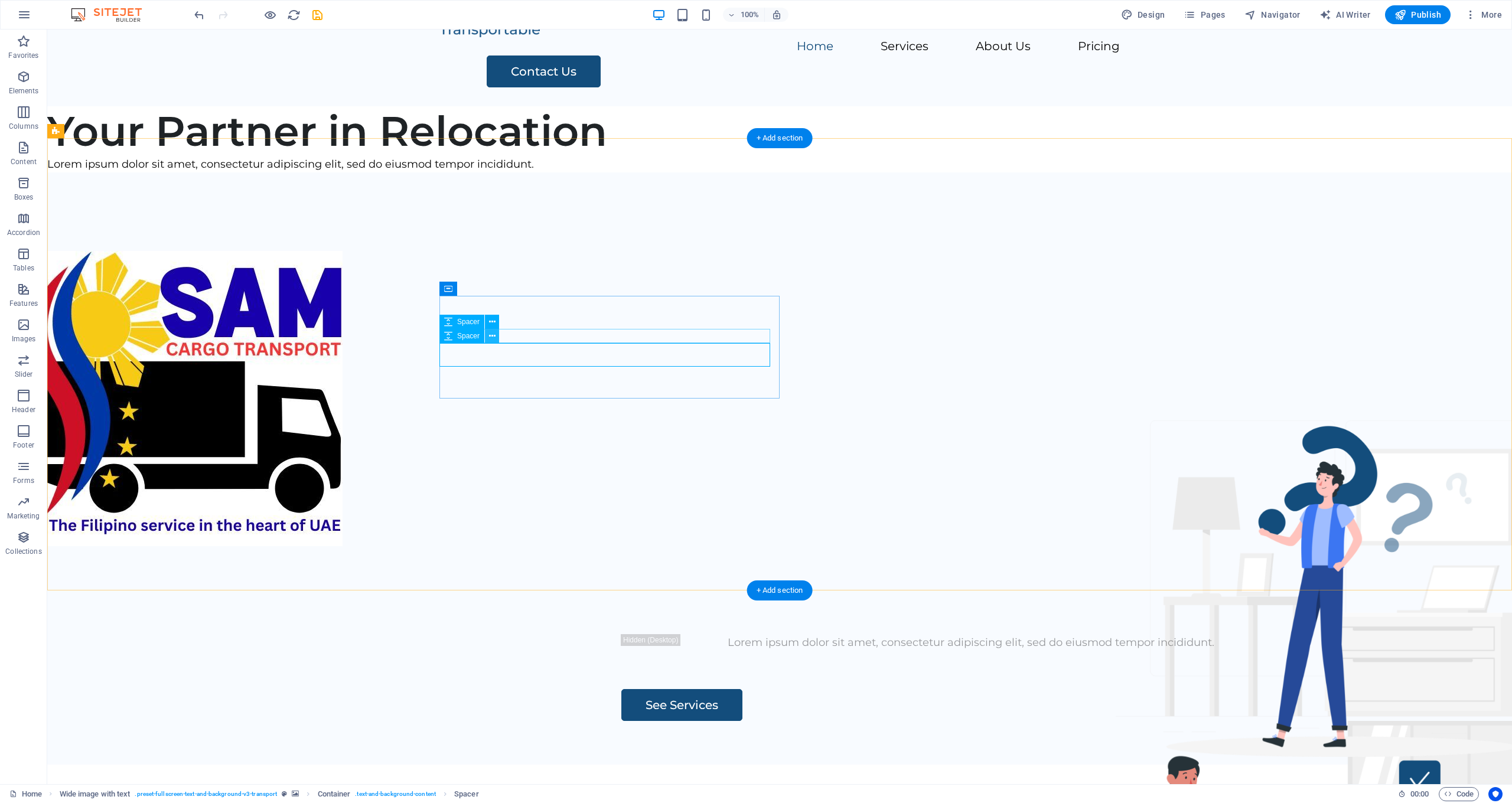 click at bounding box center [492, 336] 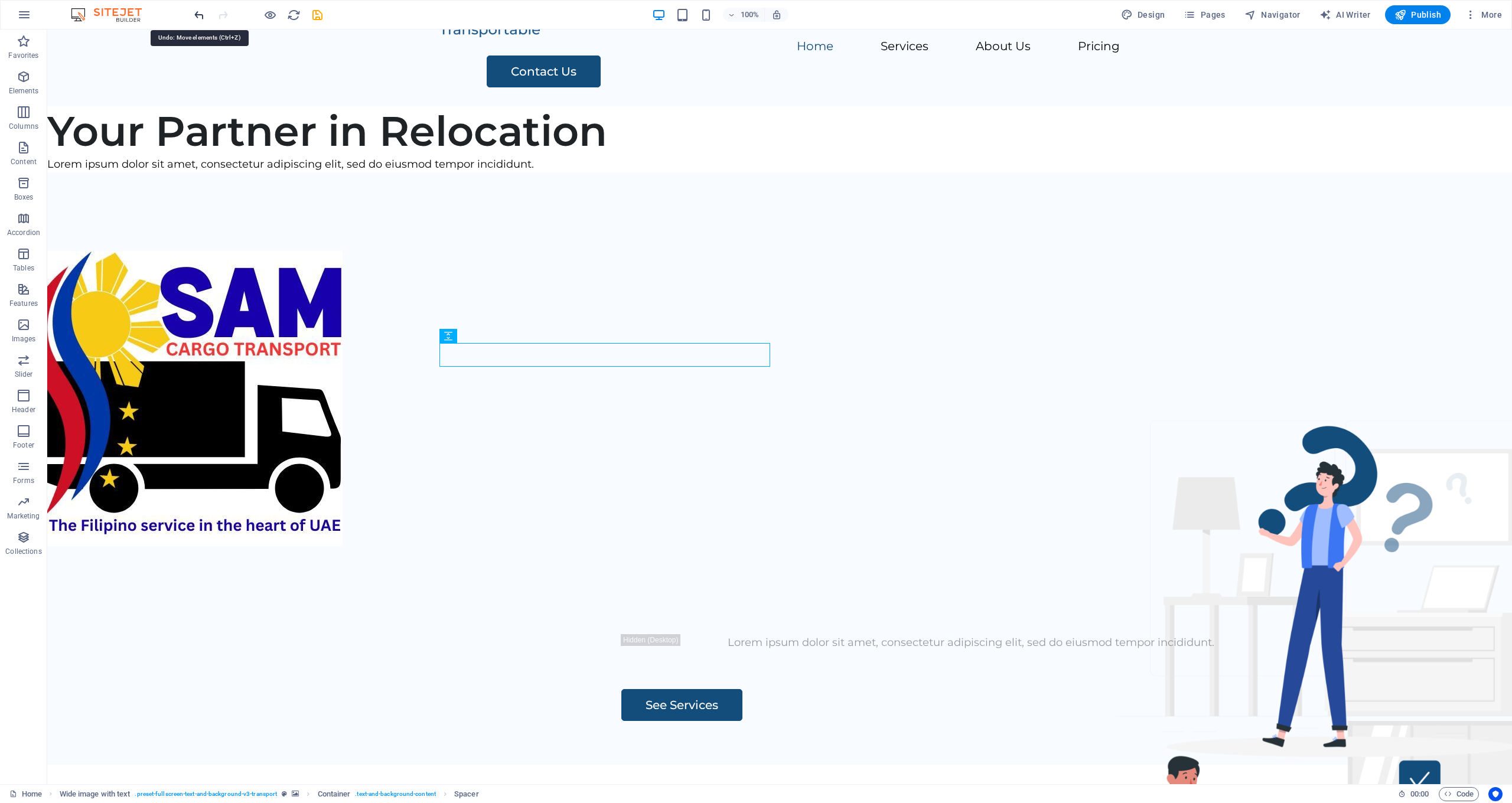 click at bounding box center [199, 15] 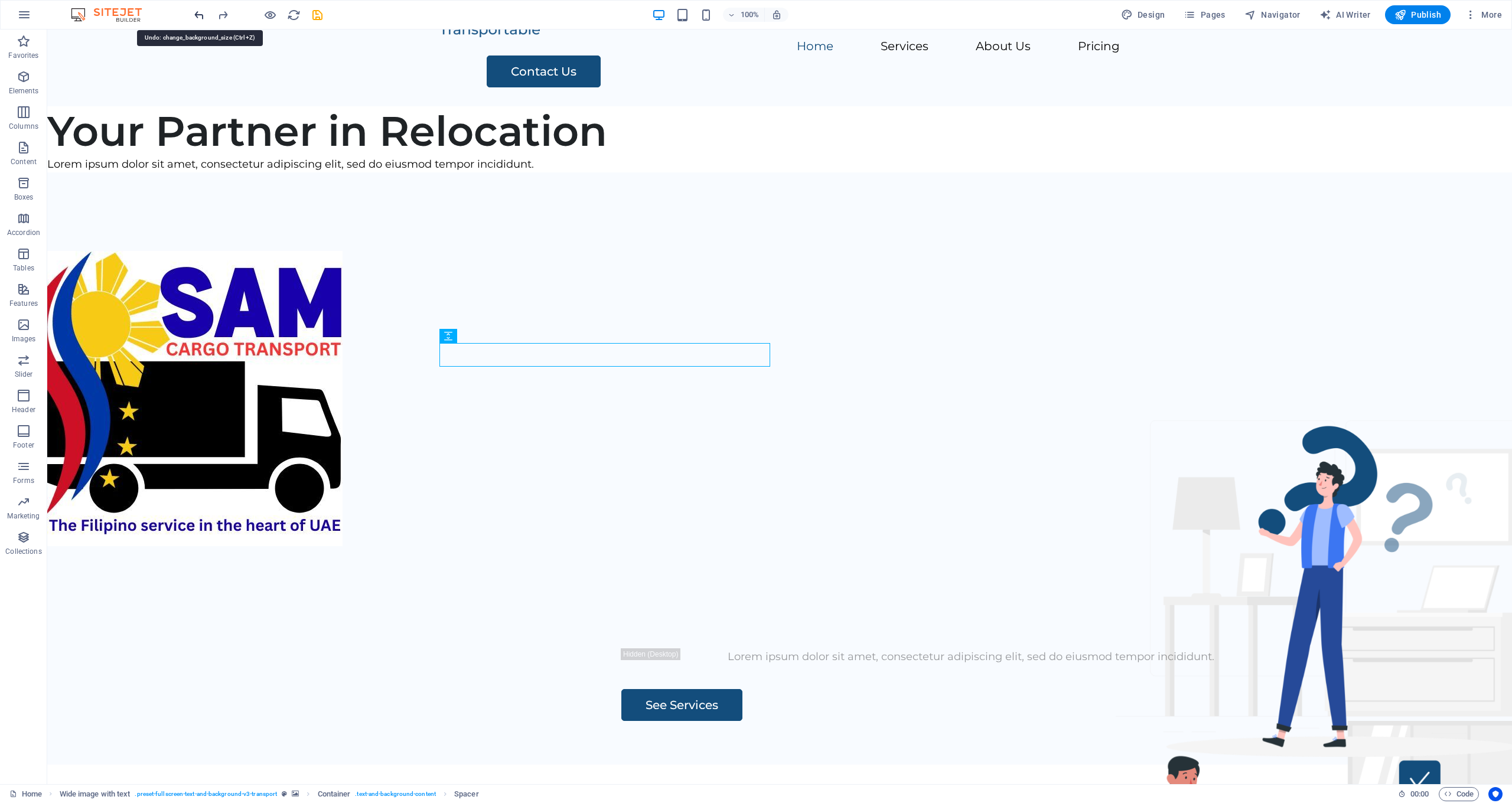 click at bounding box center [199, 15] 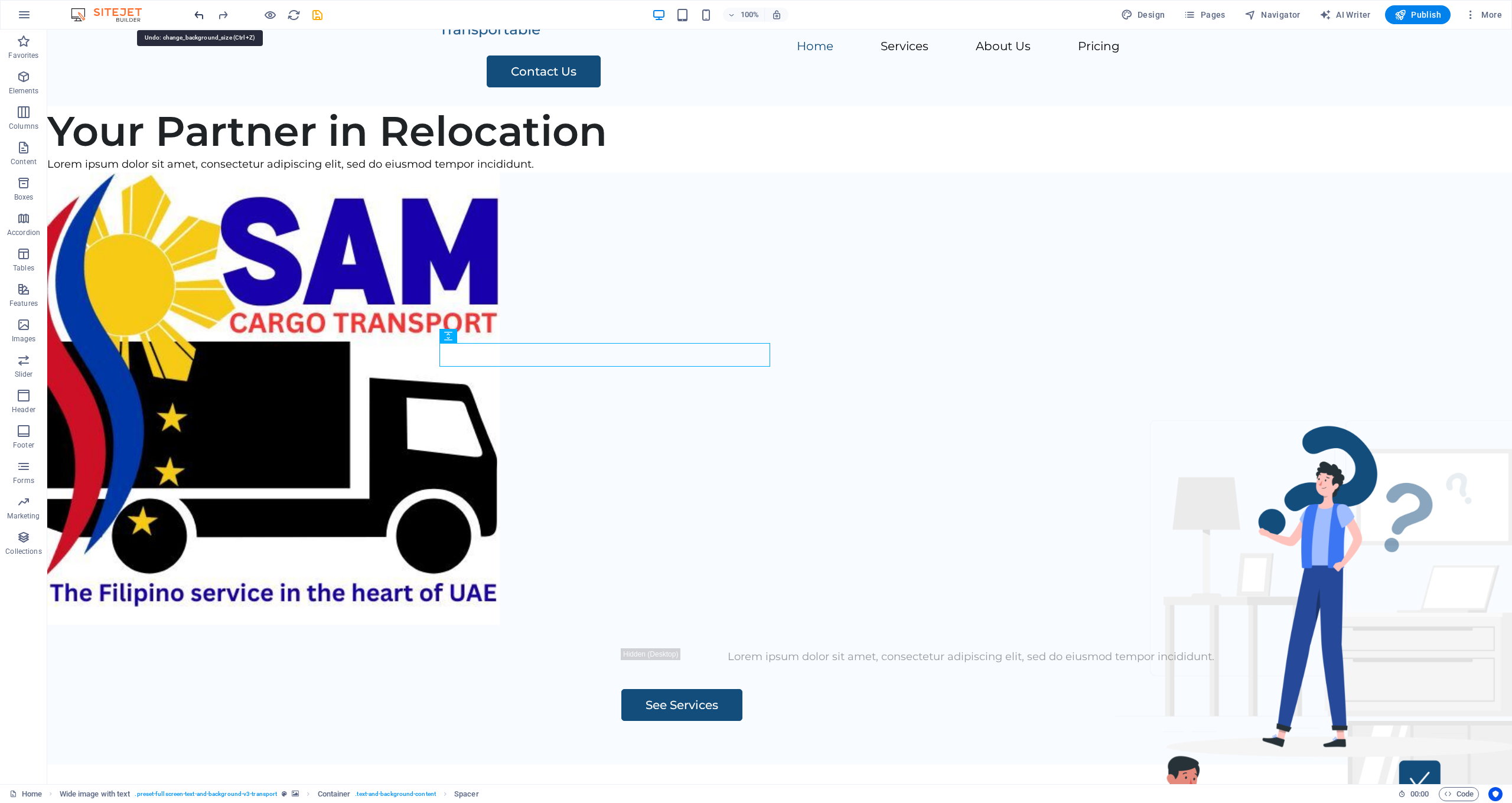 click at bounding box center [199, 15] 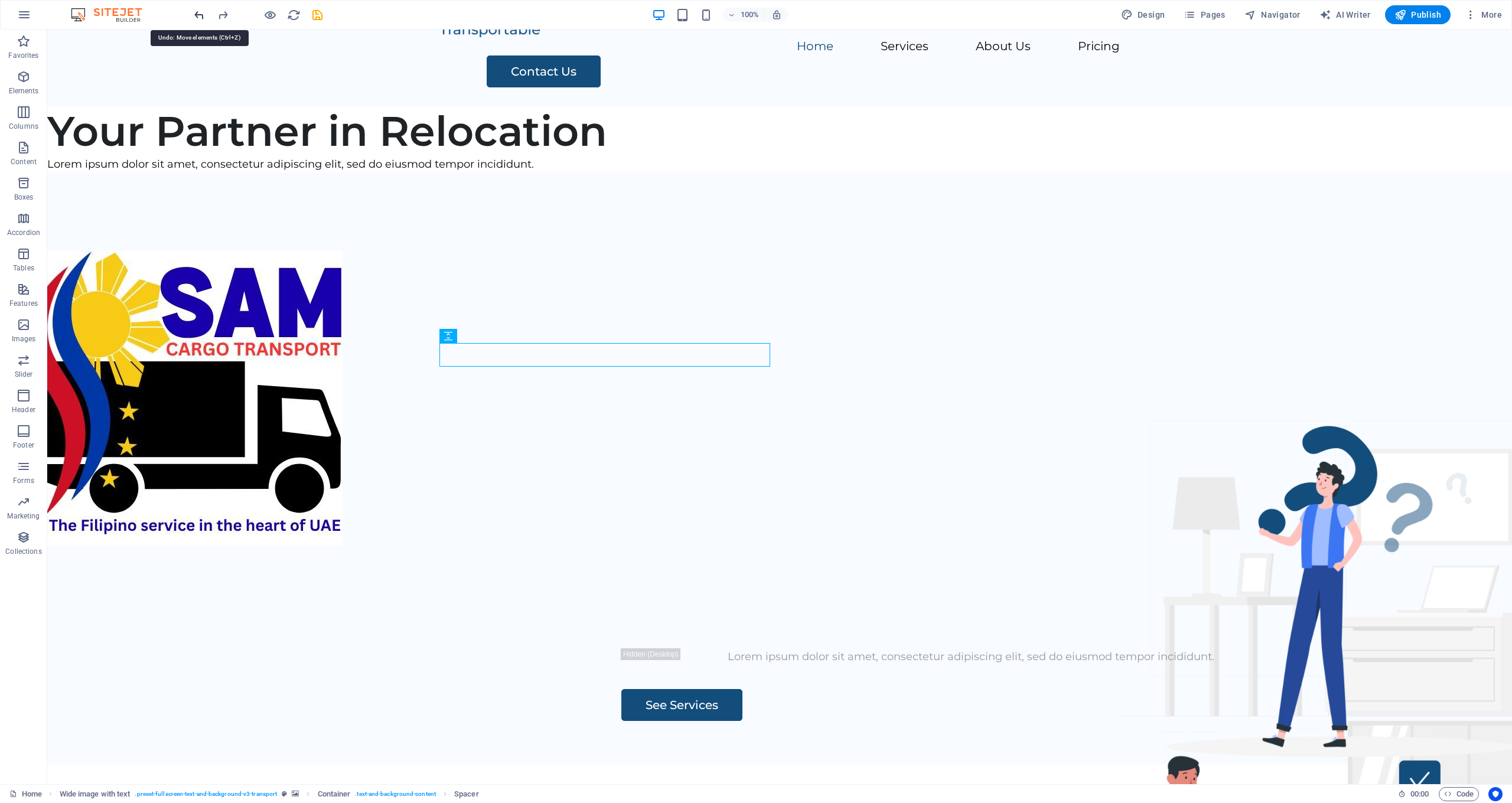 click at bounding box center [199, 15] 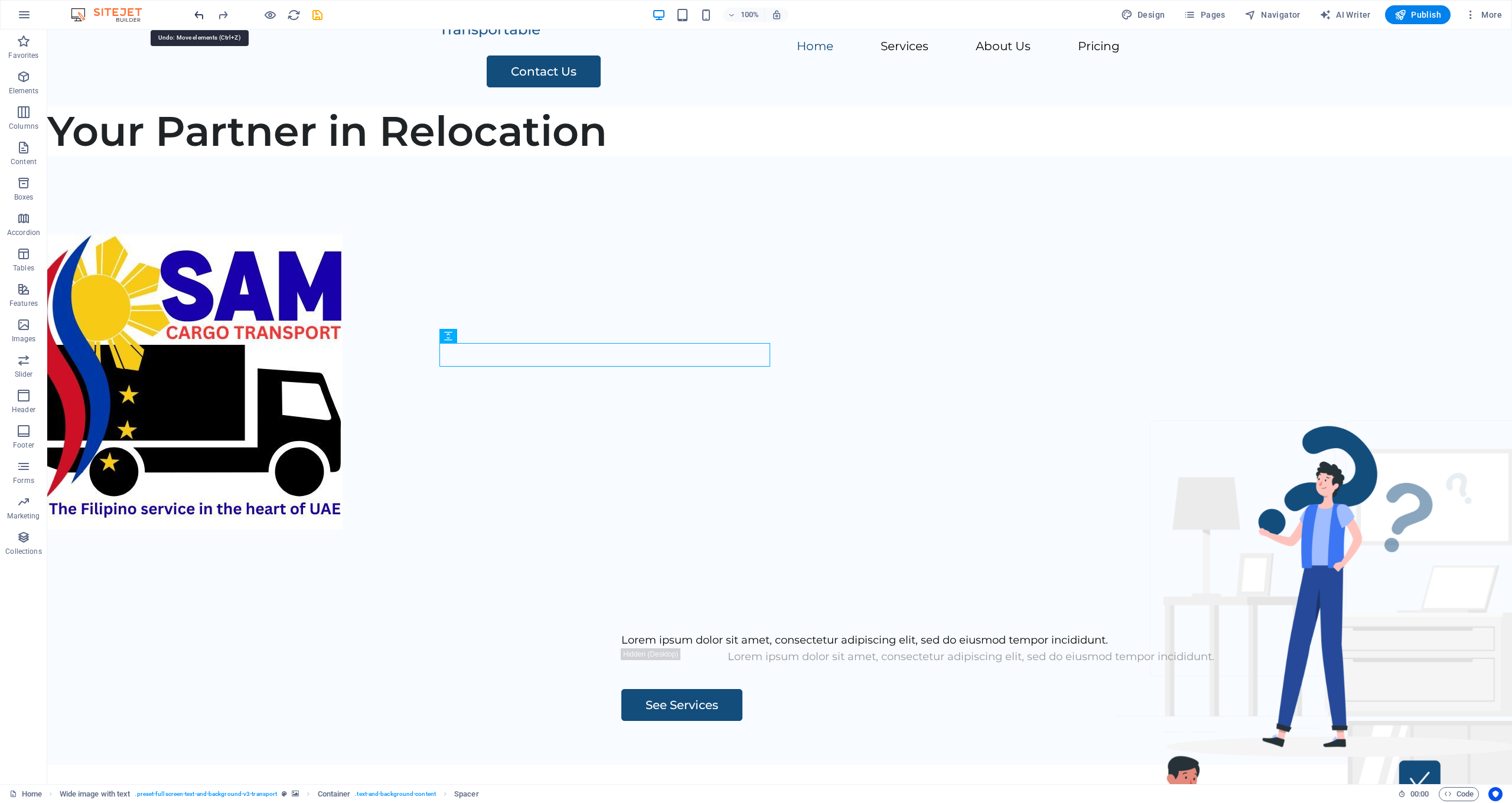 click at bounding box center (199, 15) 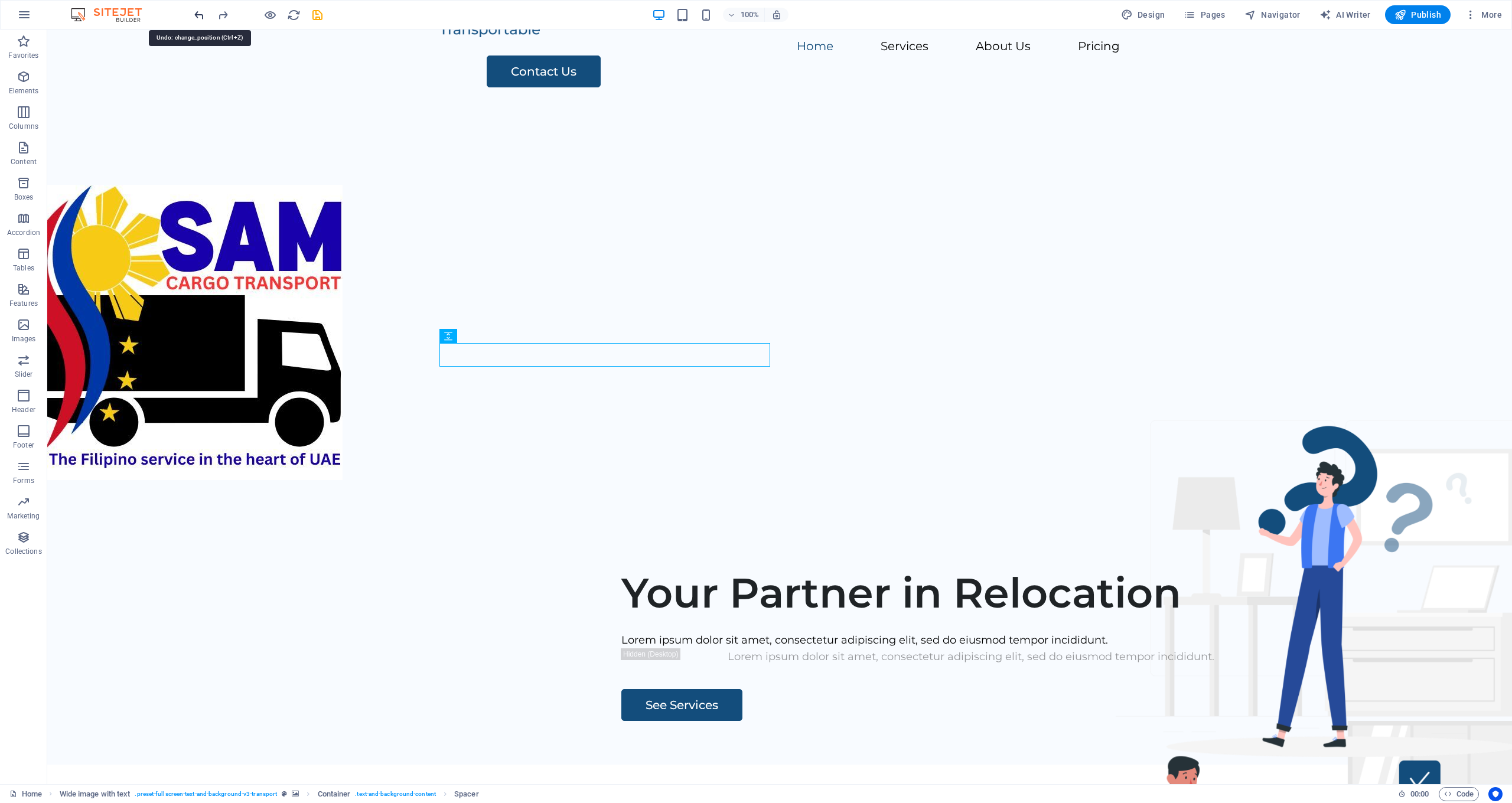 click at bounding box center (199, 15) 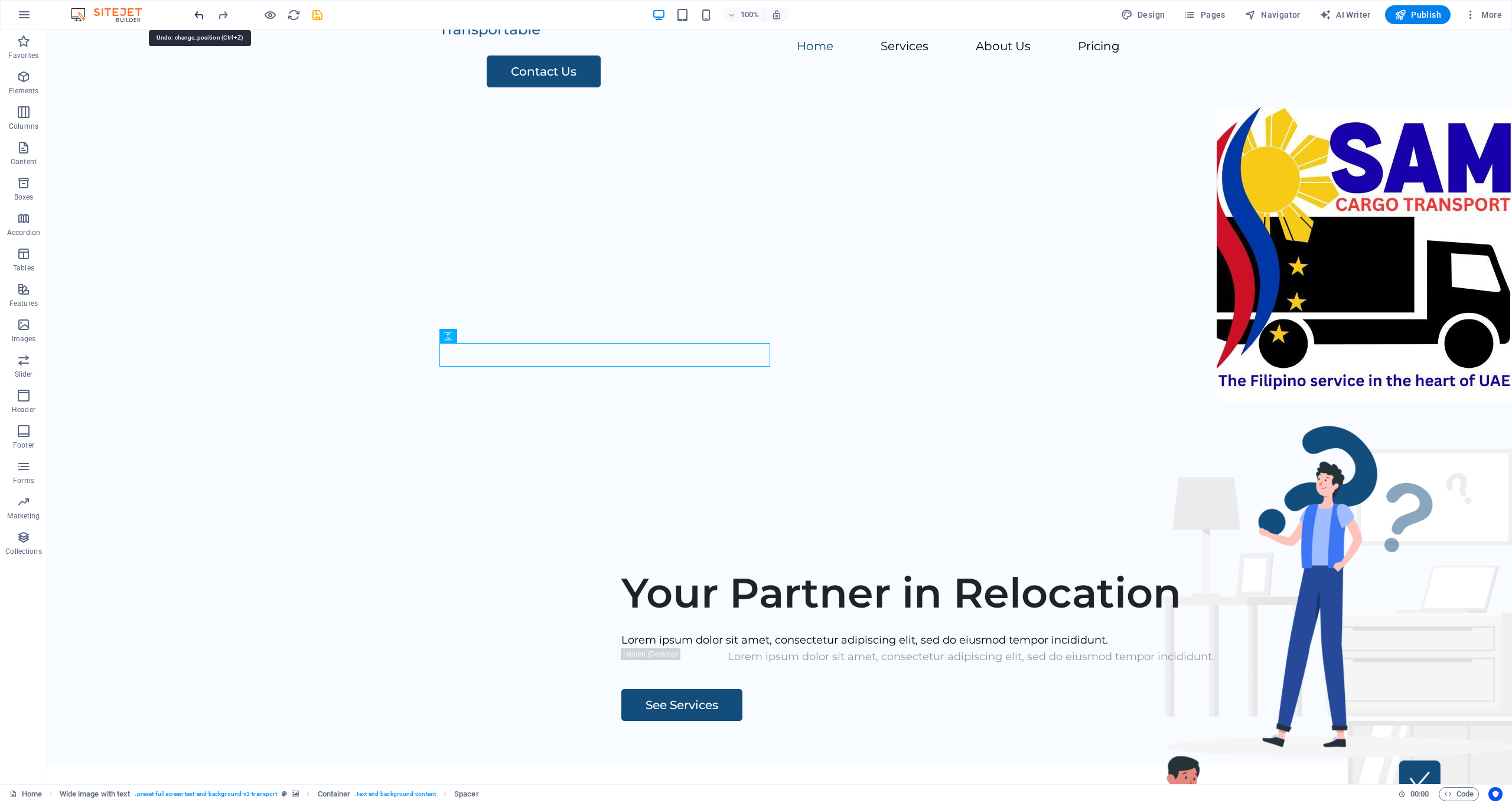 click at bounding box center [199, 15] 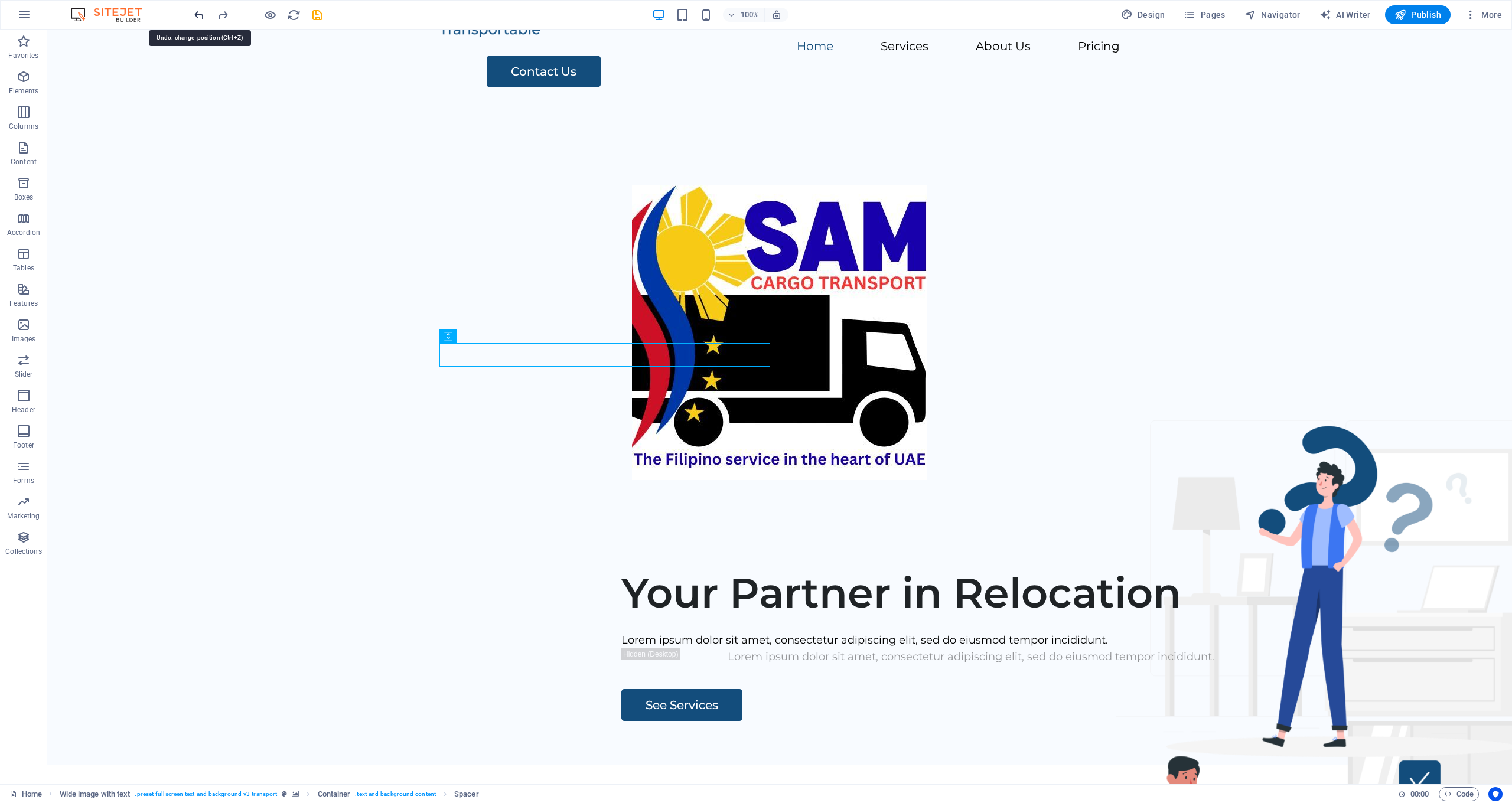 click at bounding box center [199, 15] 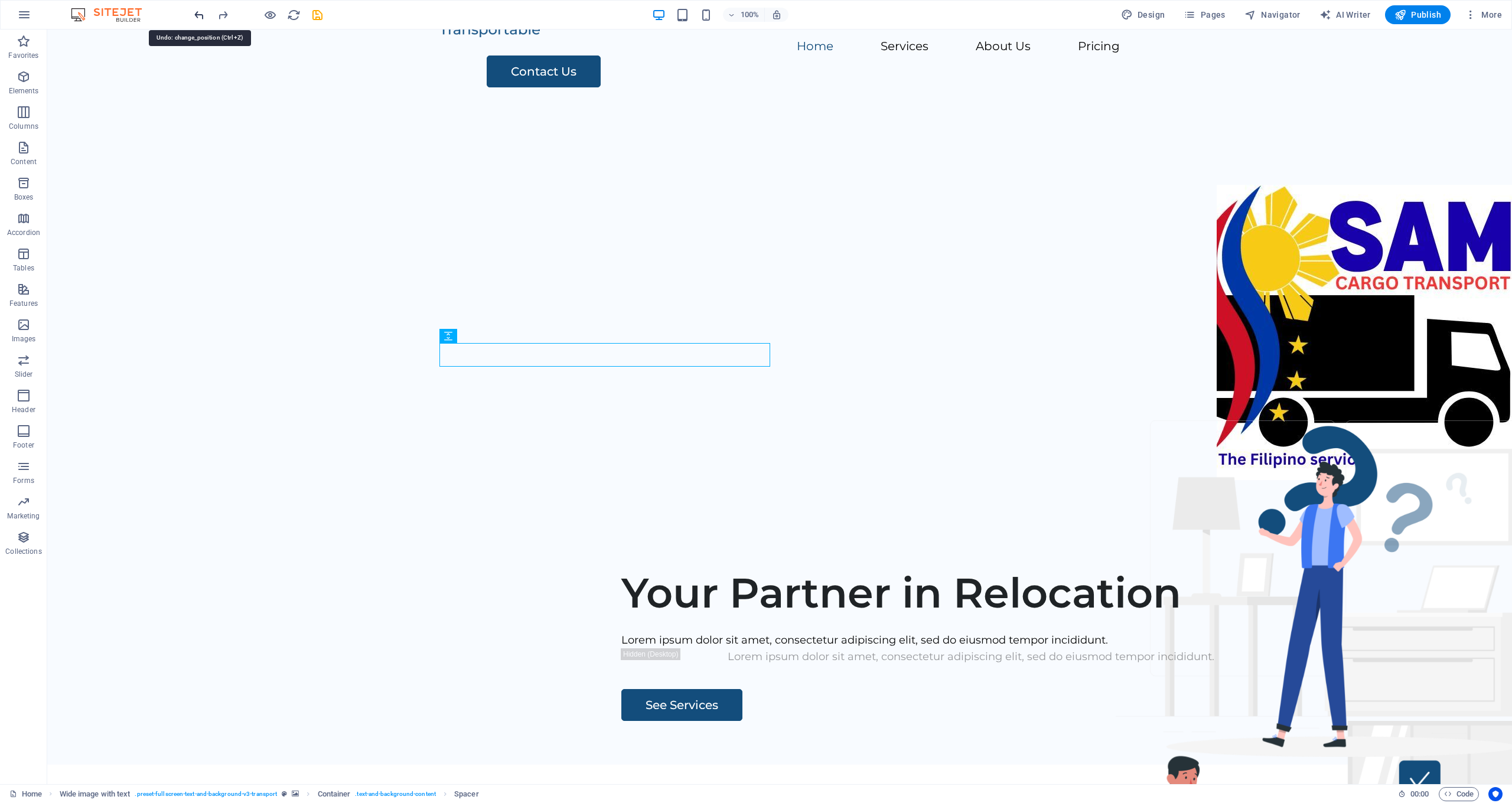click at bounding box center (199, 15) 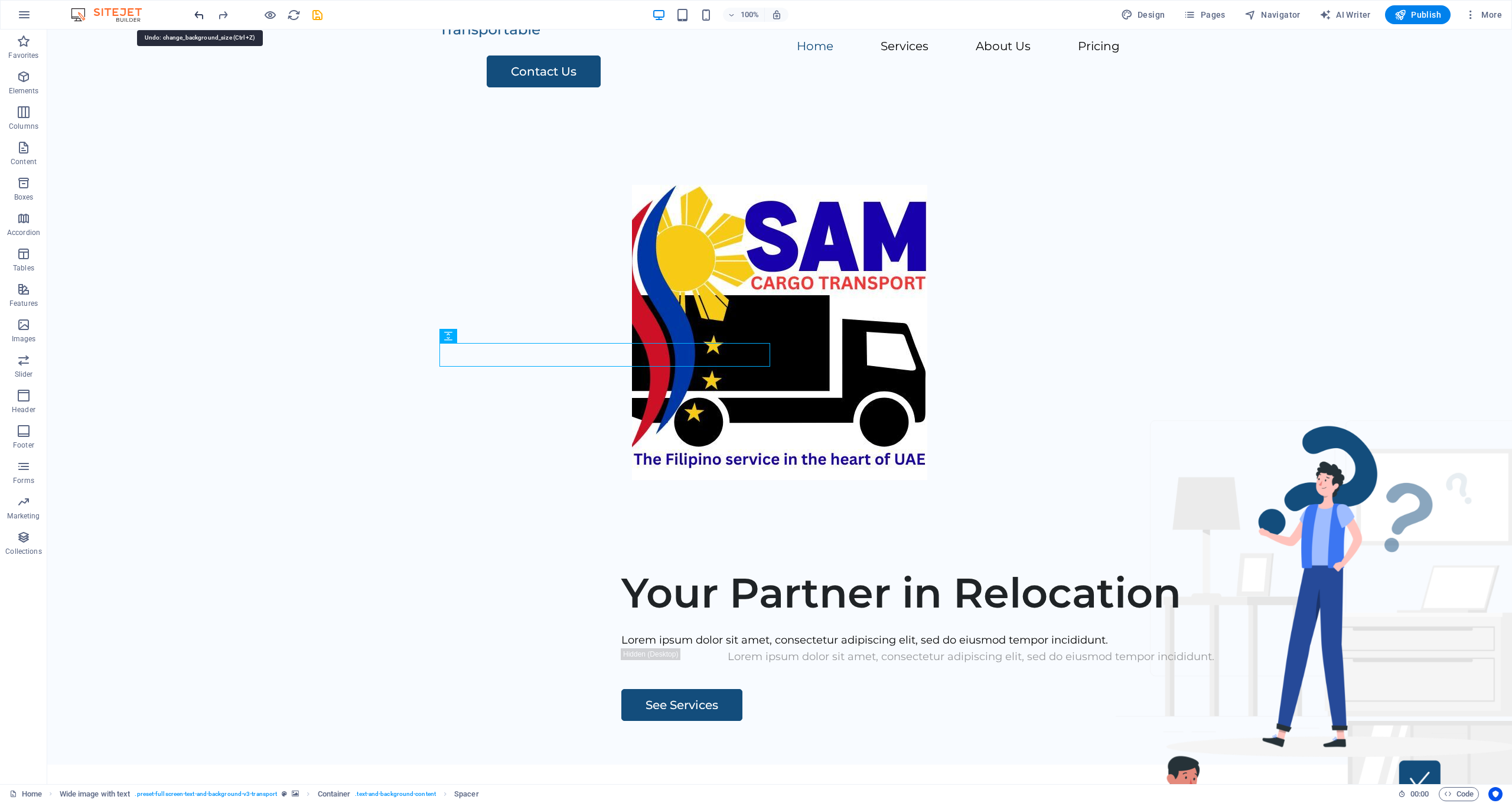 click at bounding box center (199, 15) 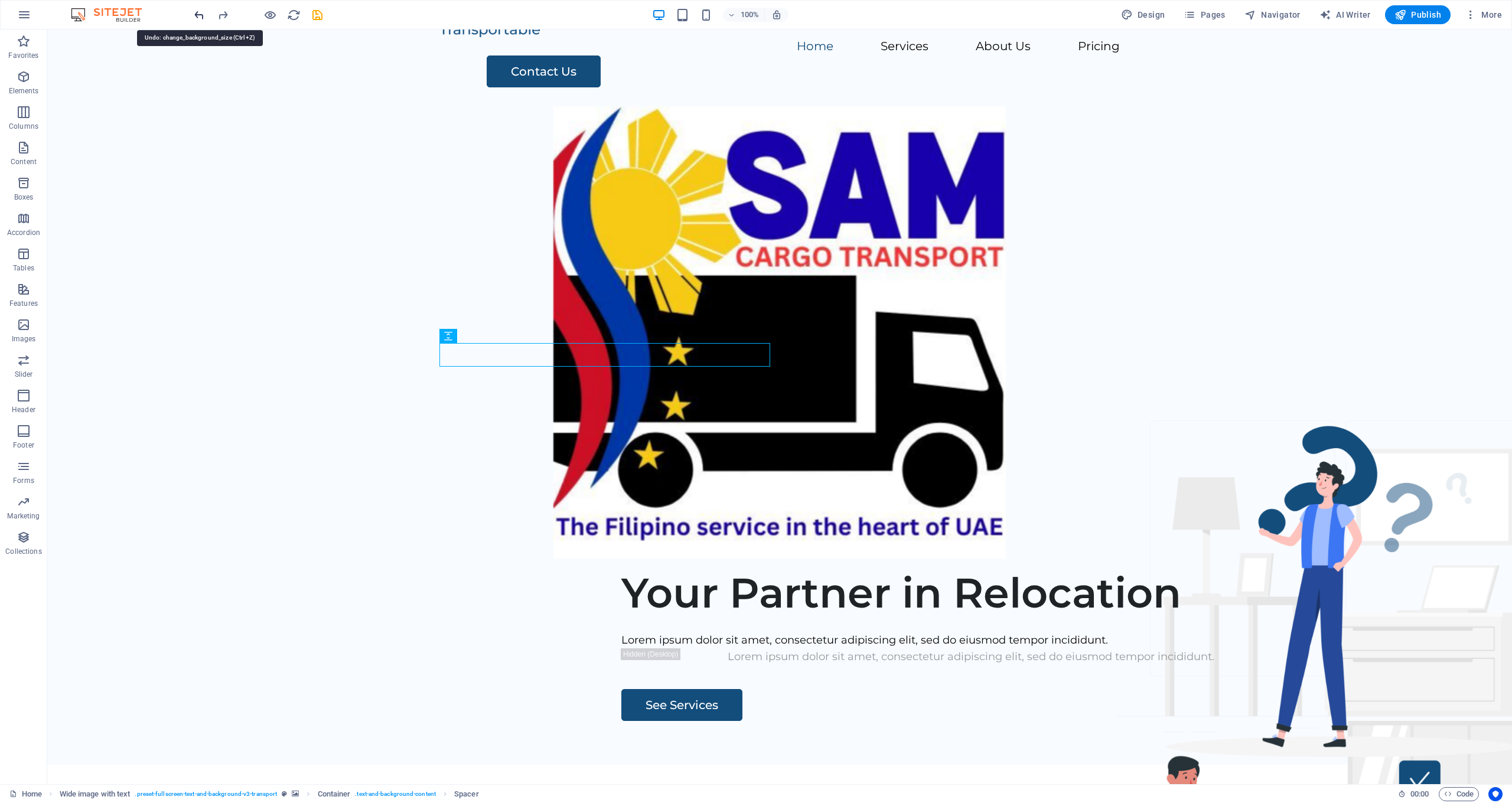 click at bounding box center (199, 15) 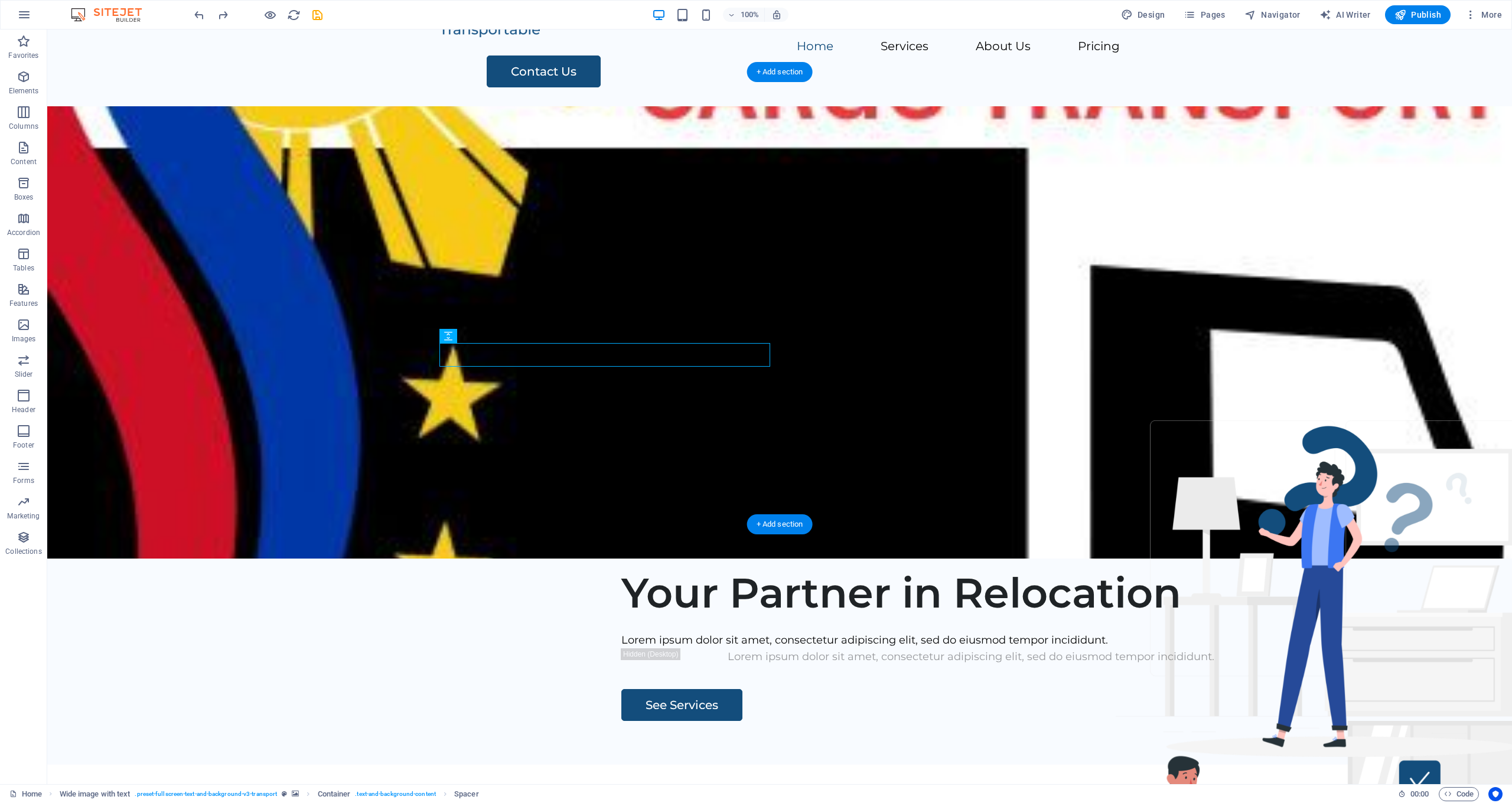 click at bounding box center (780, 332) 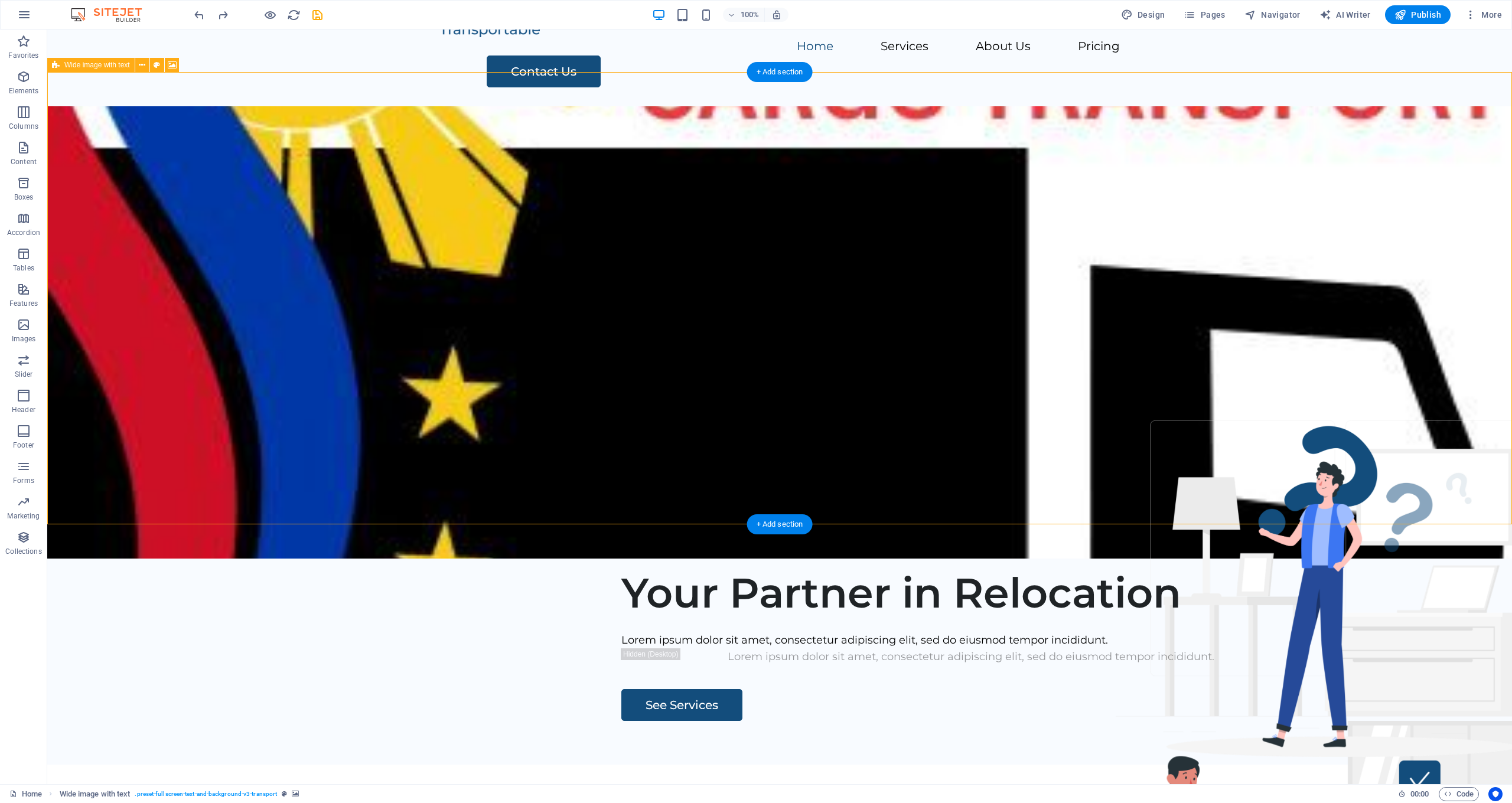 click at bounding box center [56, 65] 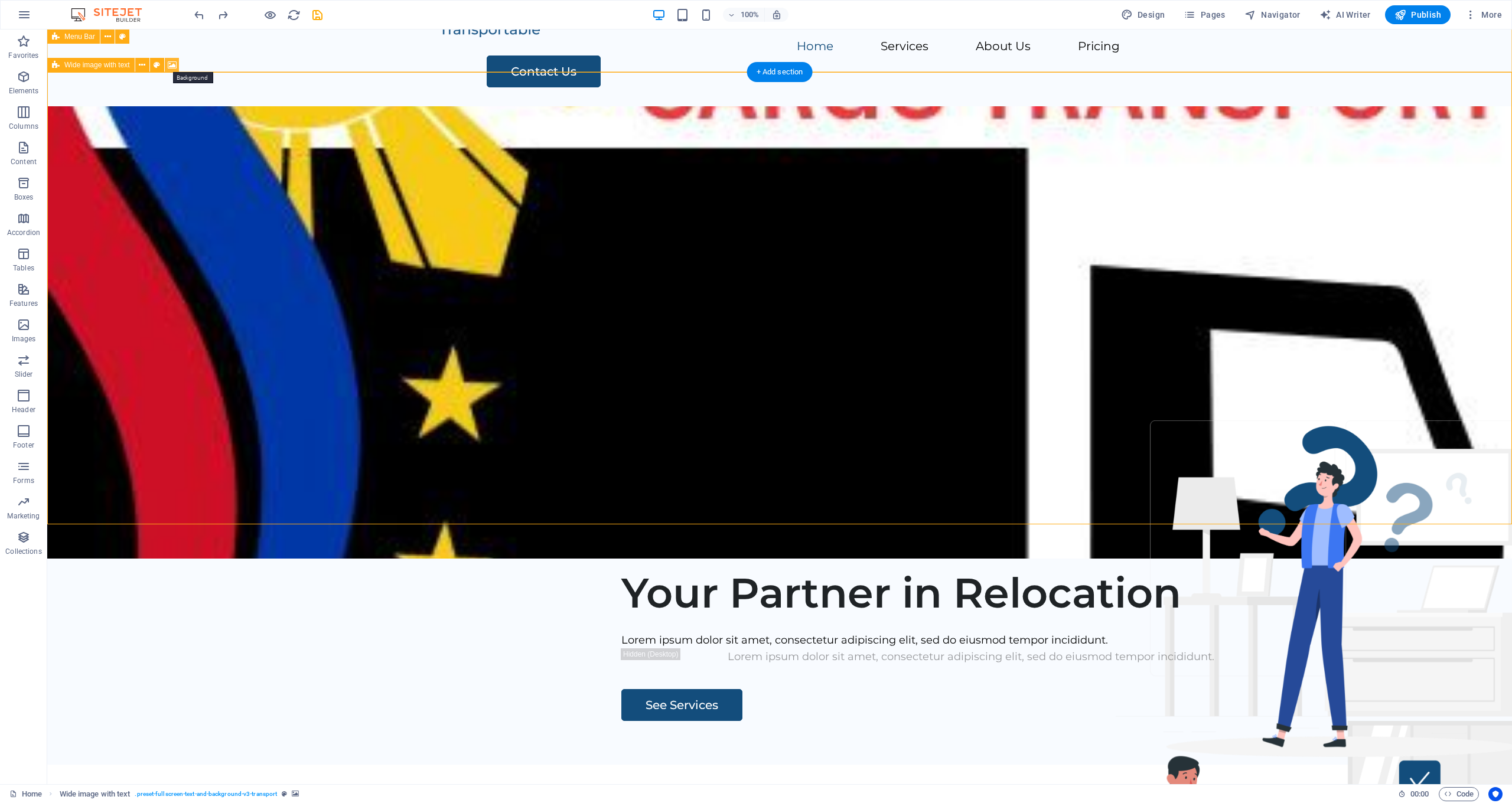 click at bounding box center [172, 65] 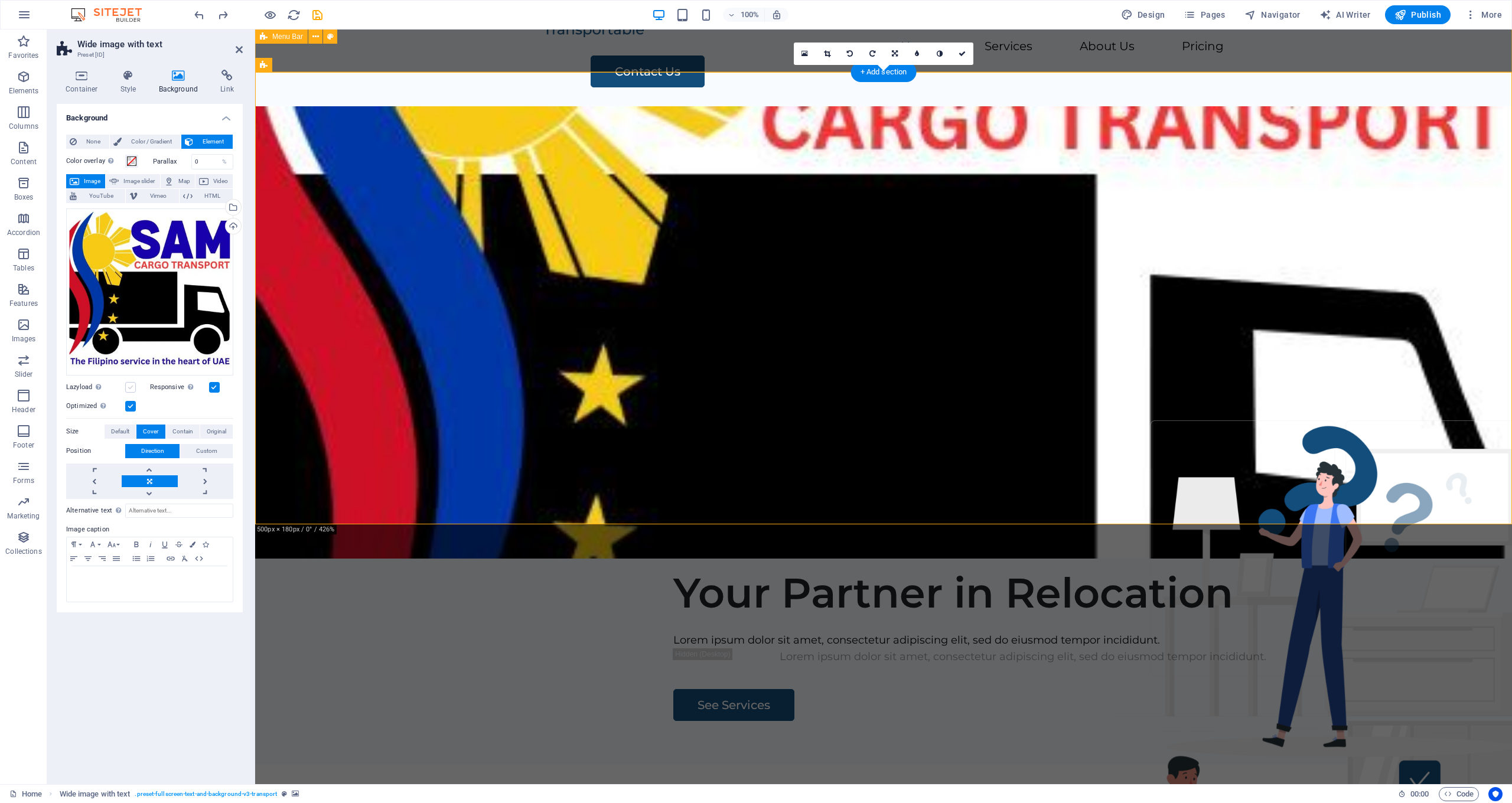 click at bounding box center (131, 387) 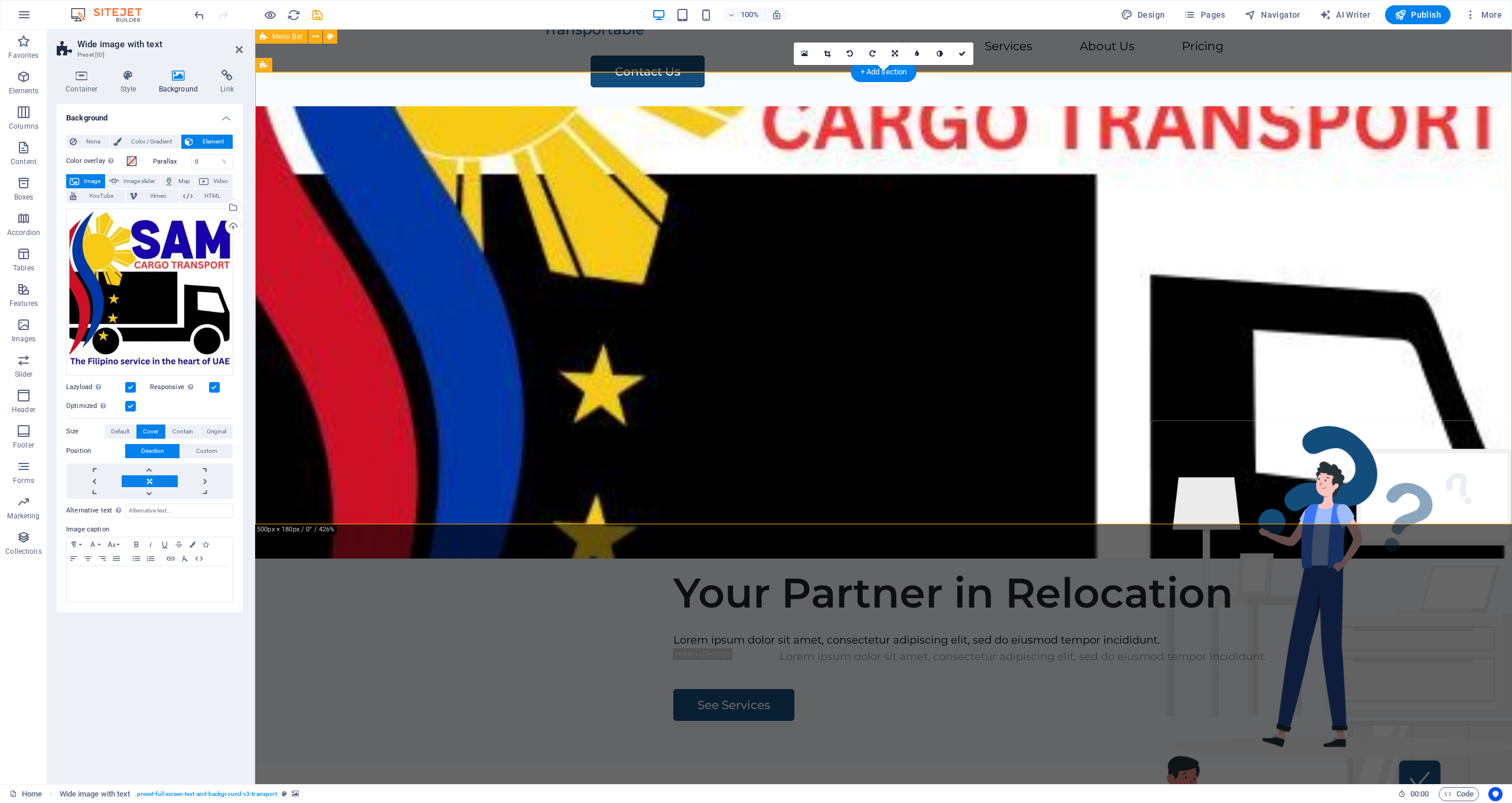 click at bounding box center [131, 406] 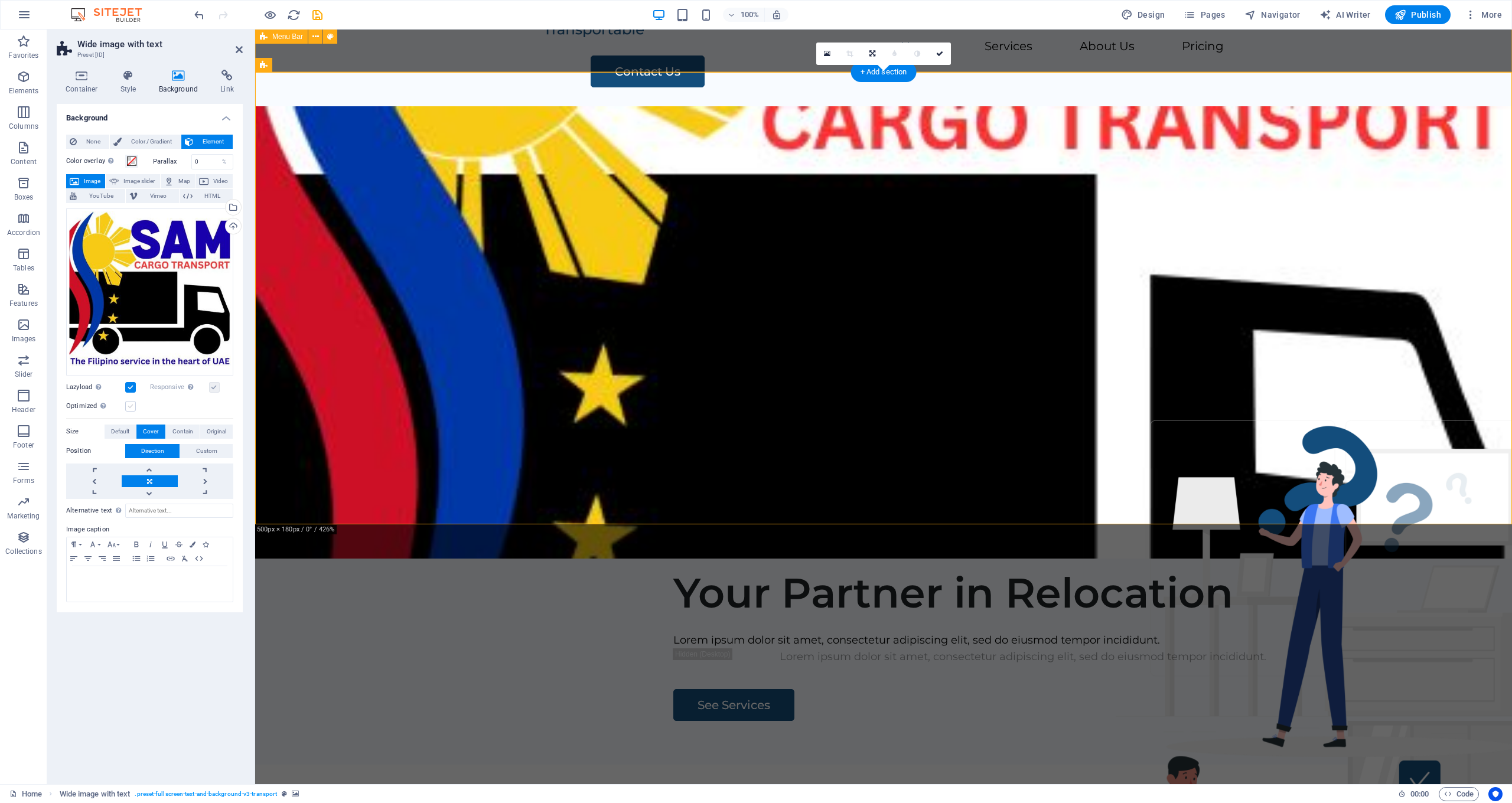 click at bounding box center [131, 406] 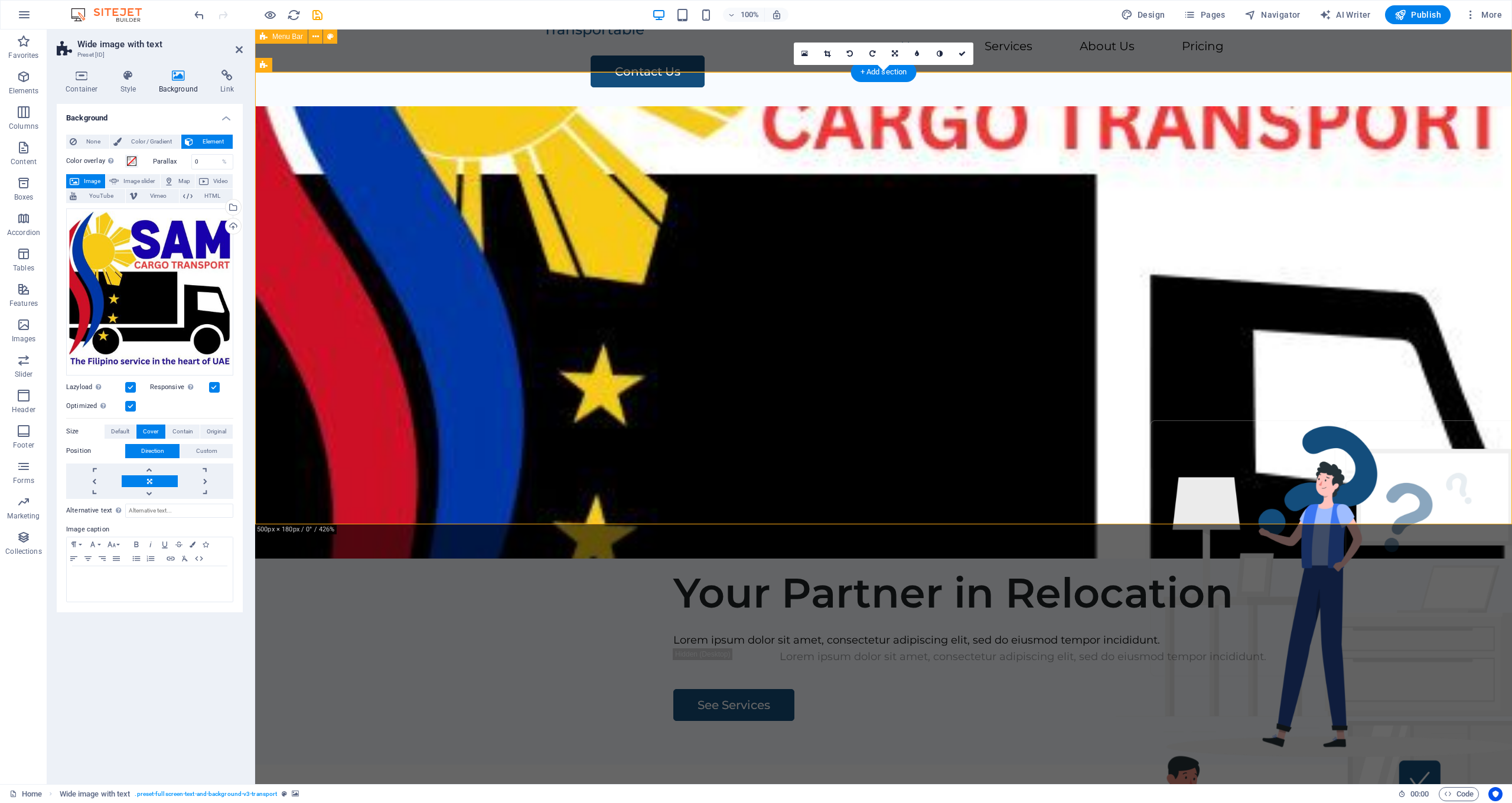 click at bounding box center [214, 387] 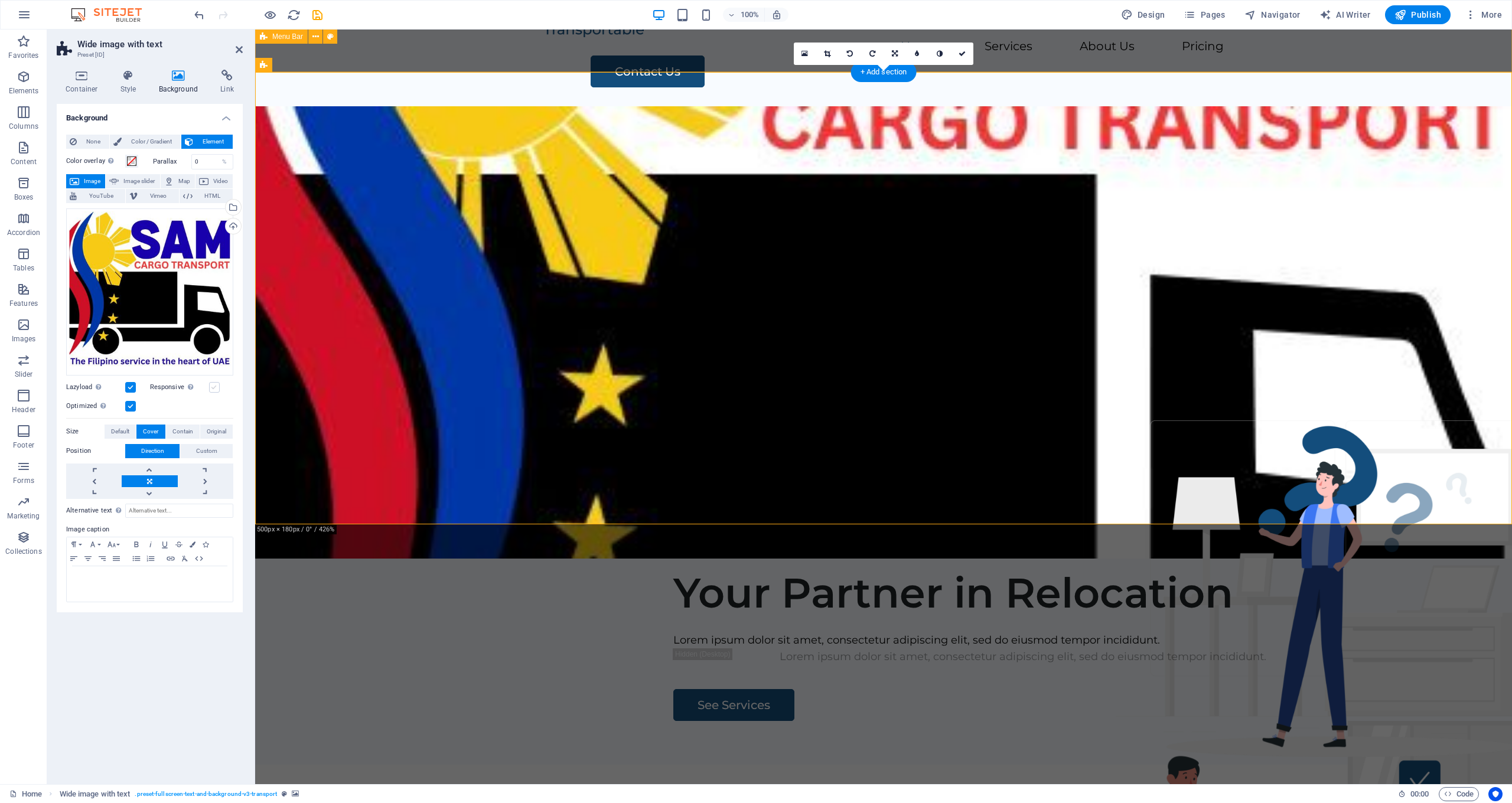 click at bounding box center [214, 387] 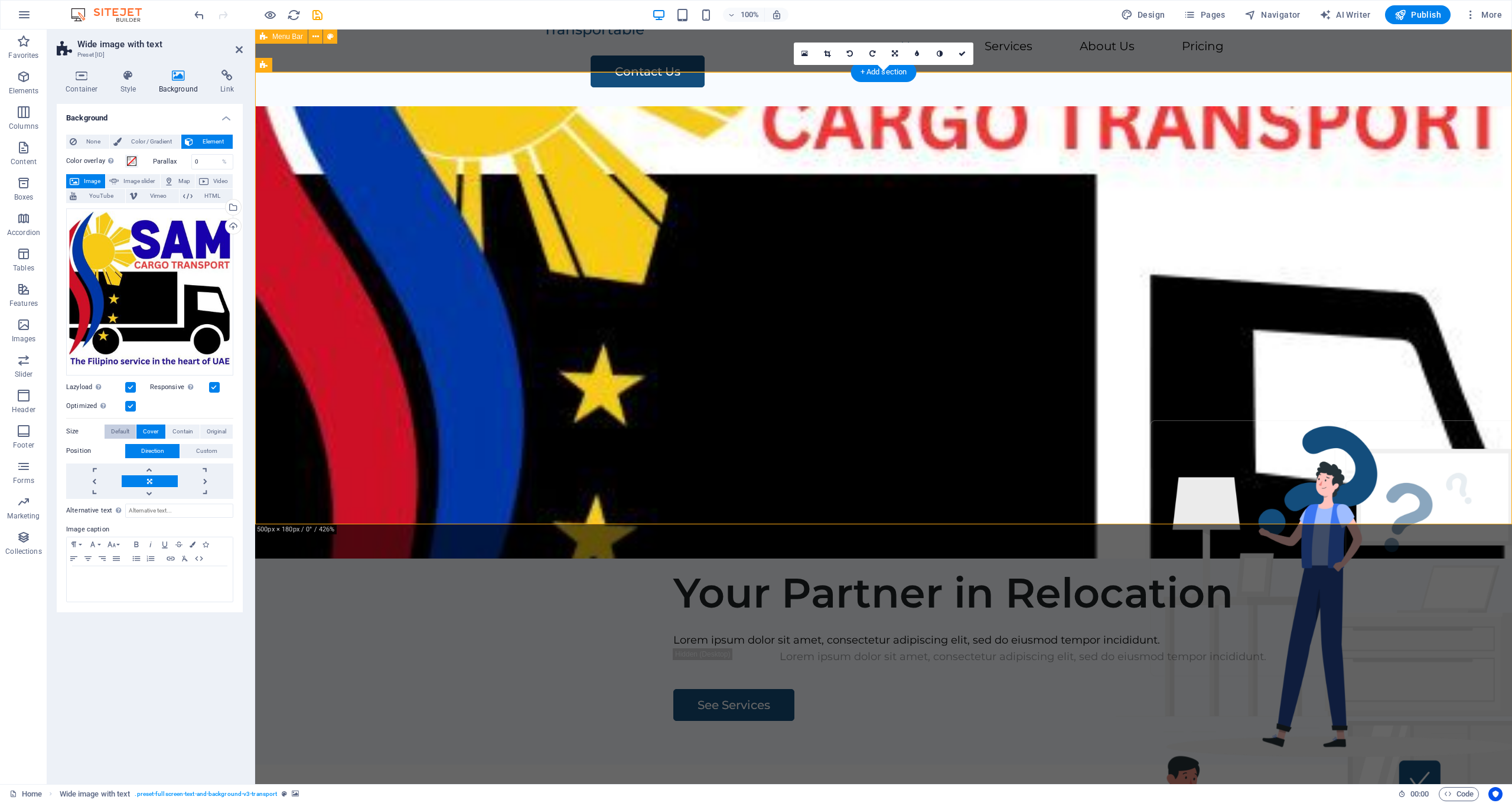 click on "Default" at bounding box center [120, 432] 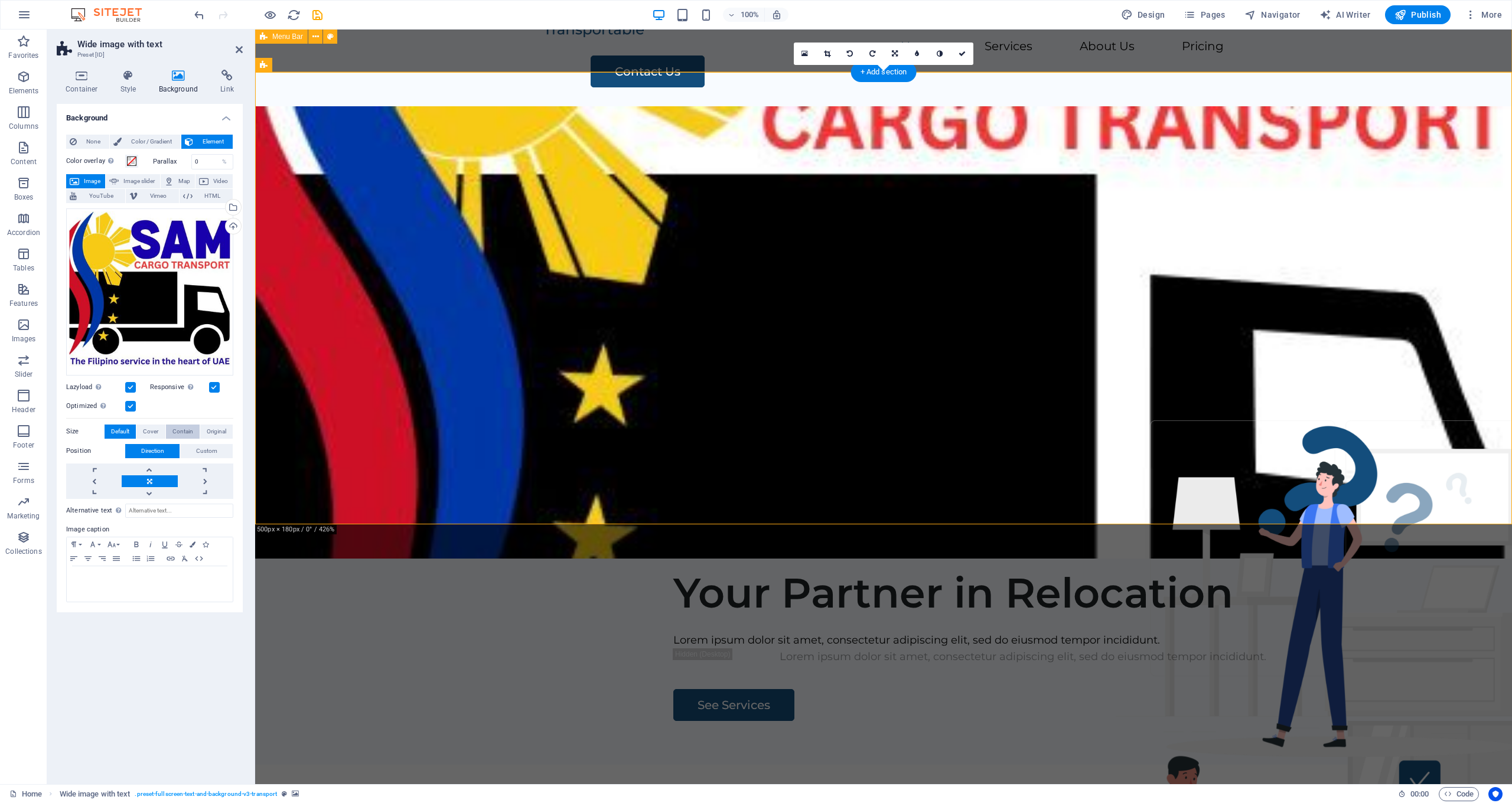 click on "Contain" at bounding box center (183, 432) 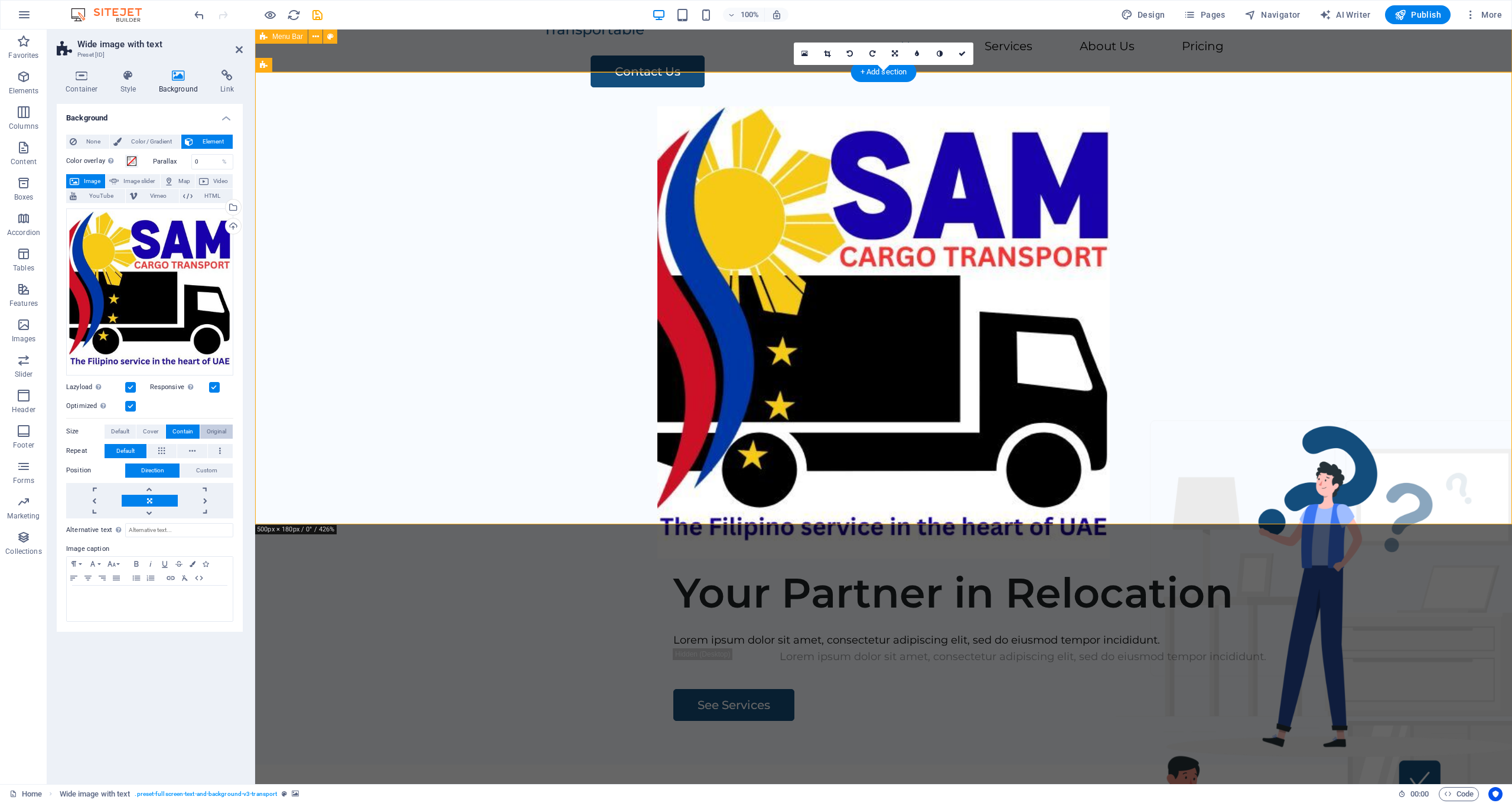 click on "Original" at bounding box center (216, 432) 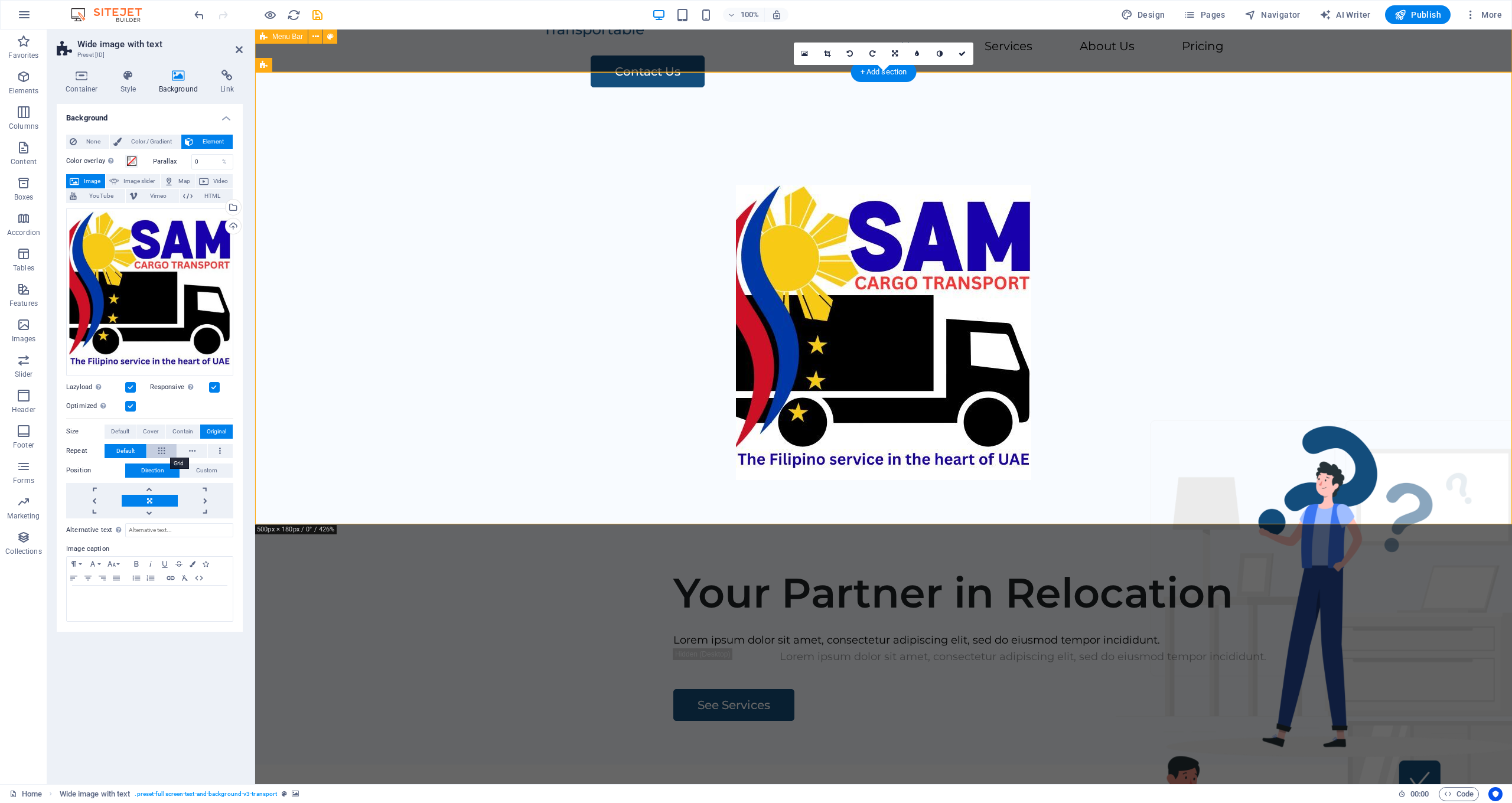 click at bounding box center [162, 451] 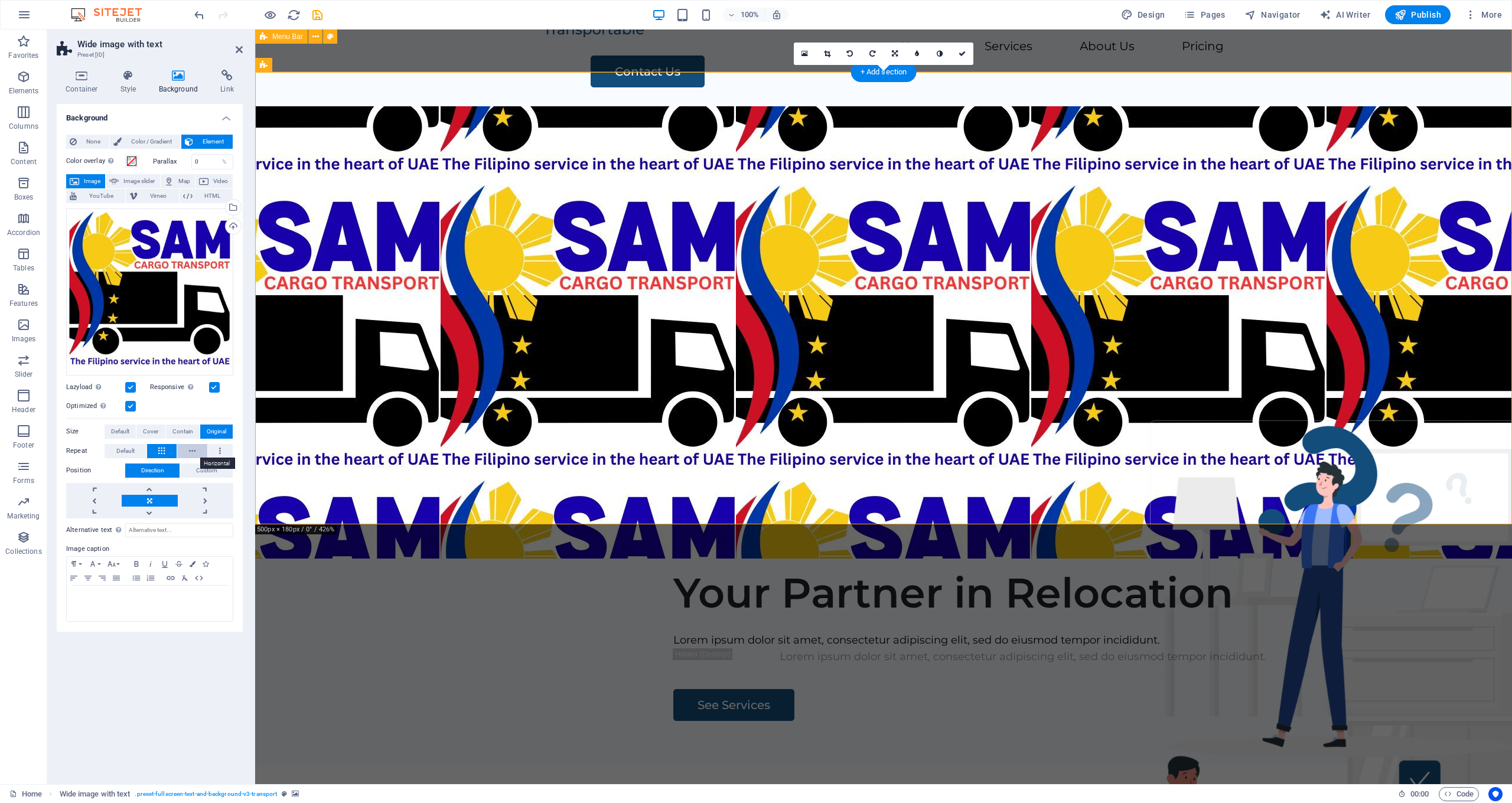 click at bounding box center (192, 451) 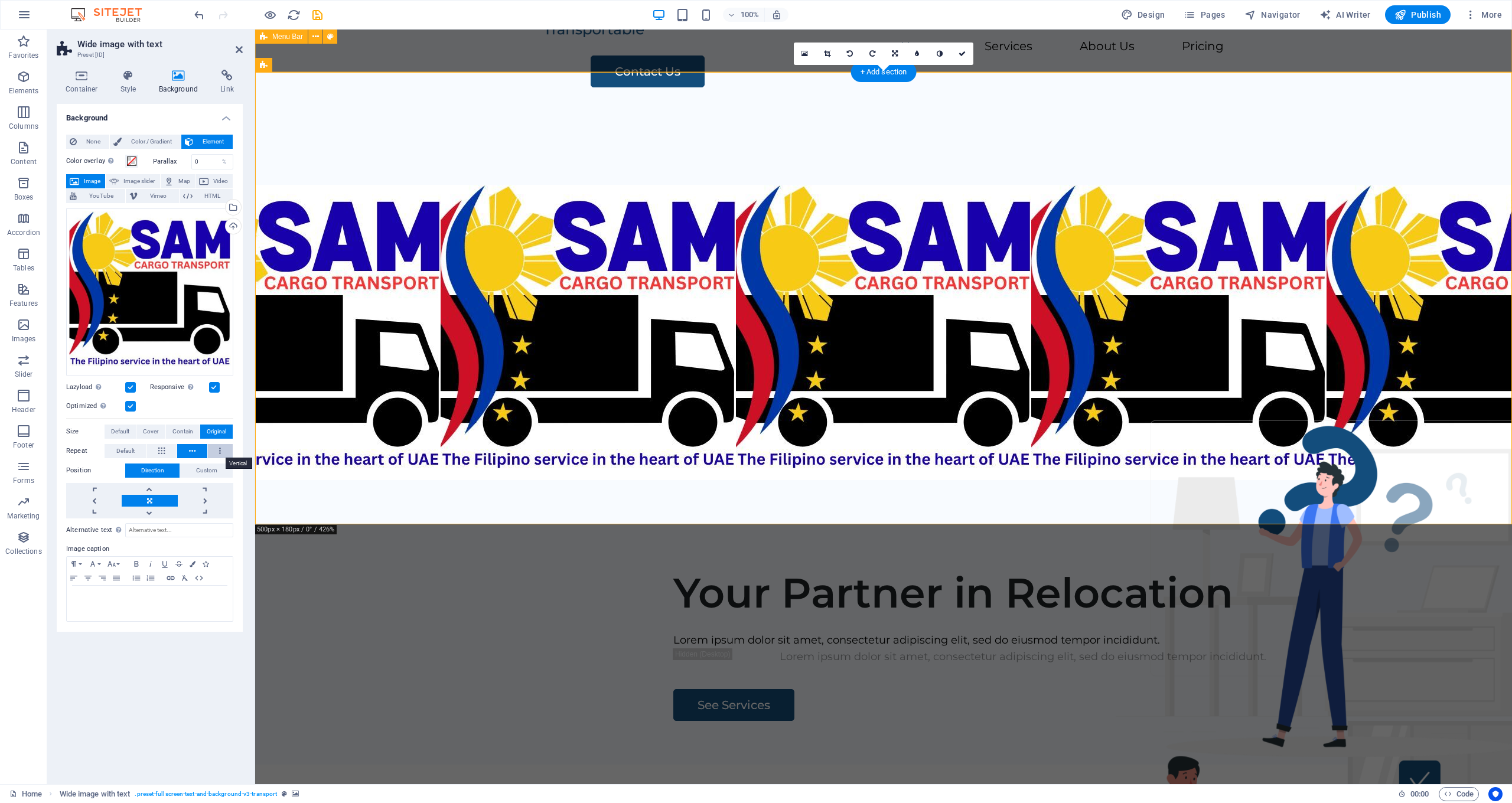 click at bounding box center (220, 451) 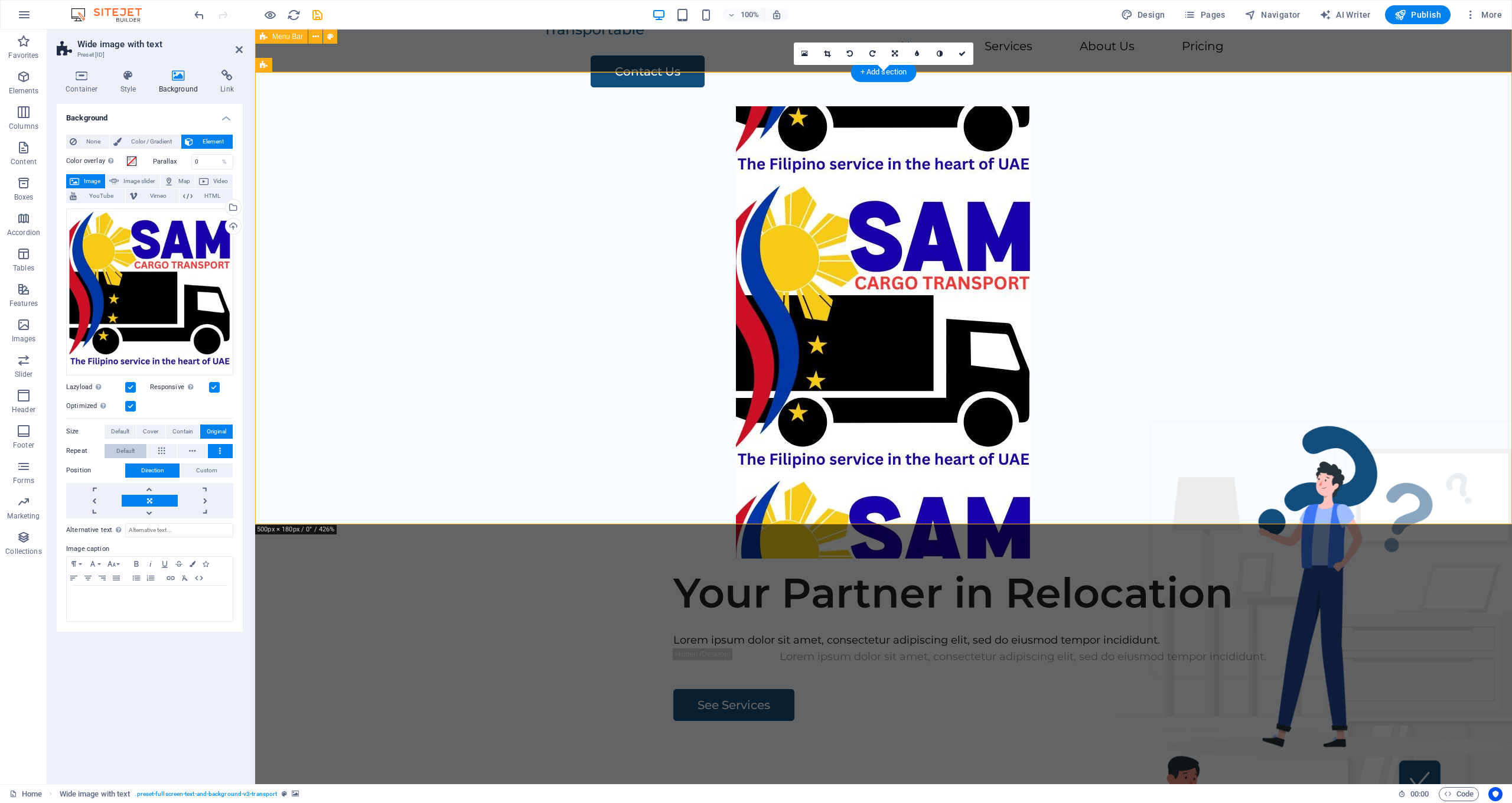 click on "Default" at bounding box center (125, 451) 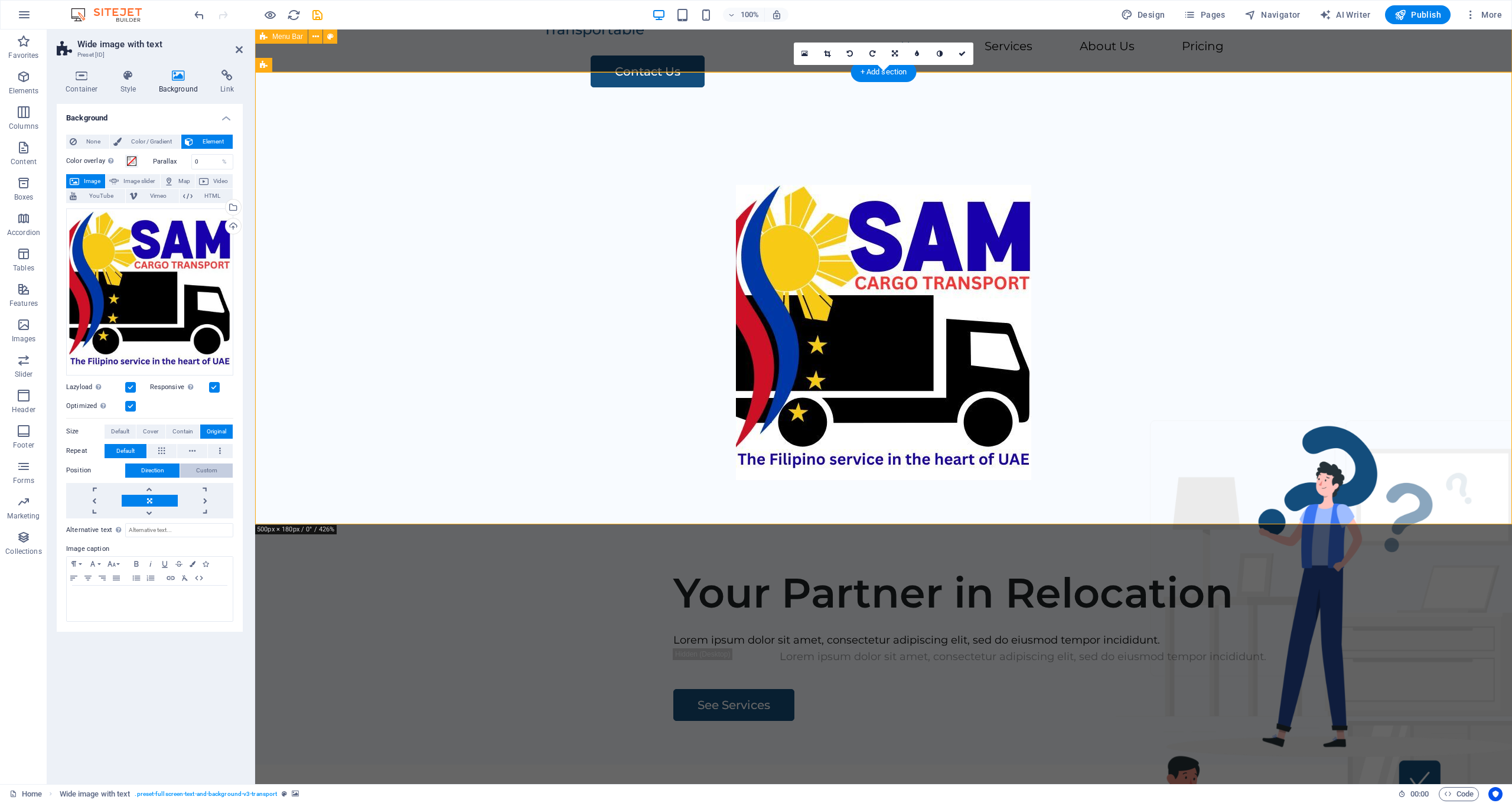 click on "Custom" at bounding box center (206, 471) 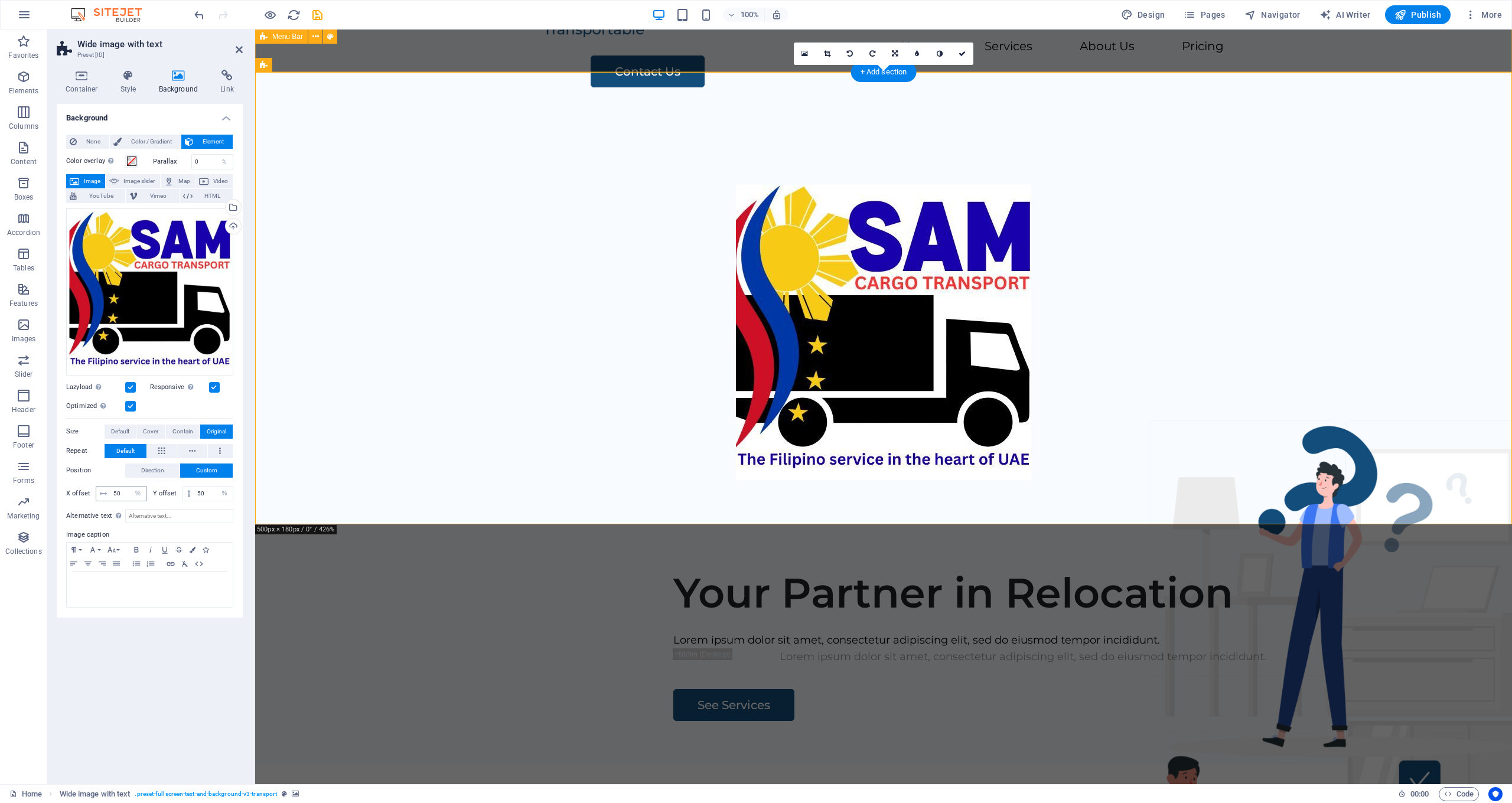 click at bounding box center [103, 494] 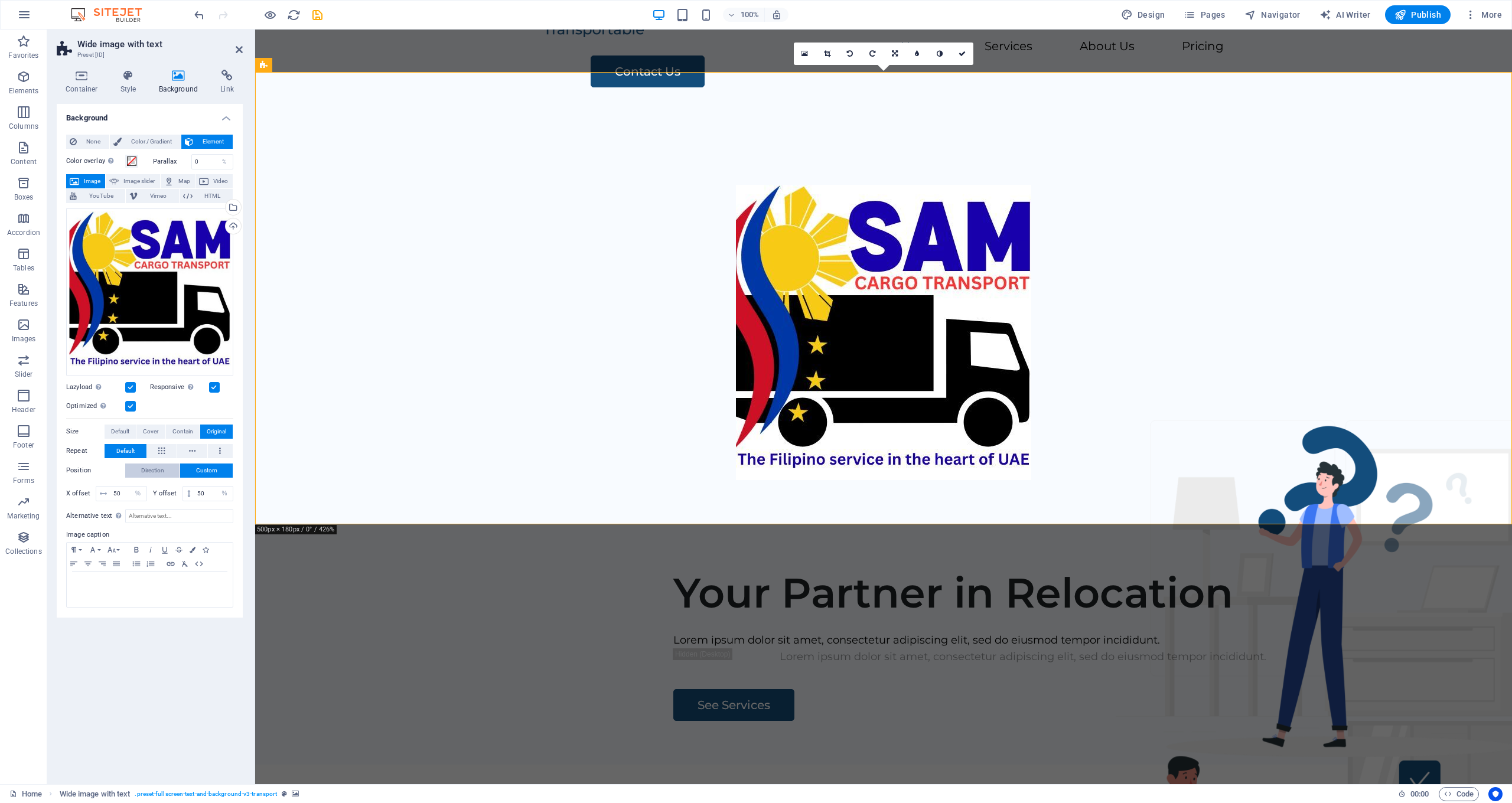click on "Direction" at bounding box center [152, 471] 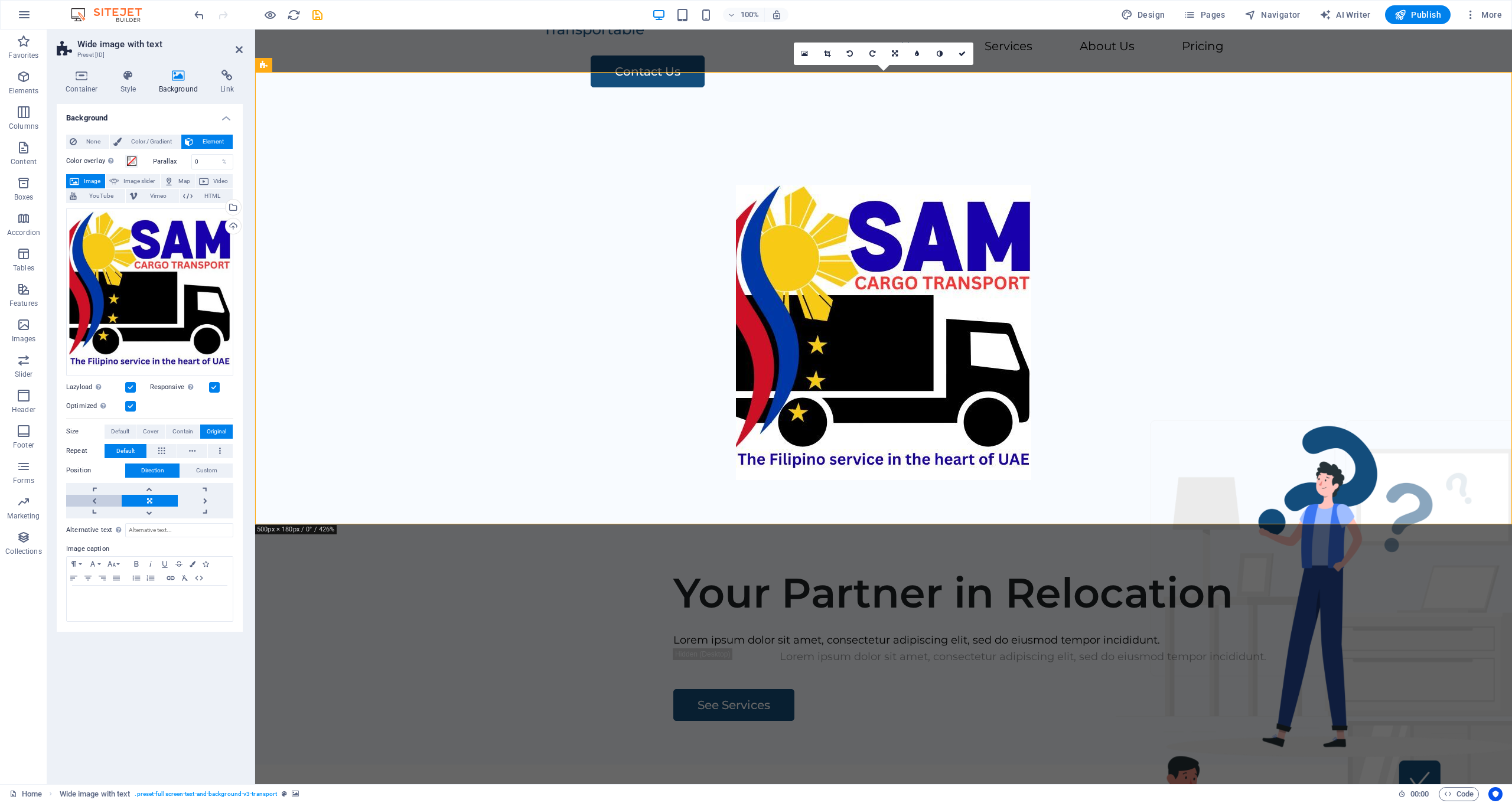 click at bounding box center (94, 501) 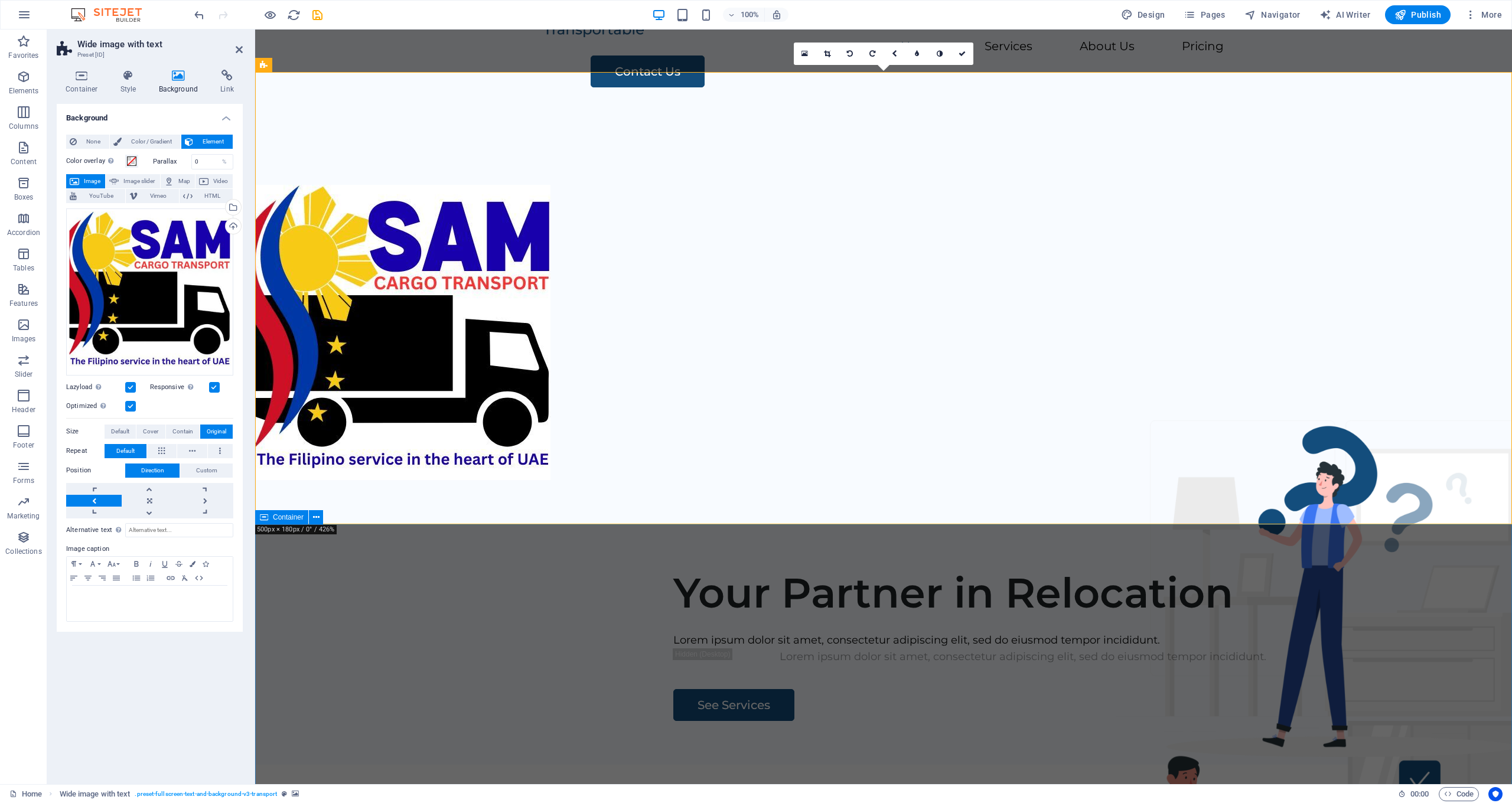 click on "Our Services Lorem ipsum dolor sit amet, consectetur adipiscing elit, sed do eiusmod tempor incididunt. Packing Lorem ipsum dolor sit amet, consectetur adipiscing elit. Transportation Lorem ipsum dolor sit amet, consectetur adipiscing elit. Storage Lorem ipsum dolor sit amet, consectetur adipiscing elit. Assembly Lorem ipsum dolor sit amet, consectetur adipiscing elit." at bounding box center [884, 1389] 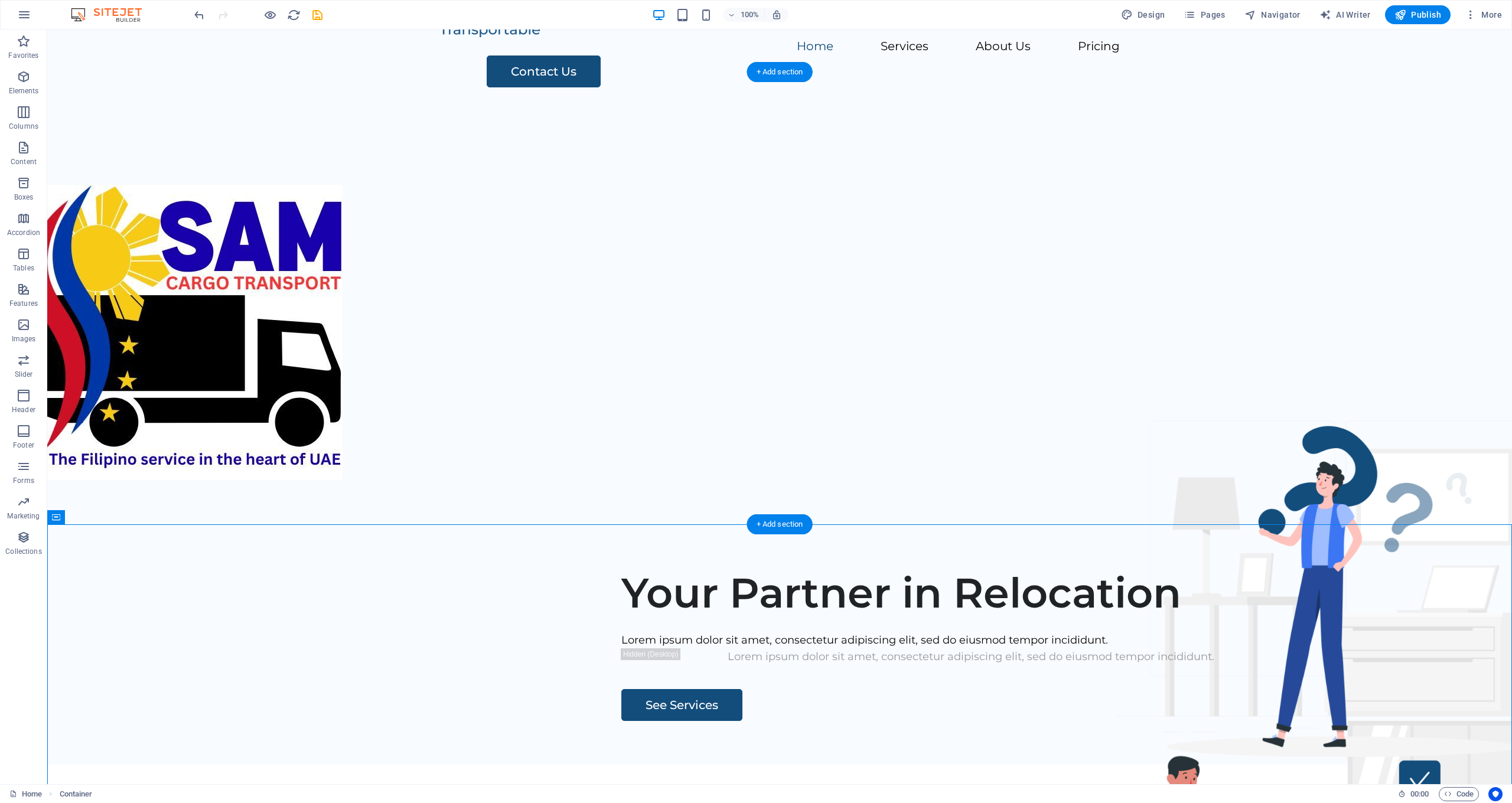 click at bounding box center (780, 332) 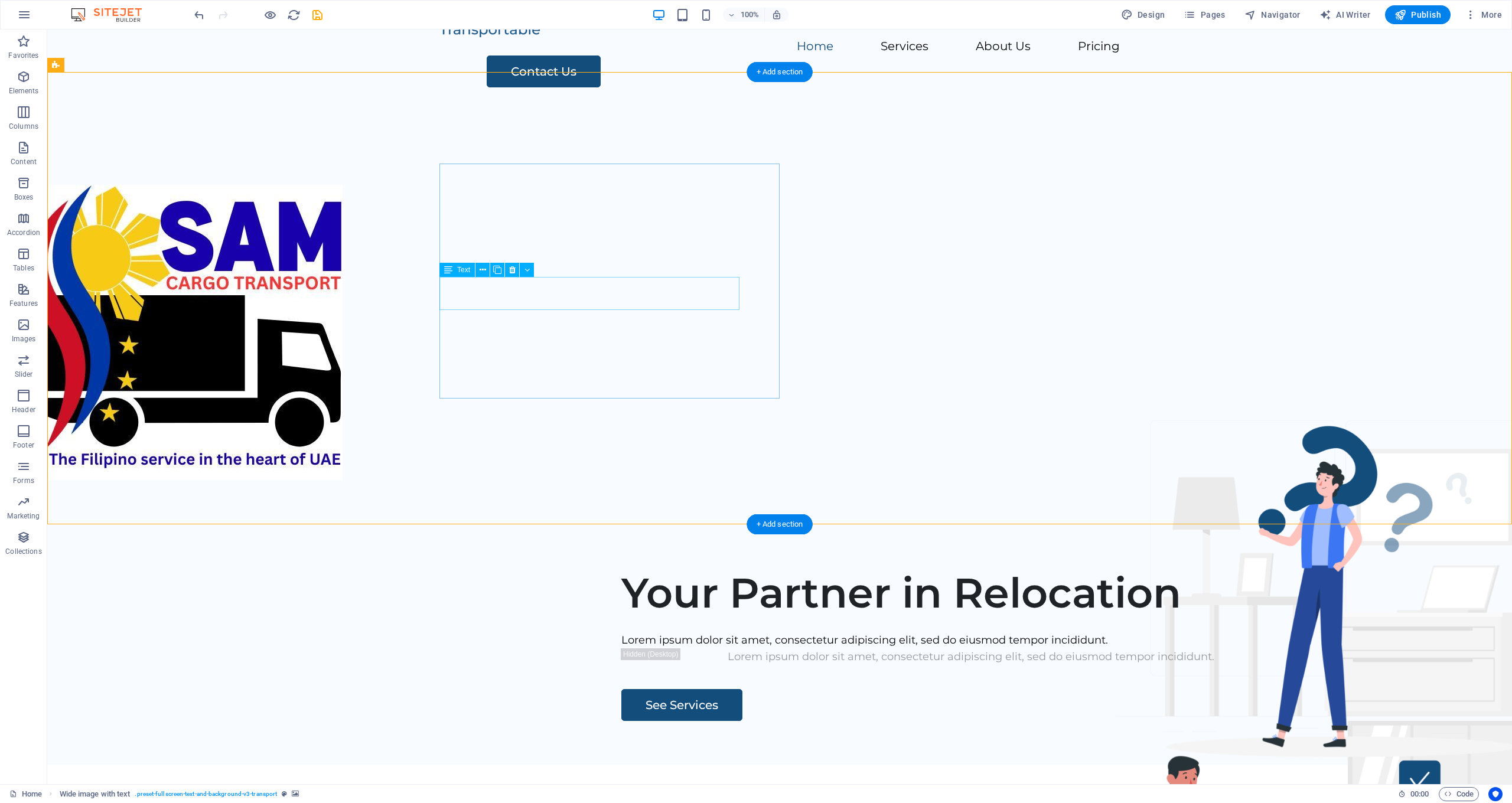 click on "Lorem ipsum dolor sit amet, consectetur adipiscing elit, sed do eiusmod tempor incididunt." at bounding box center (971, 640) 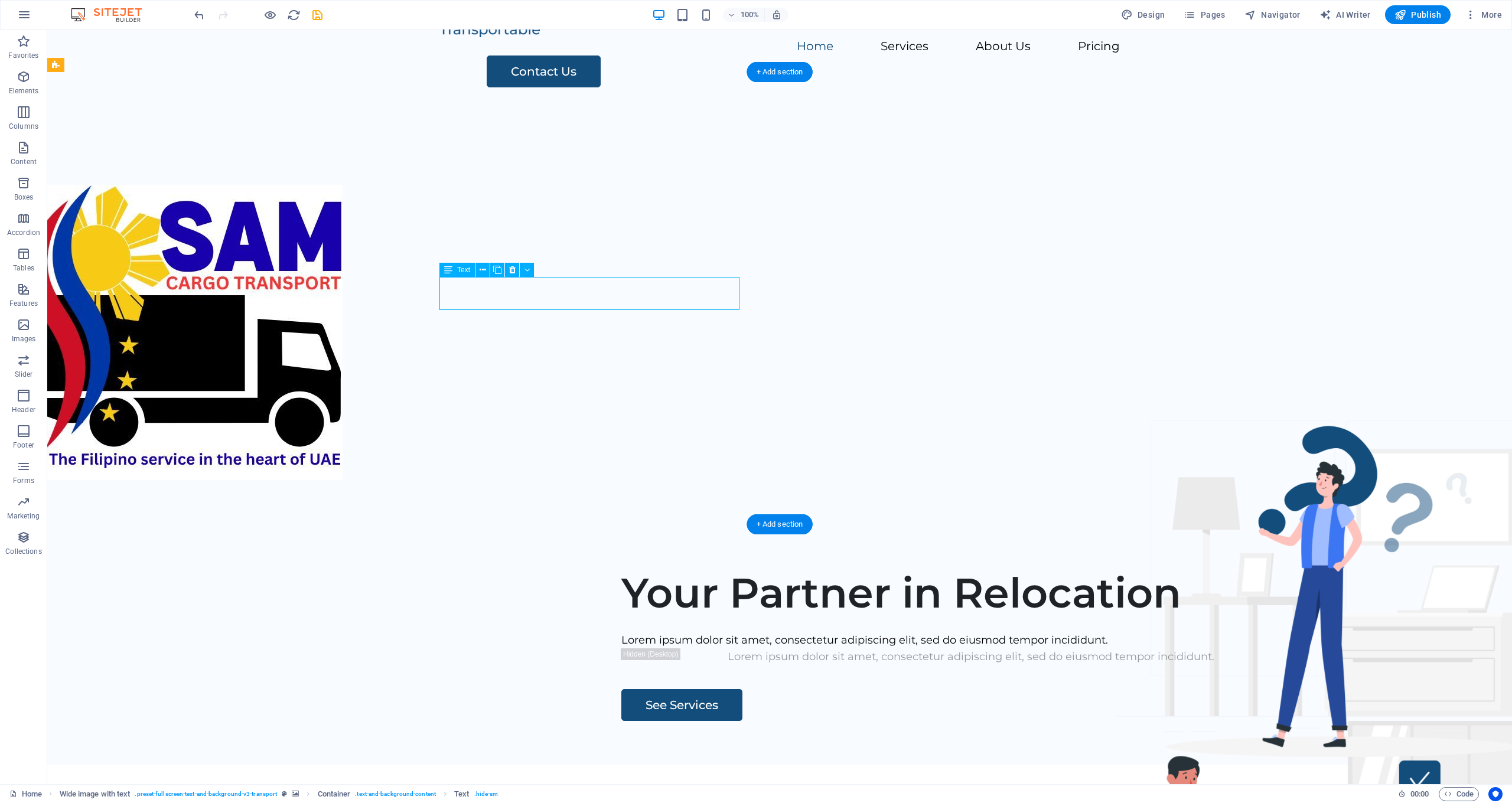 click on "Lorem ipsum dolor sit amet, consectetur adipiscing elit, sed do eiusmod tempor incididunt." at bounding box center (971, 640) 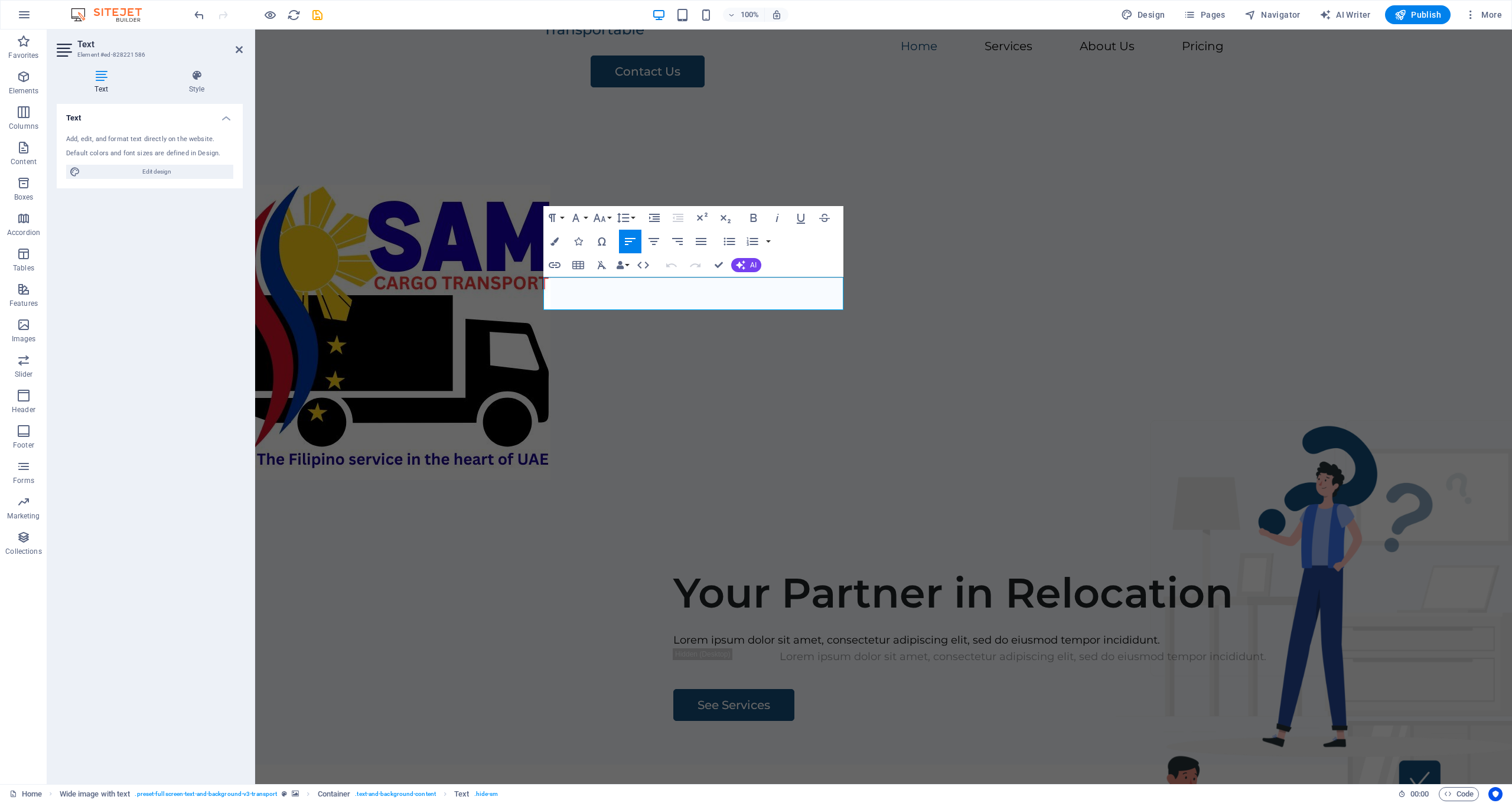 click at bounding box center [884, 332] 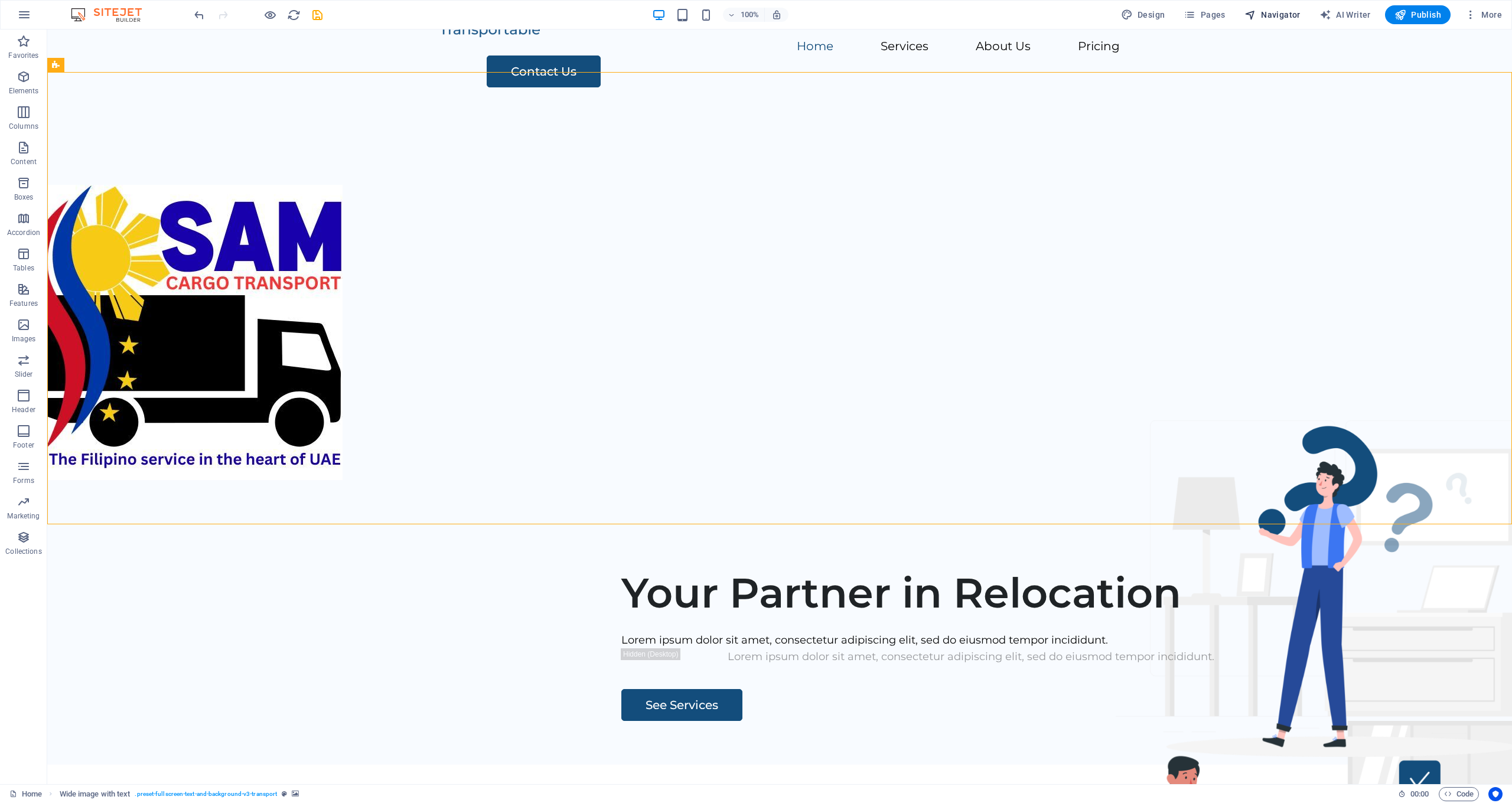 click on "Navigator" at bounding box center (1272, 15) 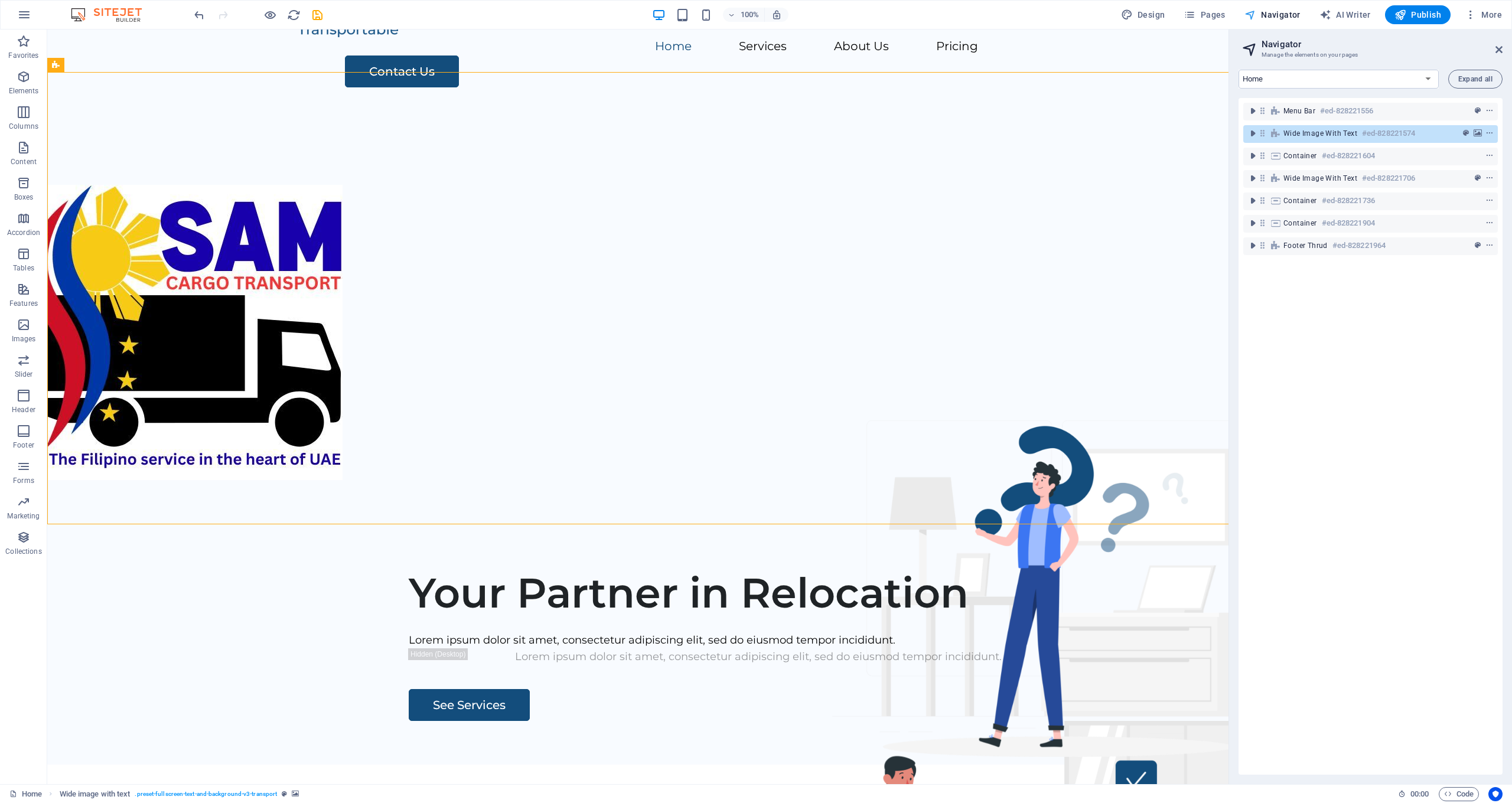click on "Navigator" at bounding box center (1272, 15) 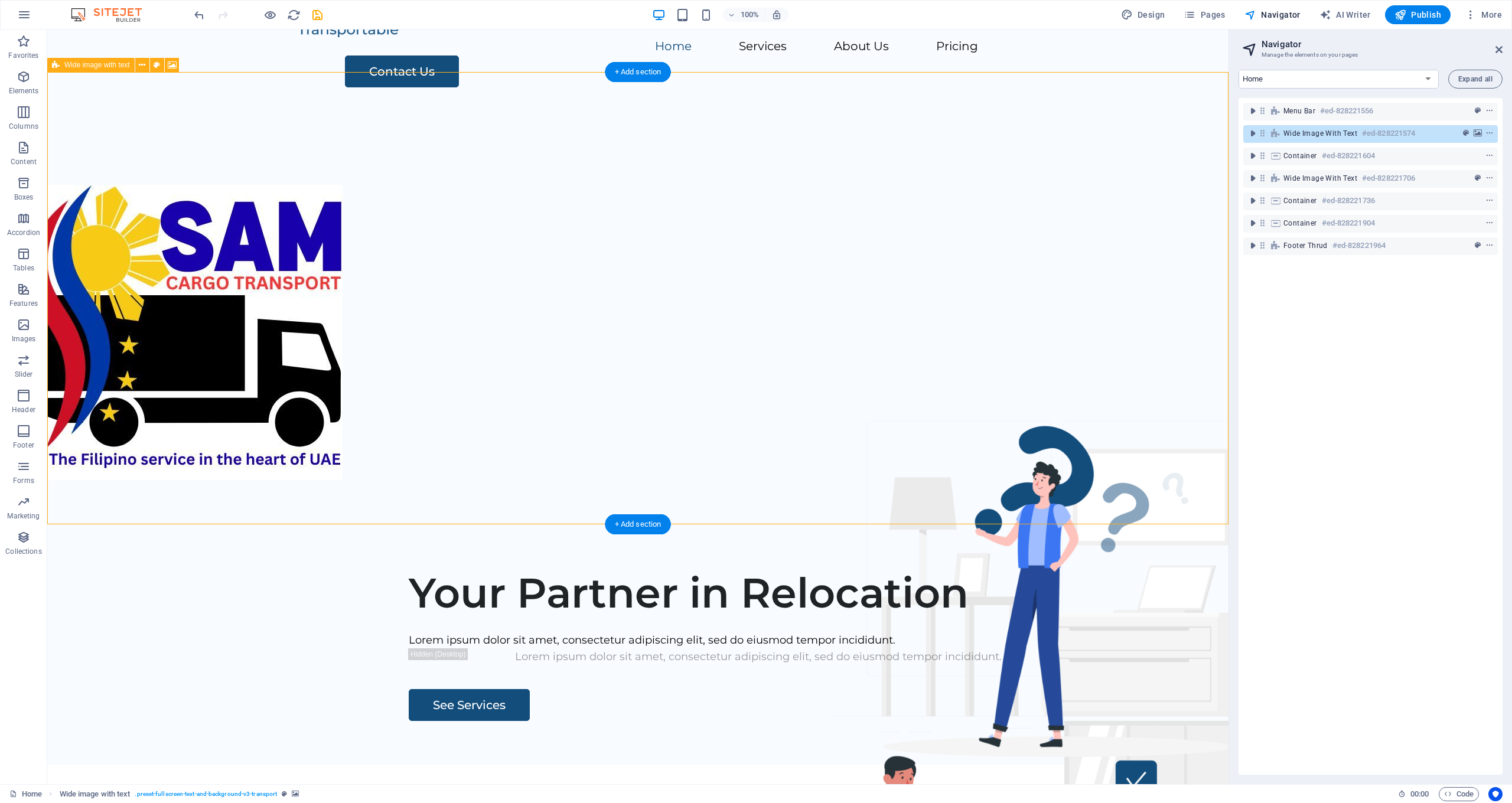 click on "Wide image with text" at bounding box center (1320, 133) 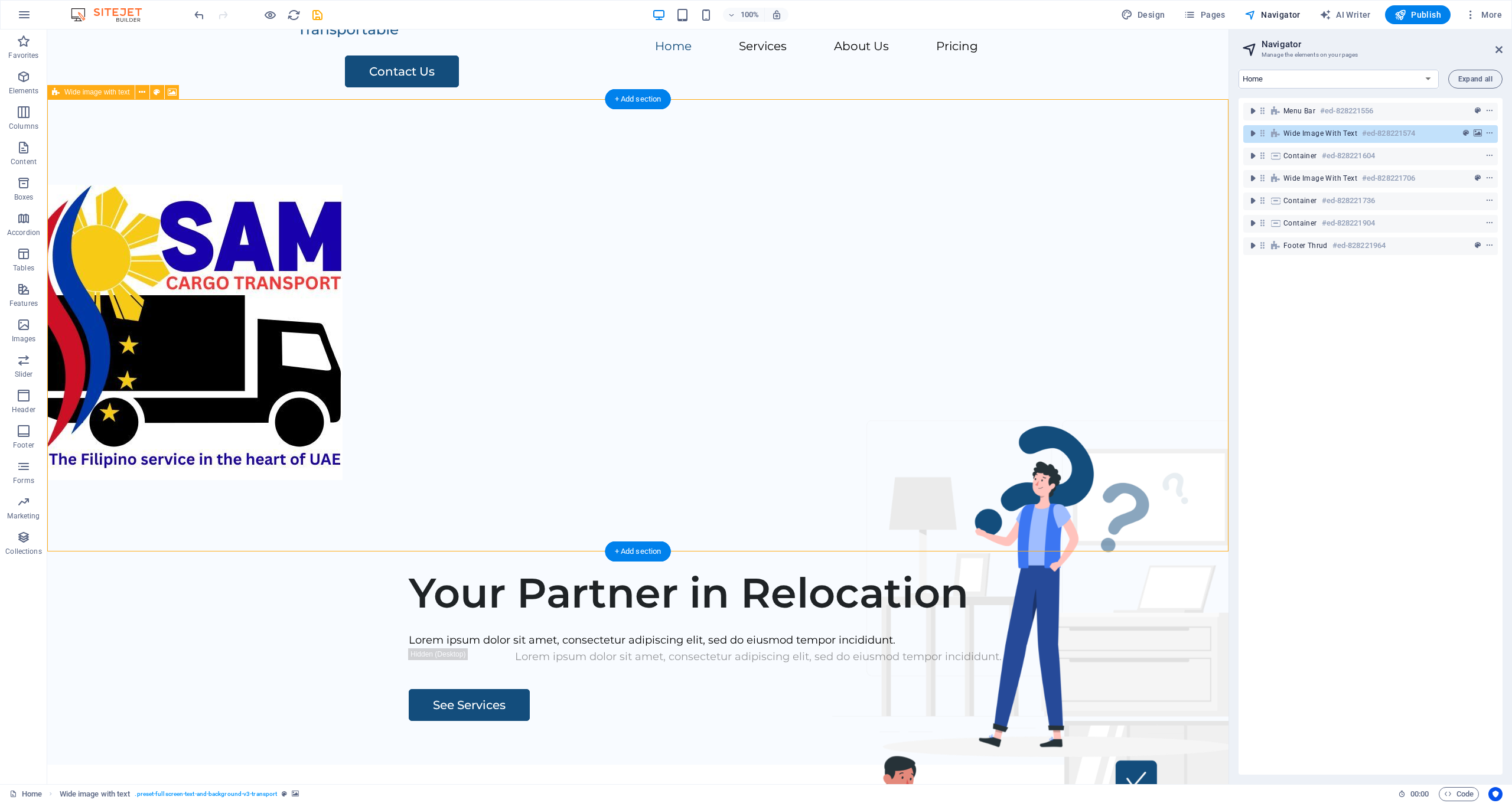 scroll, scrollTop: 0, scrollLeft: 0, axis: both 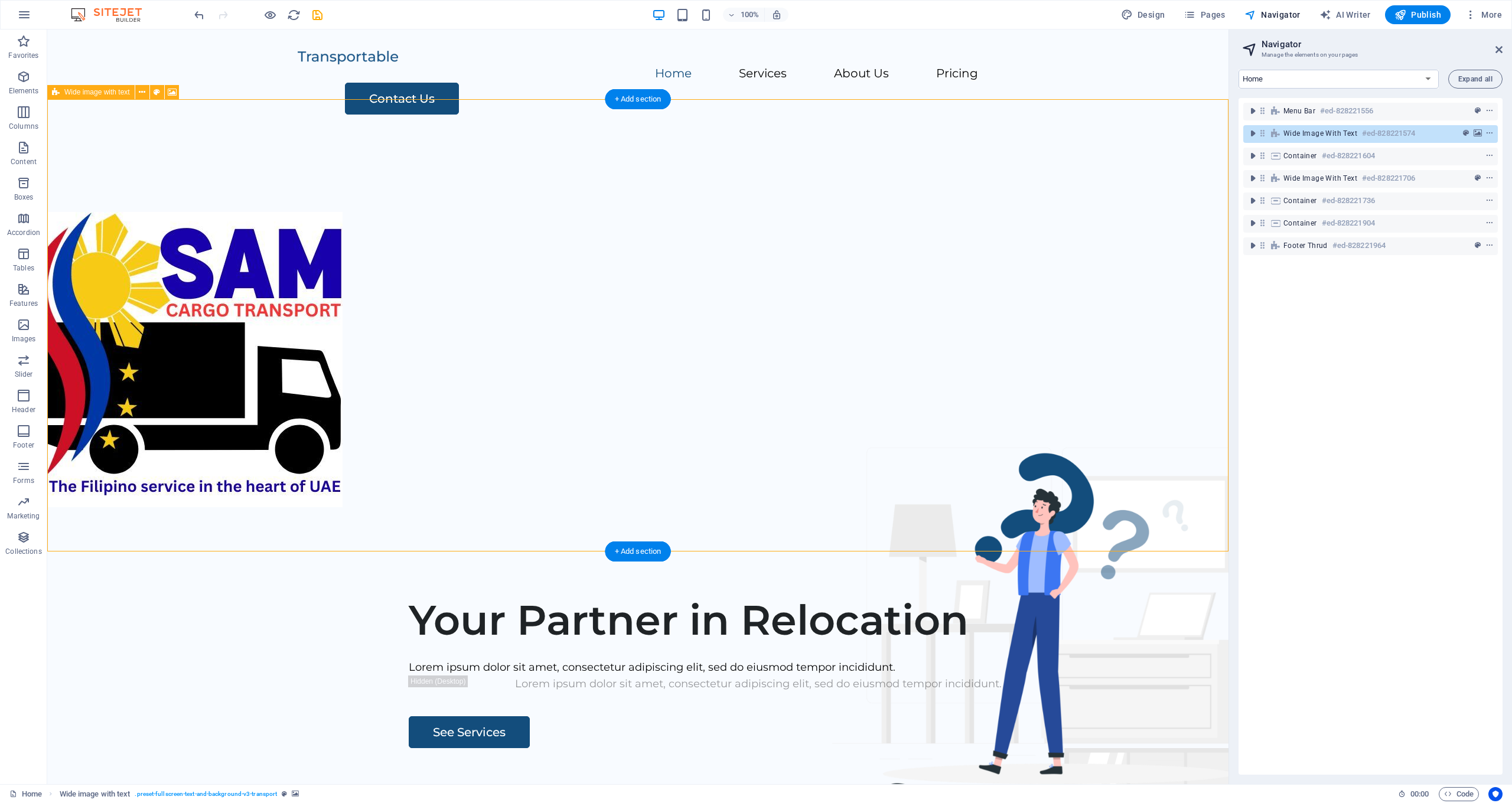 click on "Wide image with text" at bounding box center (1320, 133) 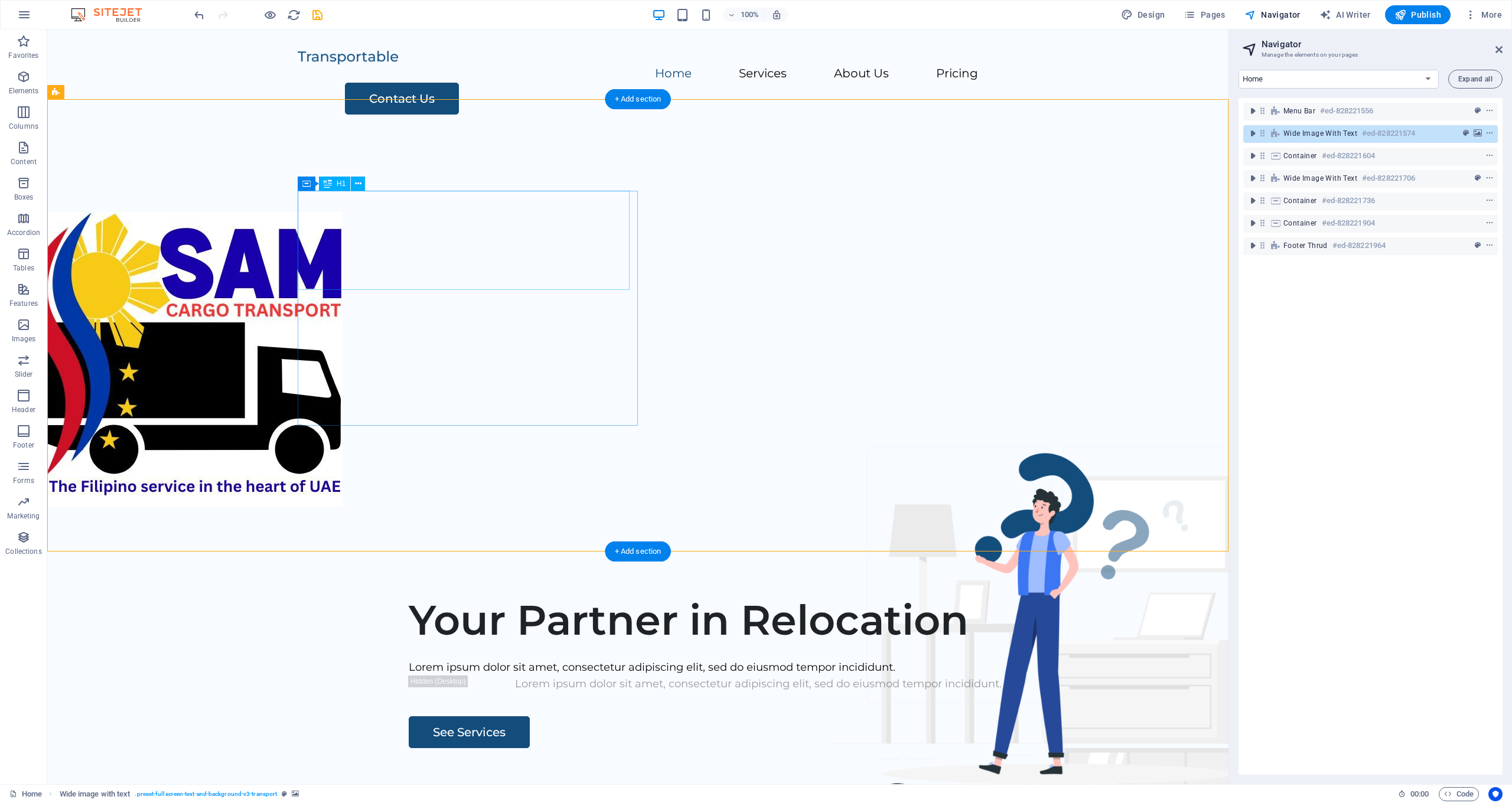 click on "Your Partner in Relocation" at bounding box center [758, 620] 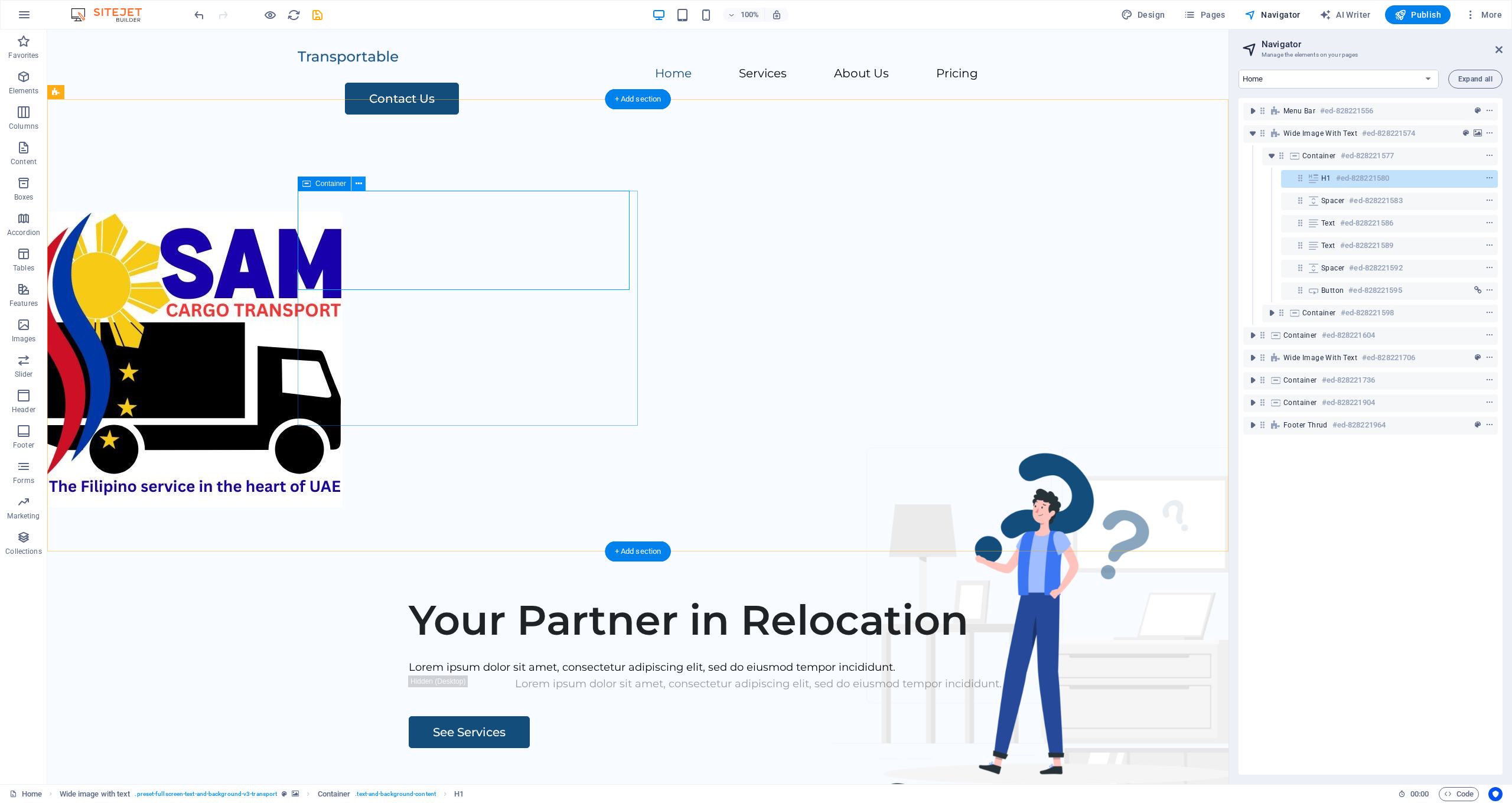 click at bounding box center (359, 184) 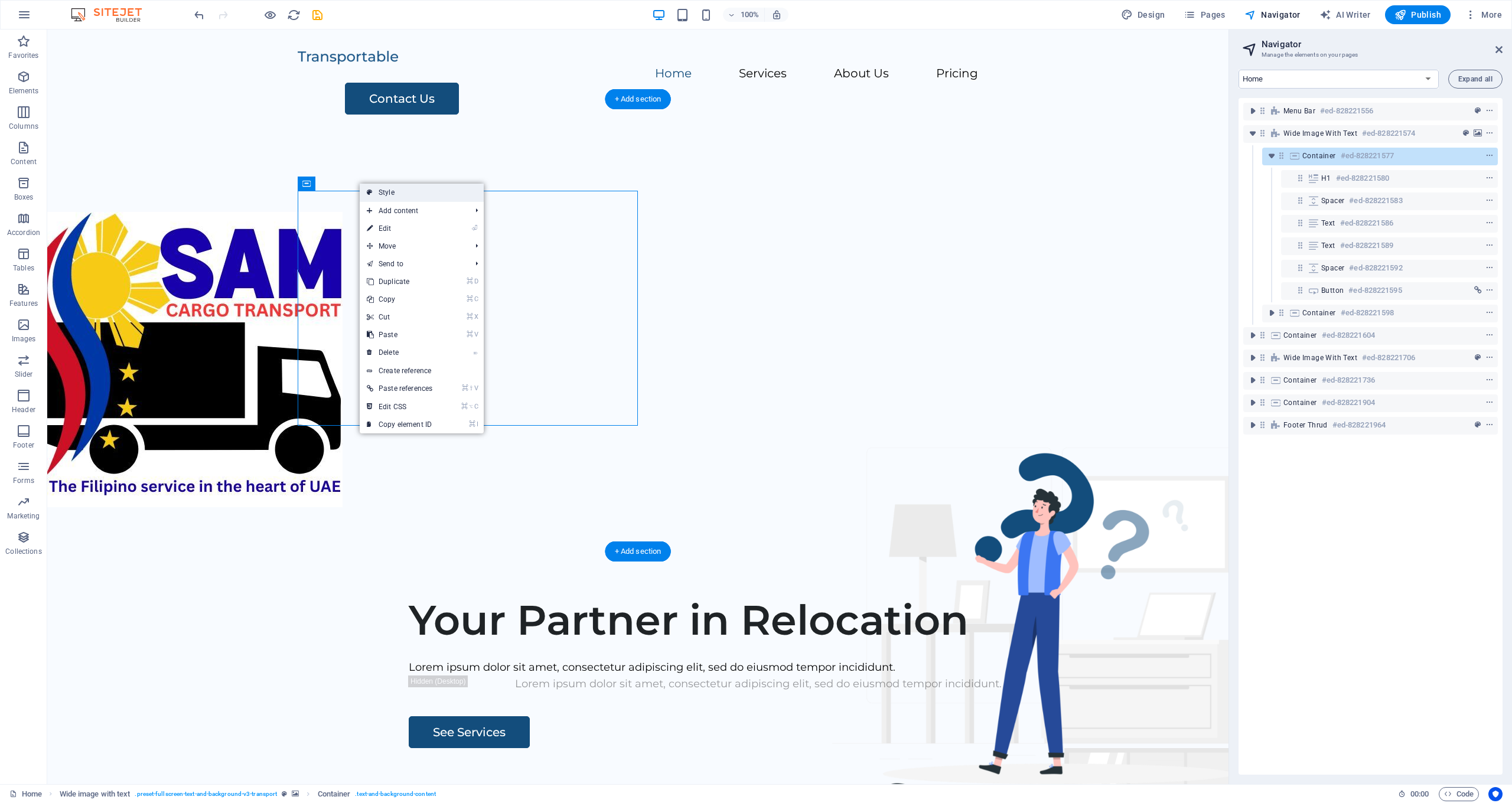 click on "Style" at bounding box center (422, 192) 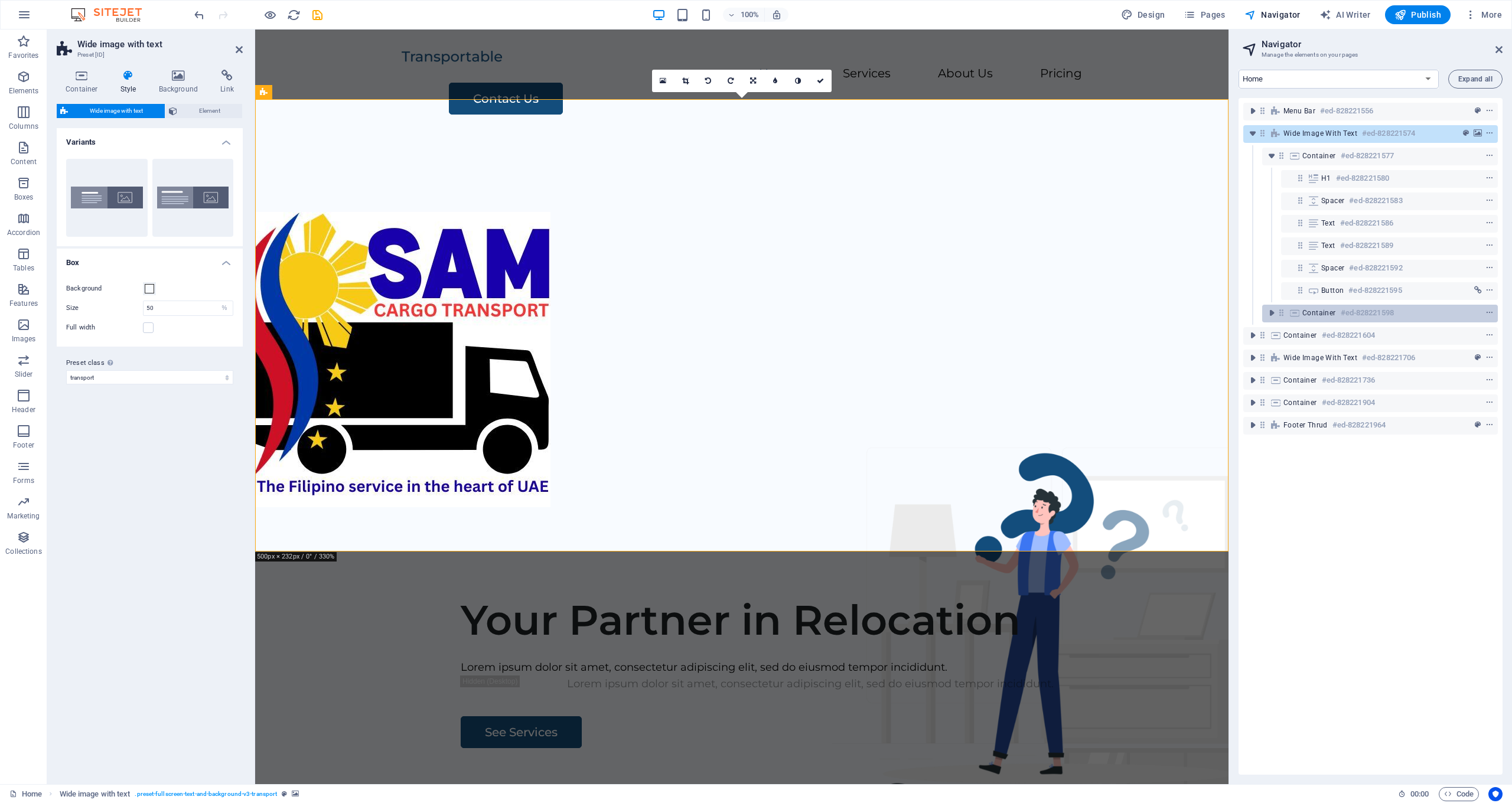 click at bounding box center [1281, 312] 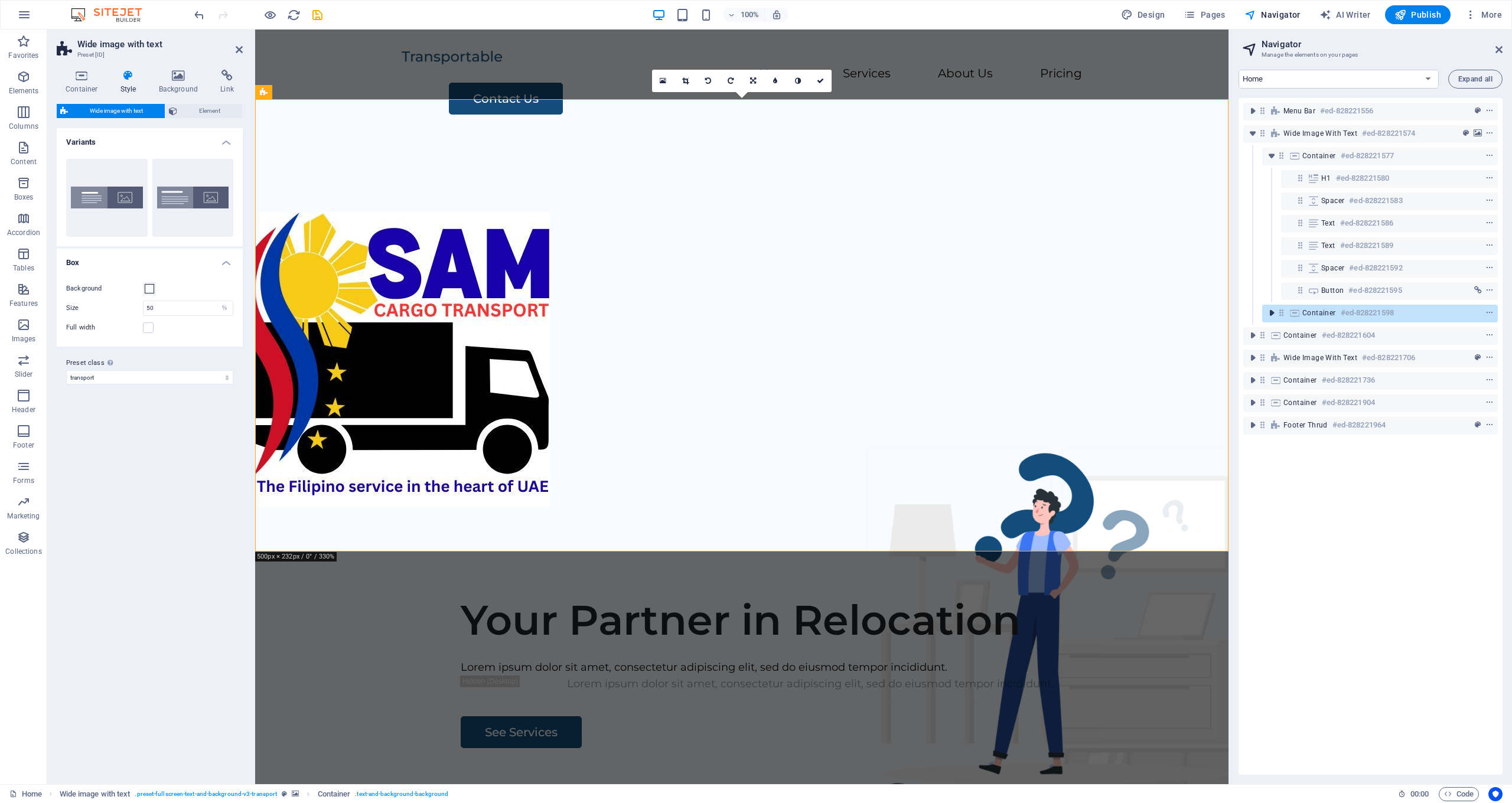 click at bounding box center [1272, 313] 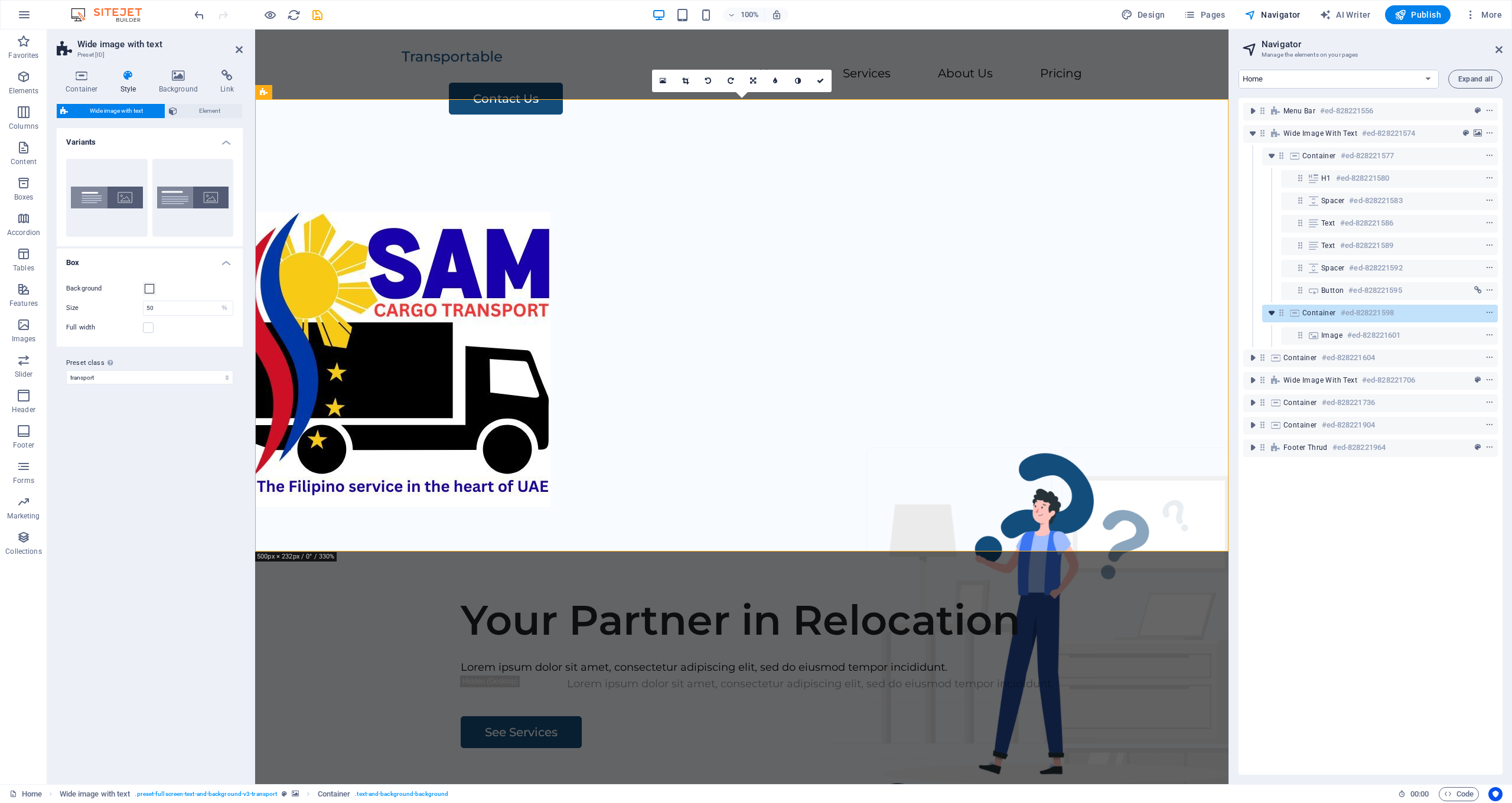 click at bounding box center [1272, 313] 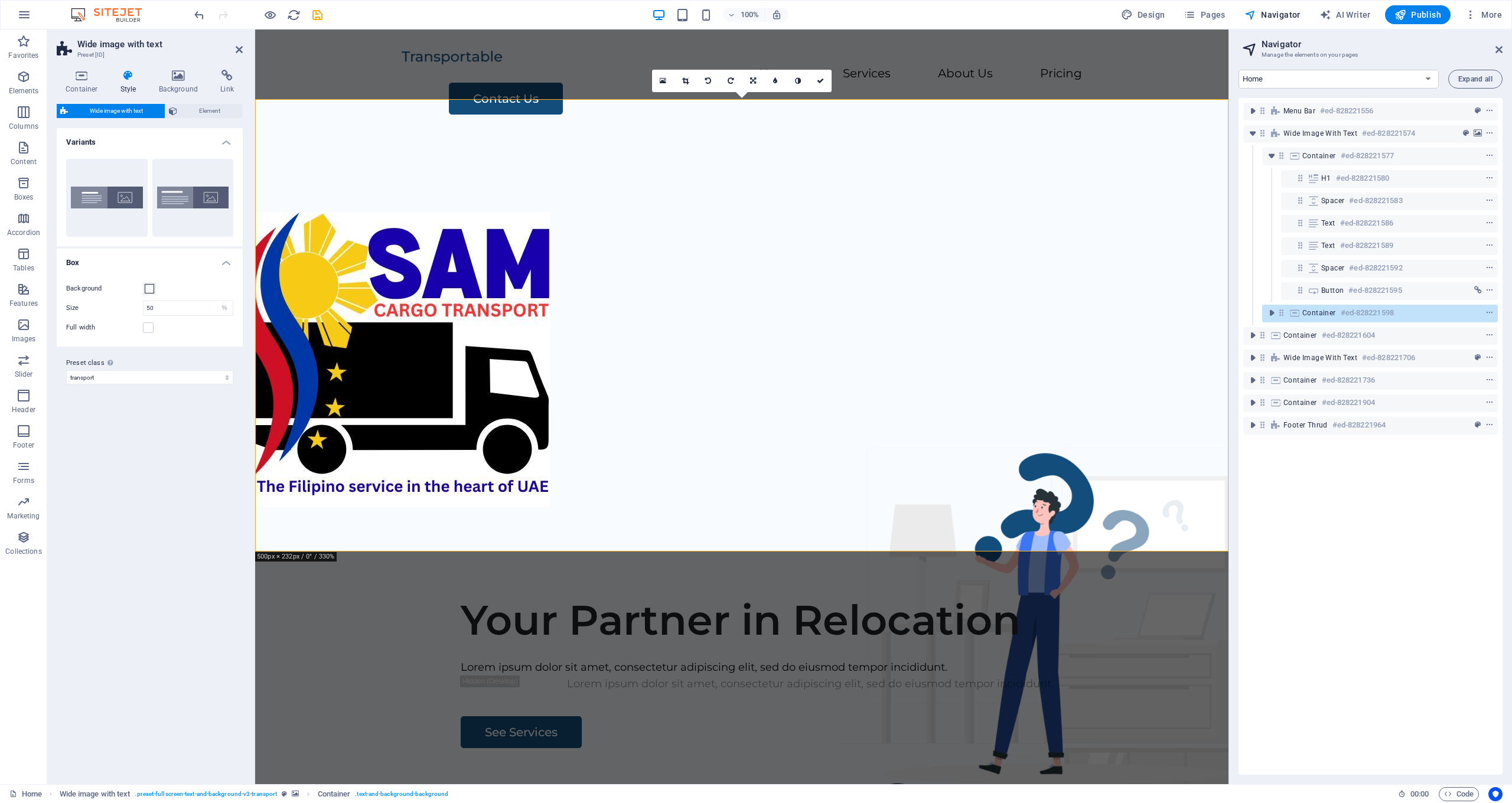 click at bounding box center [742, 360] 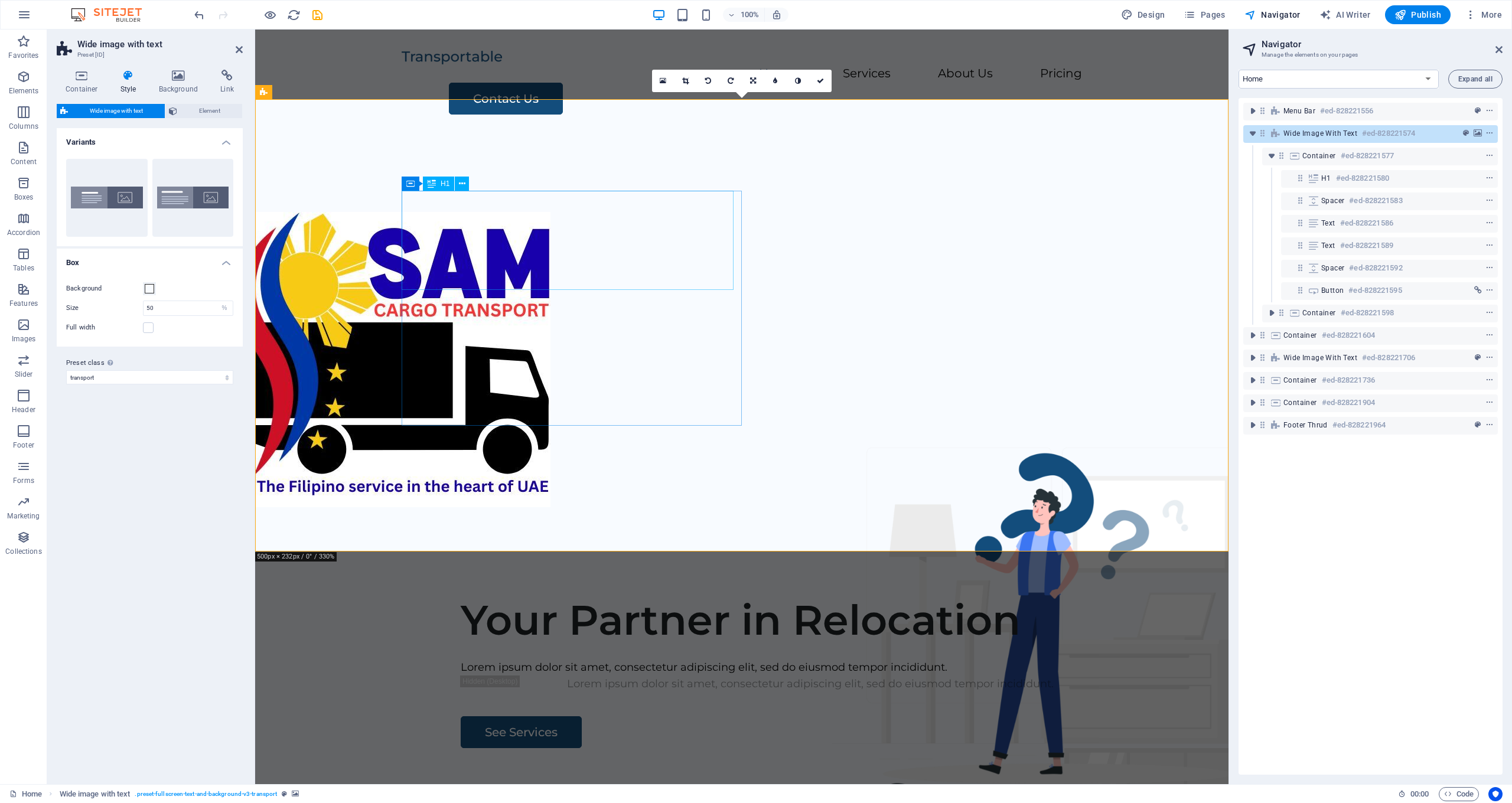 click on "Your Partner in Relocation" at bounding box center [810, 620] 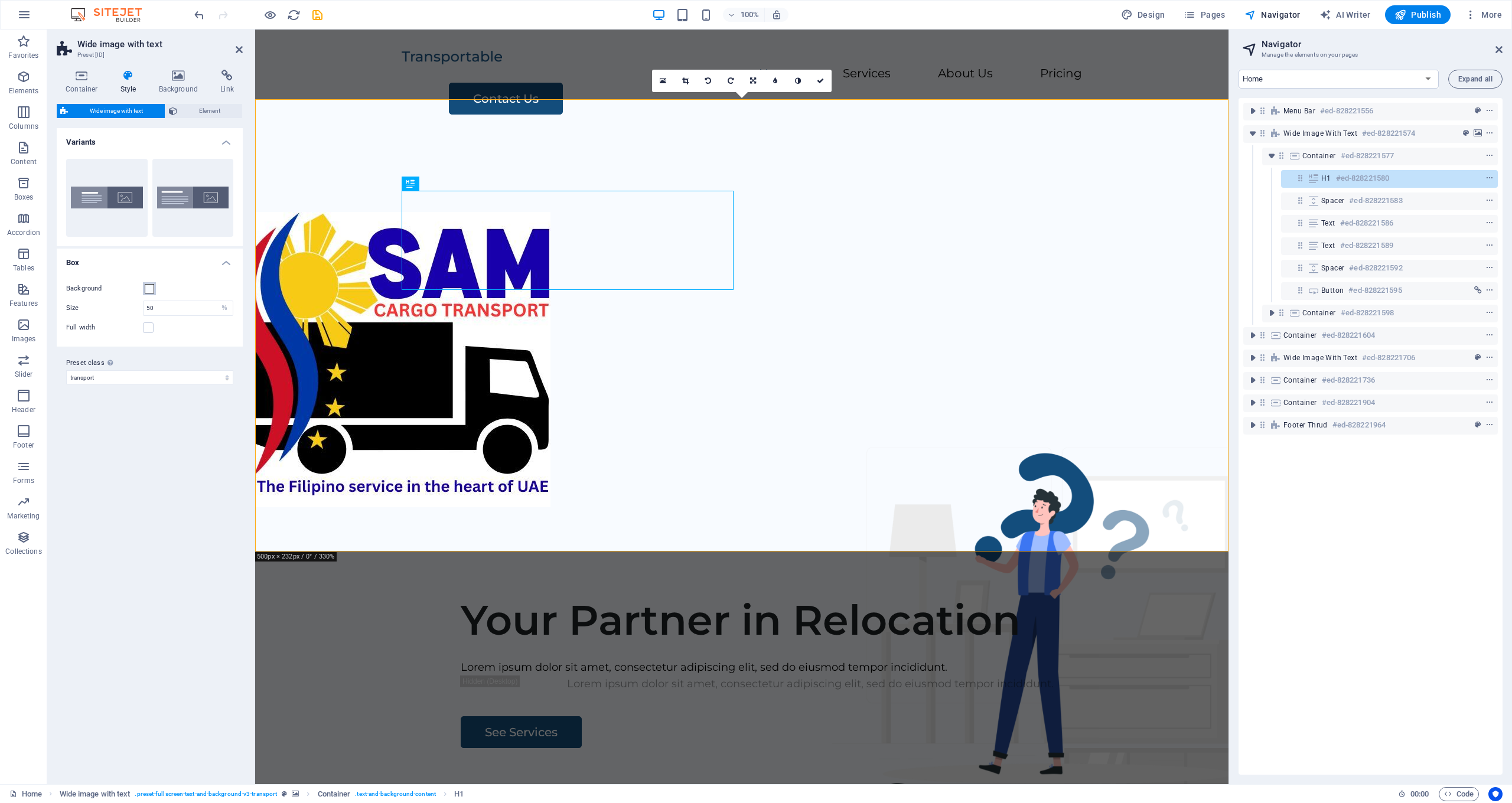click at bounding box center (149, 289) 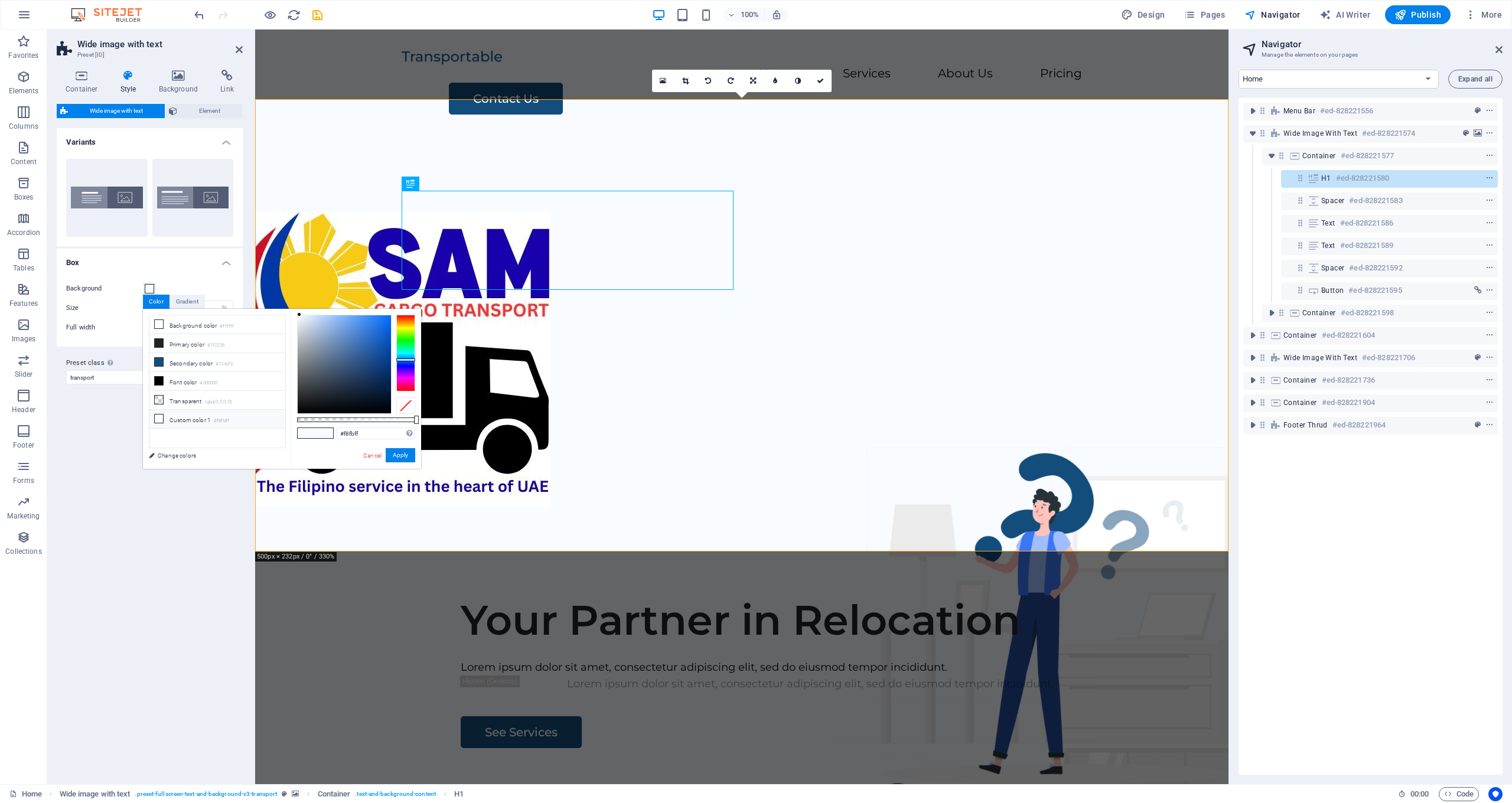 click on "Variants Aligned Default Box Background Size 50 px rem % vh vw Full width Padding 4 px rem % vh vw Custom Custom 4 px rem % vh vw 4 px rem % vh vw 4 px rem % vh vw 4 px rem % vh vw Preset class Above chosen variant and settings affect all elements which carry this preset class. transport Add preset class" at bounding box center (149, 451) 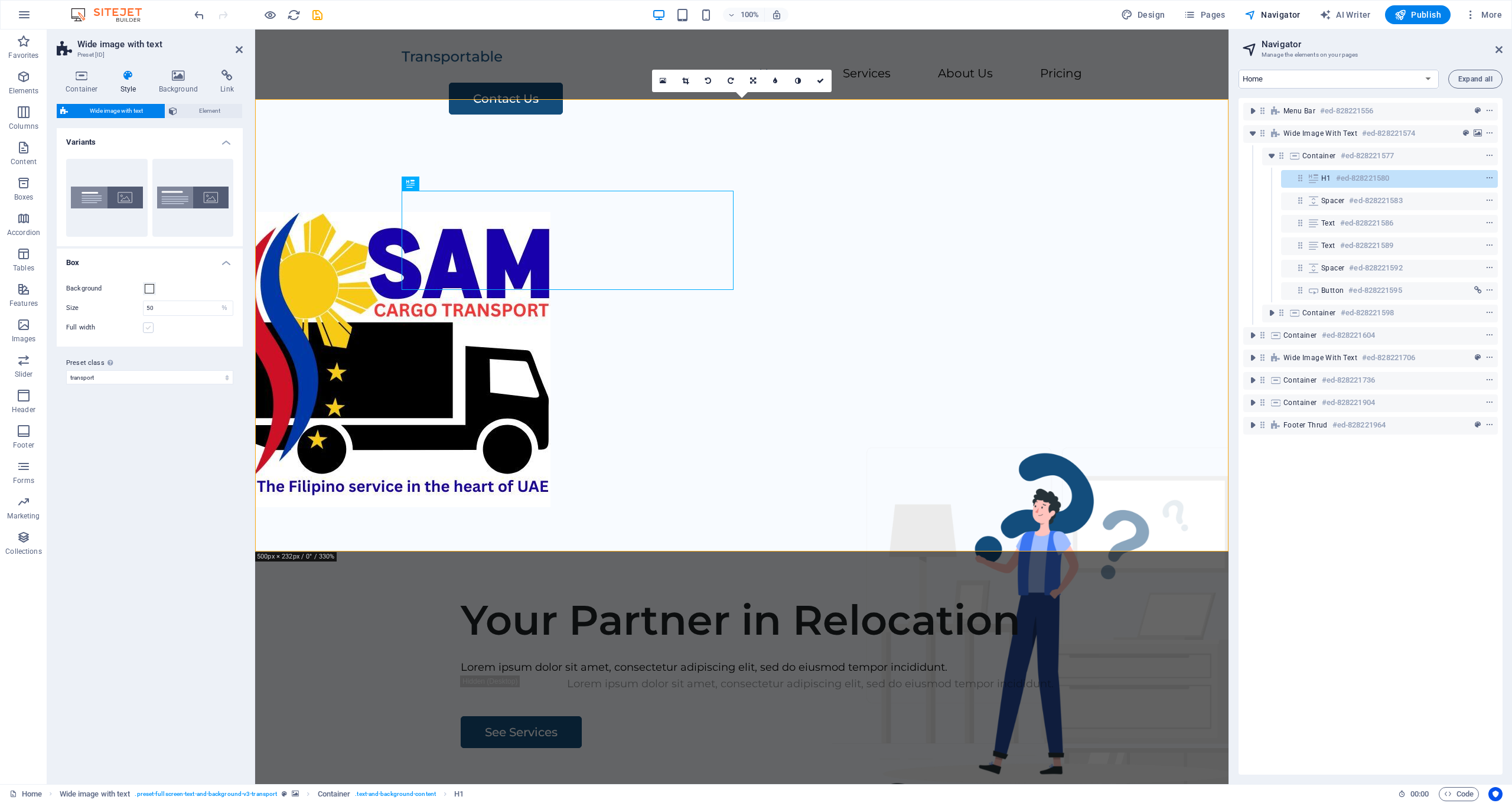 click at bounding box center (148, 328) 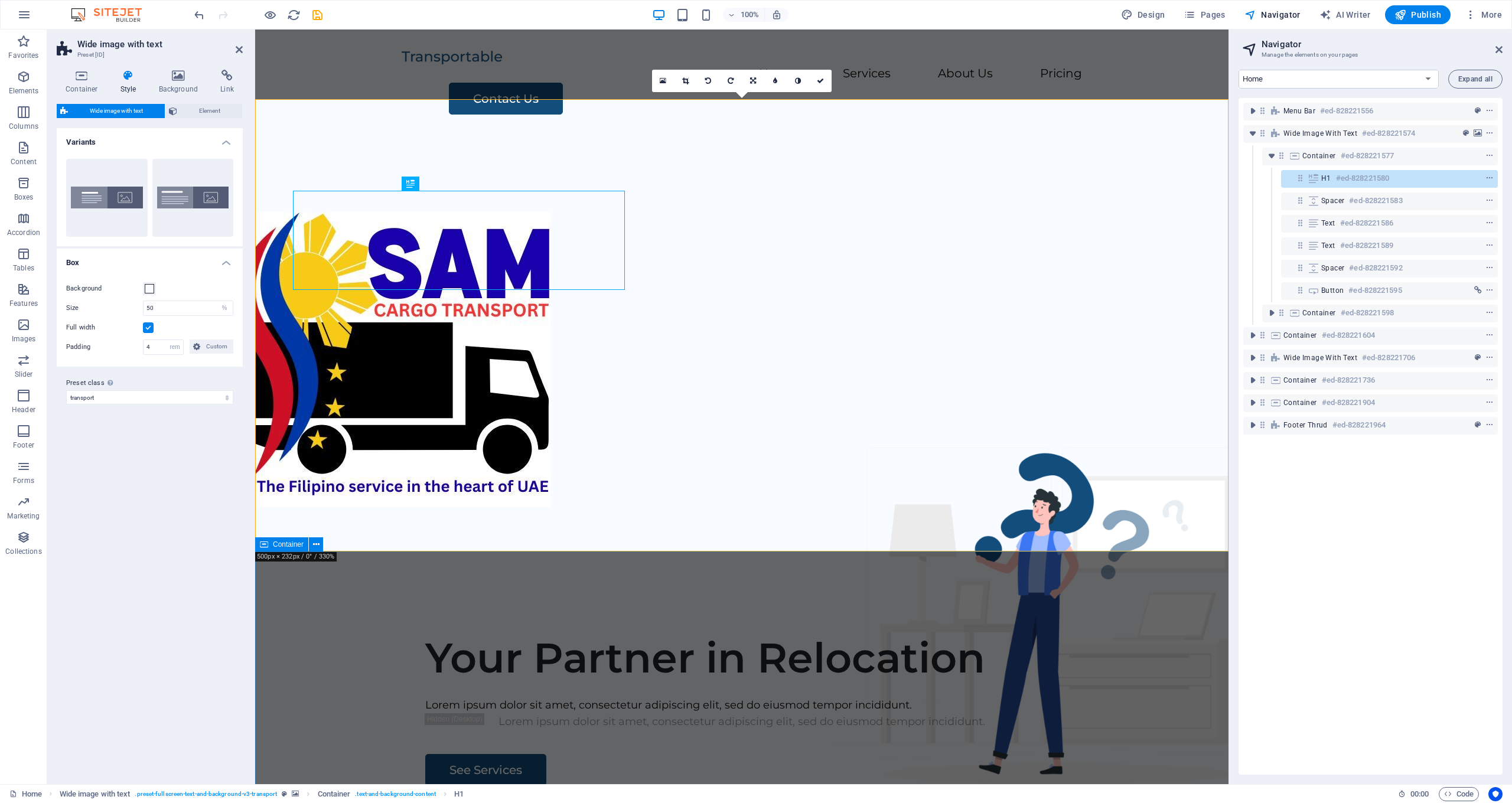 click on "Our Services Lorem ipsum dolor sit amet, consectetur adipiscing elit, sed do eiusmod tempor incididunt. Packing Lorem ipsum dolor sit amet, consectetur adipiscing elit. Transportation Lorem ipsum dolor sit amet, consectetur adipiscing elit. Storage Lorem ipsum dolor sit amet, consectetur adipiscing elit. Assembly Lorem ipsum dolor sit amet, consectetur adipiscing elit." at bounding box center [742, 1492] 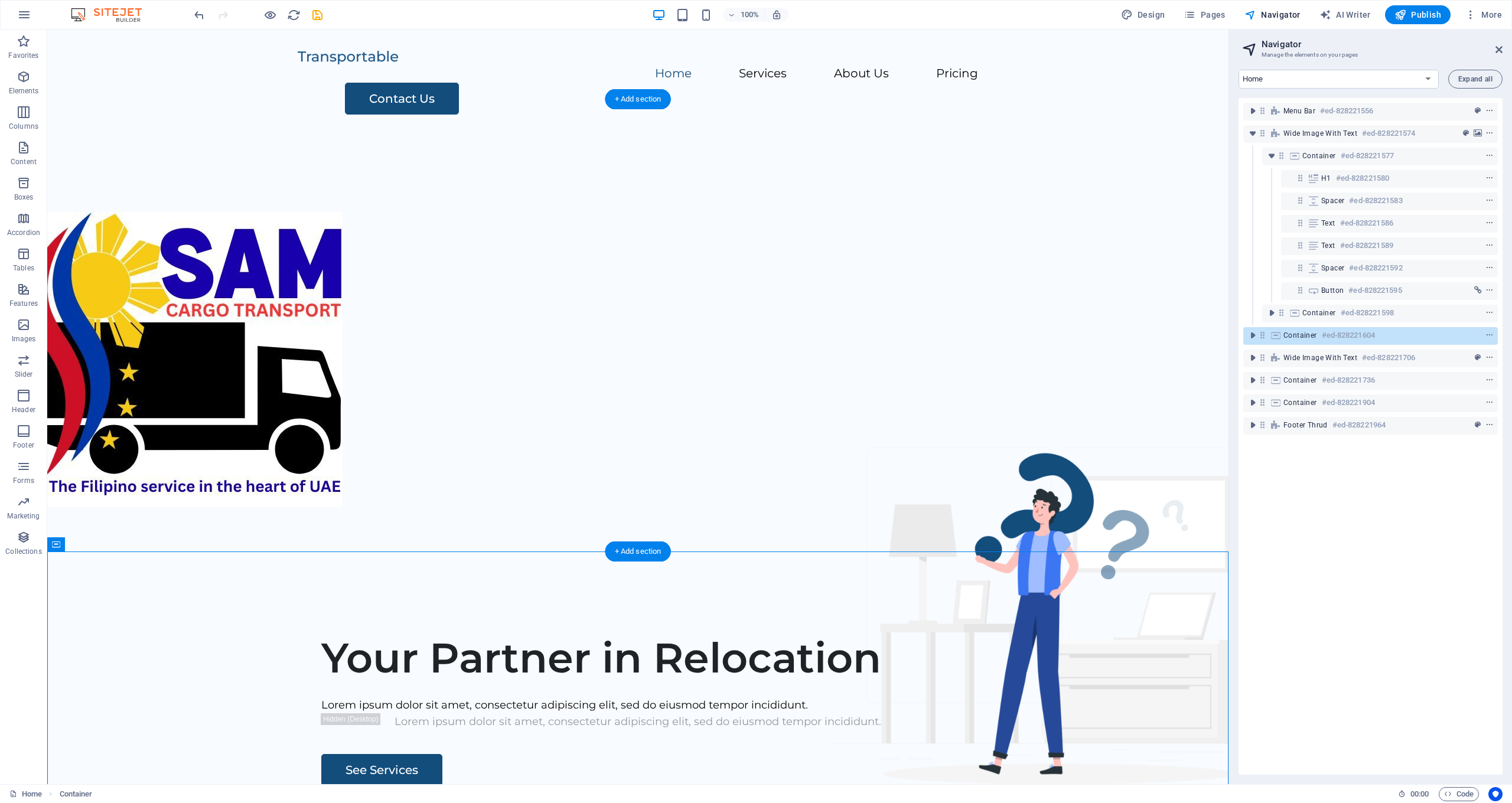 click at bounding box center (638, 360) 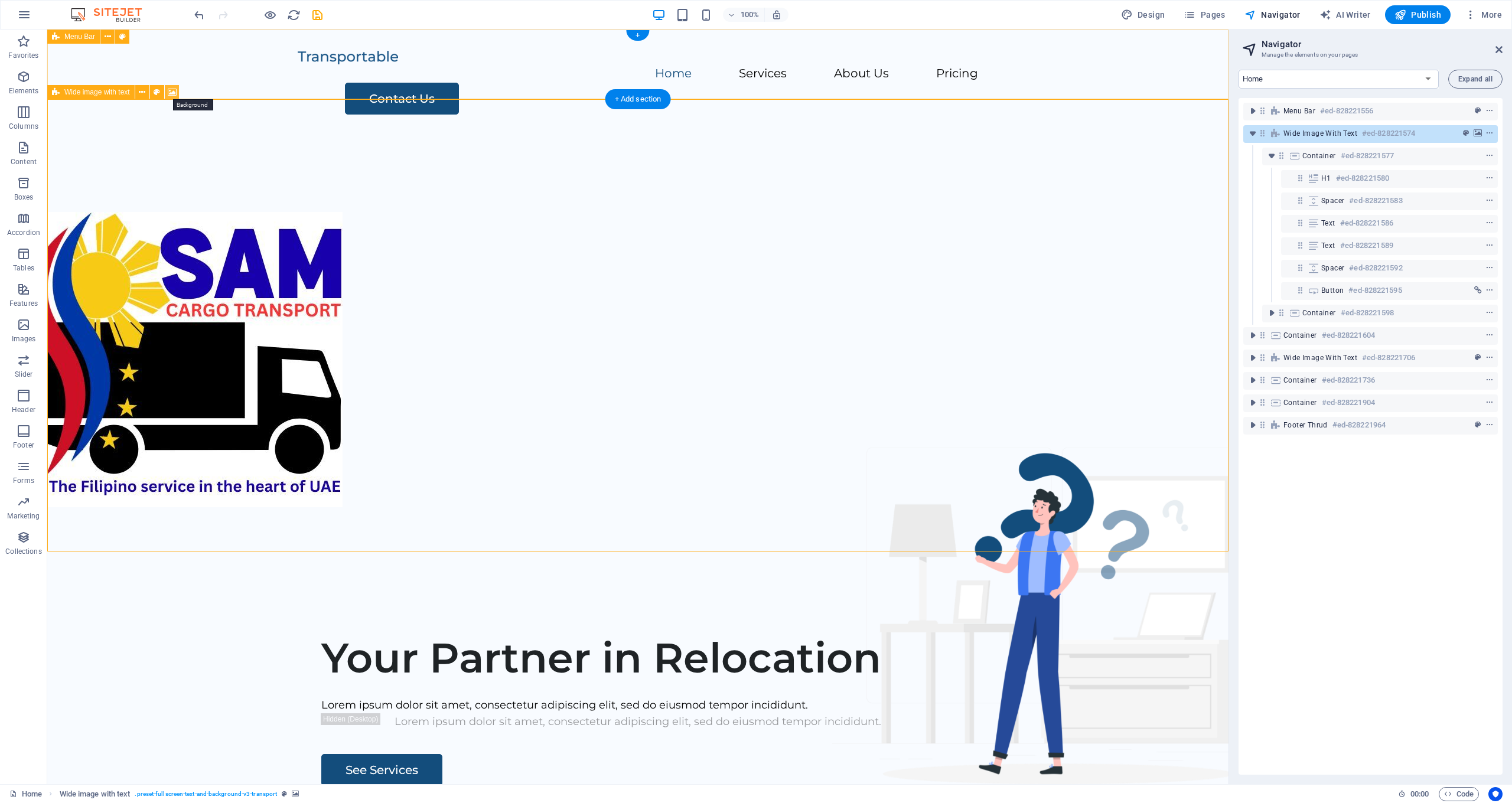 click at bounding box center (172, 92) 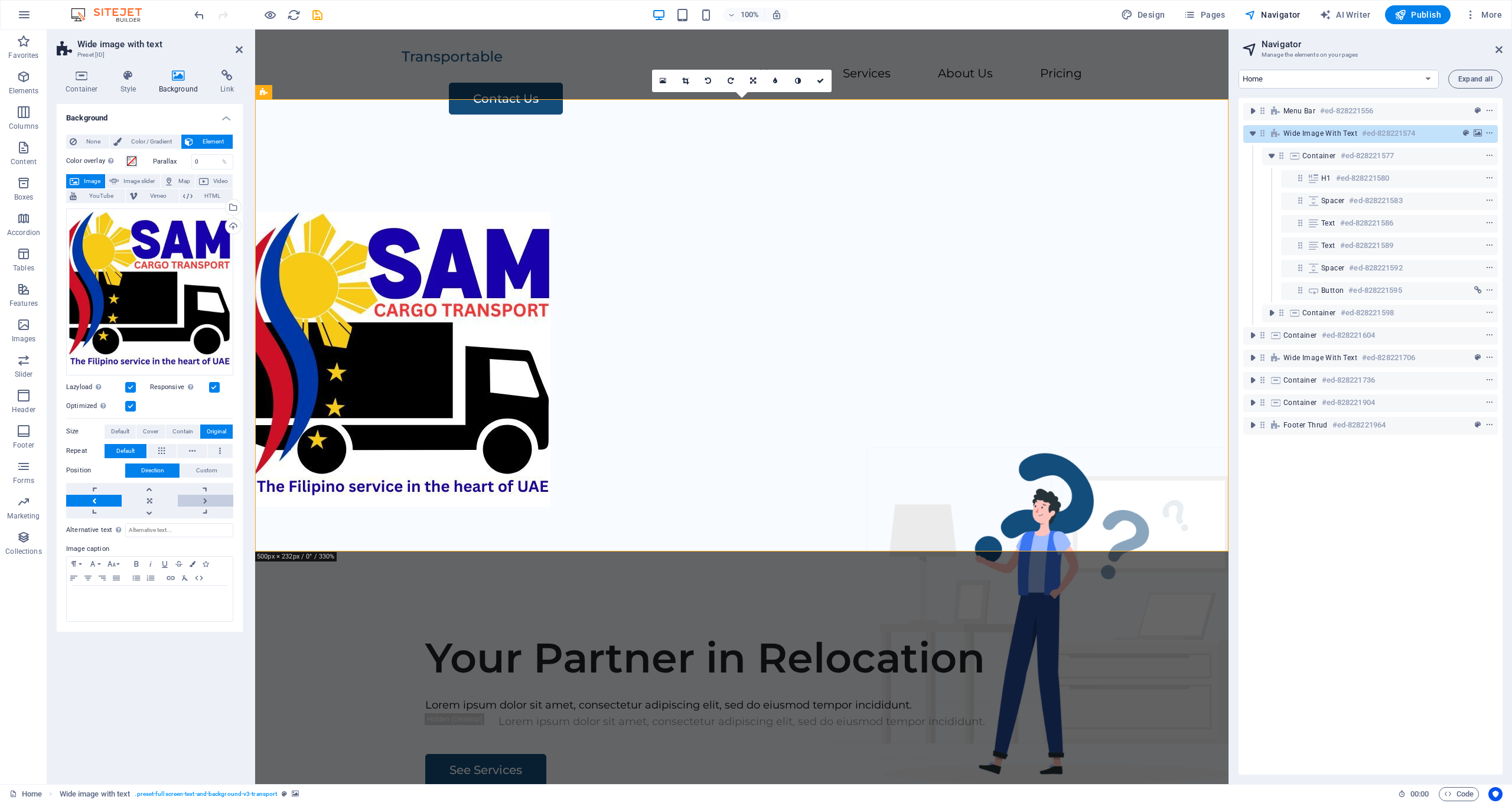 click at bounding box center (206, 501) 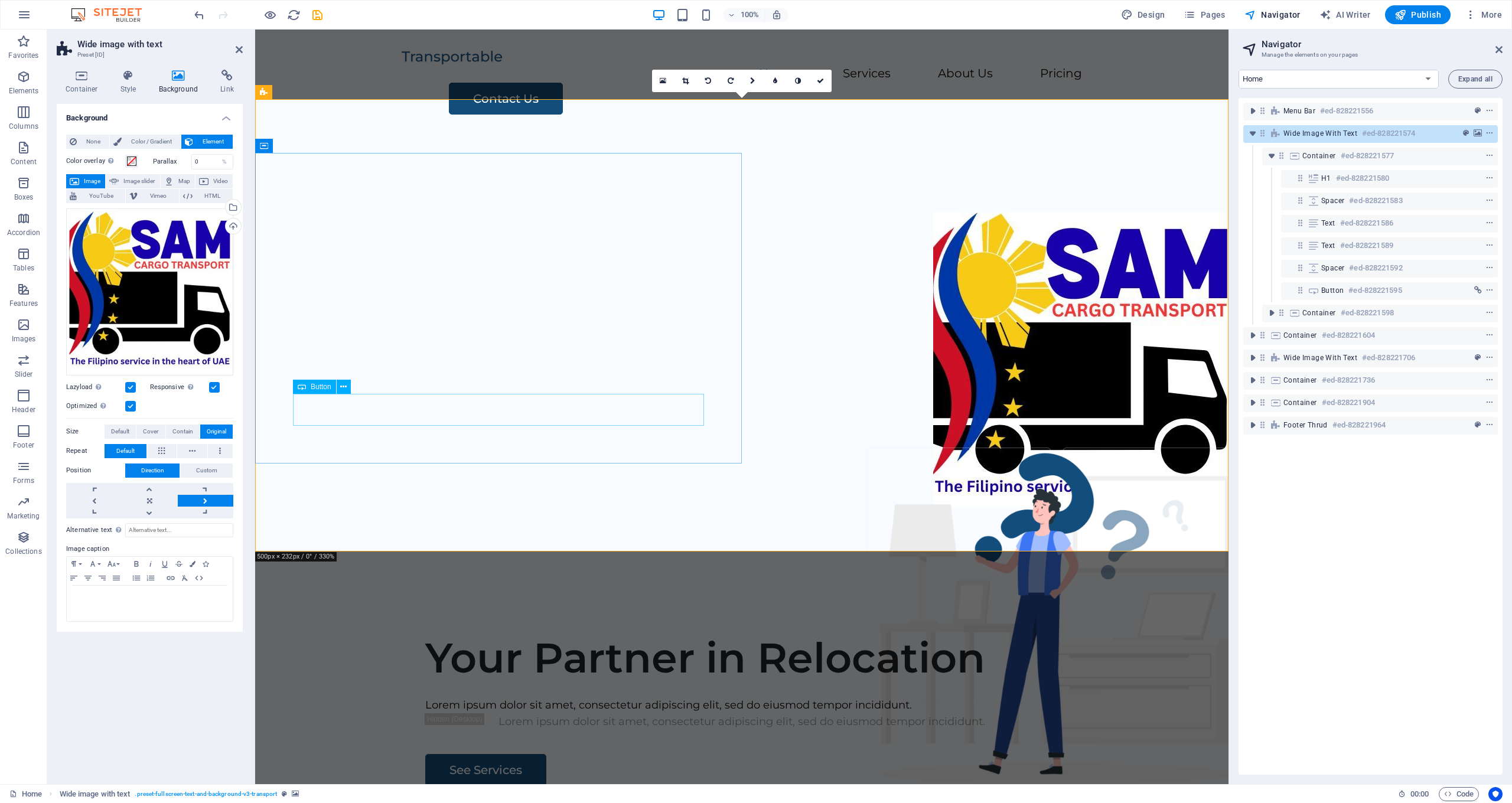 click on "See Services" at bounding box center [742, 770] 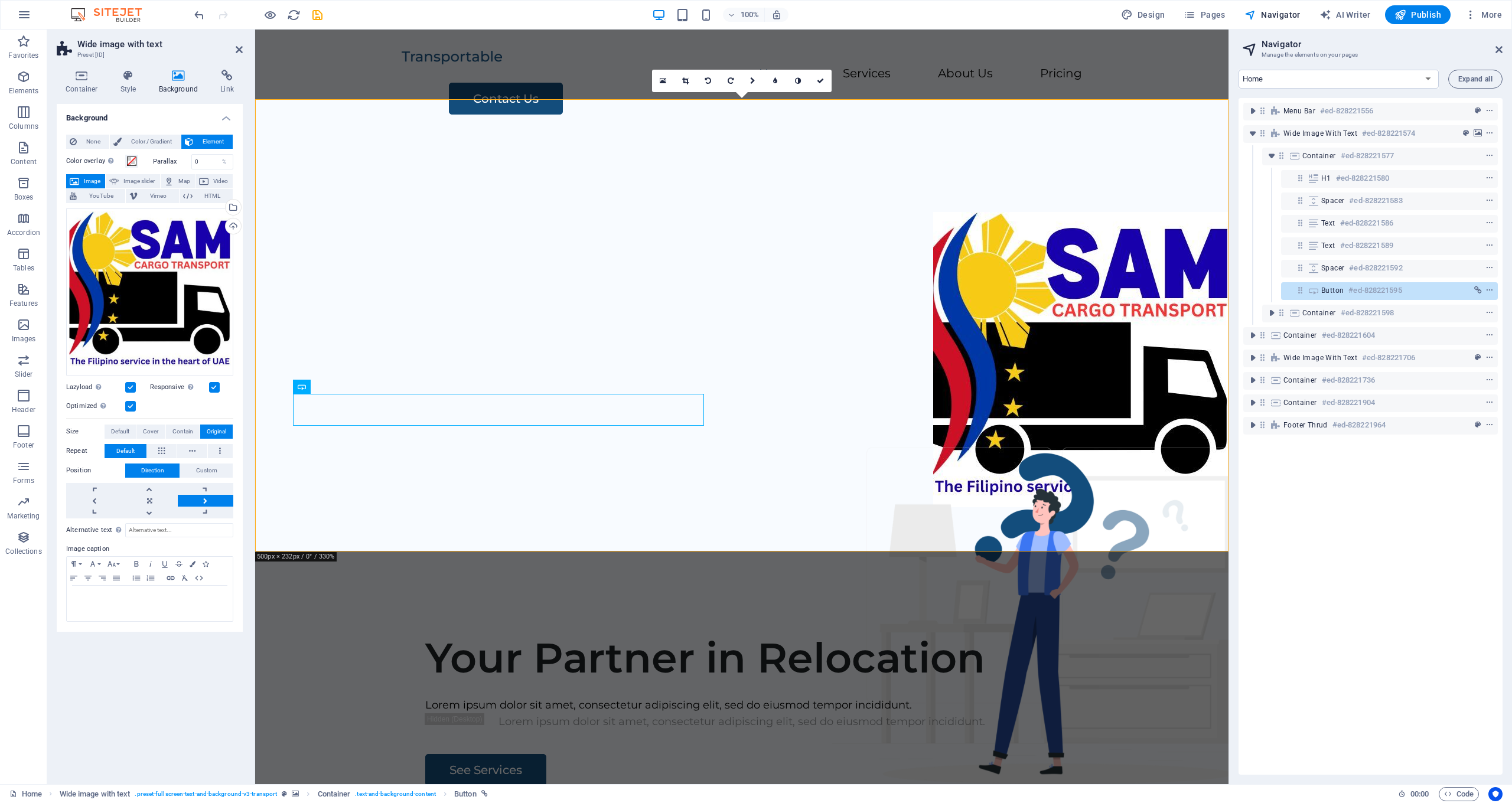 click at bounding box center [742, 360] 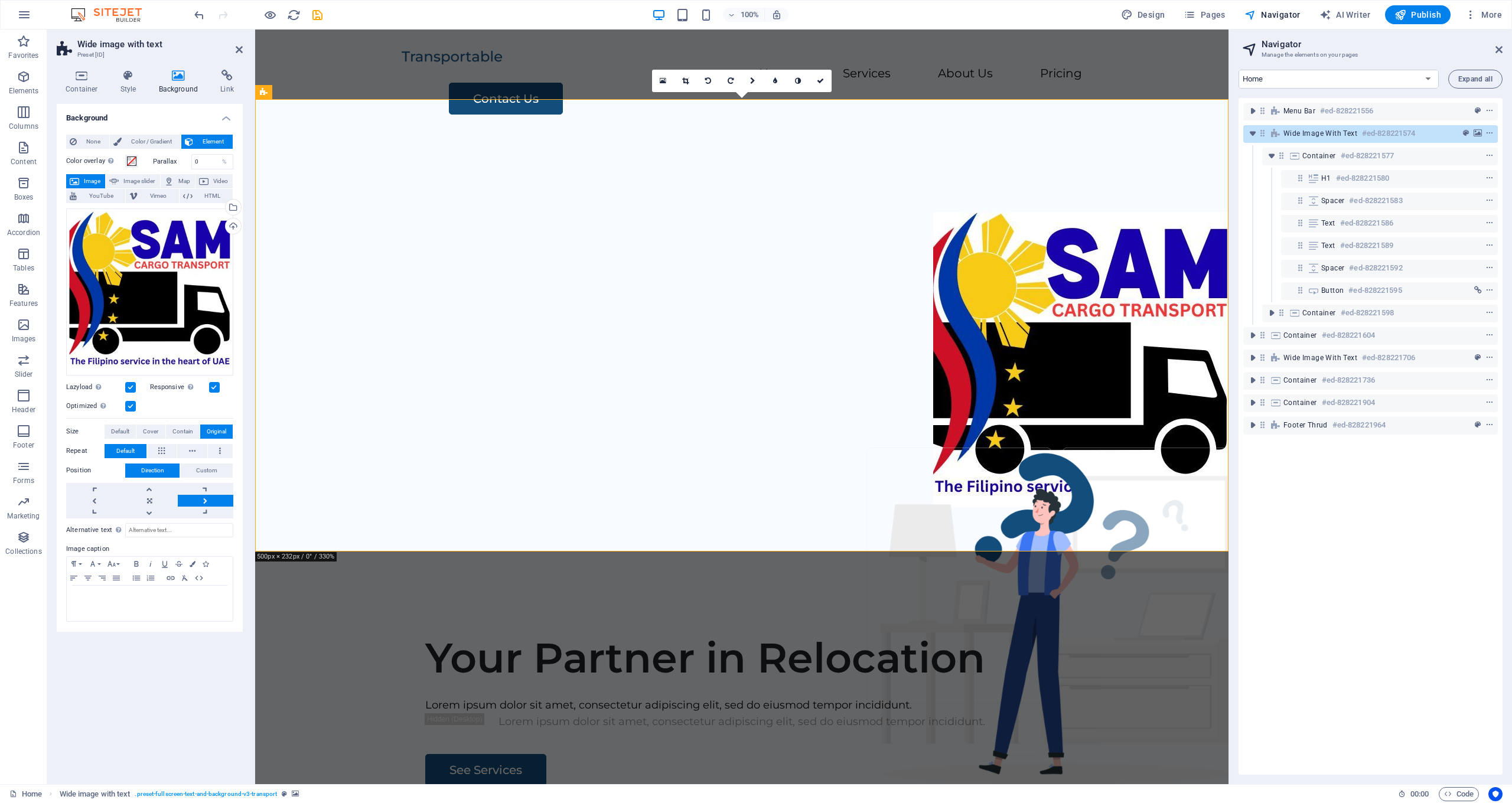 click at bounding box center [742, 360] 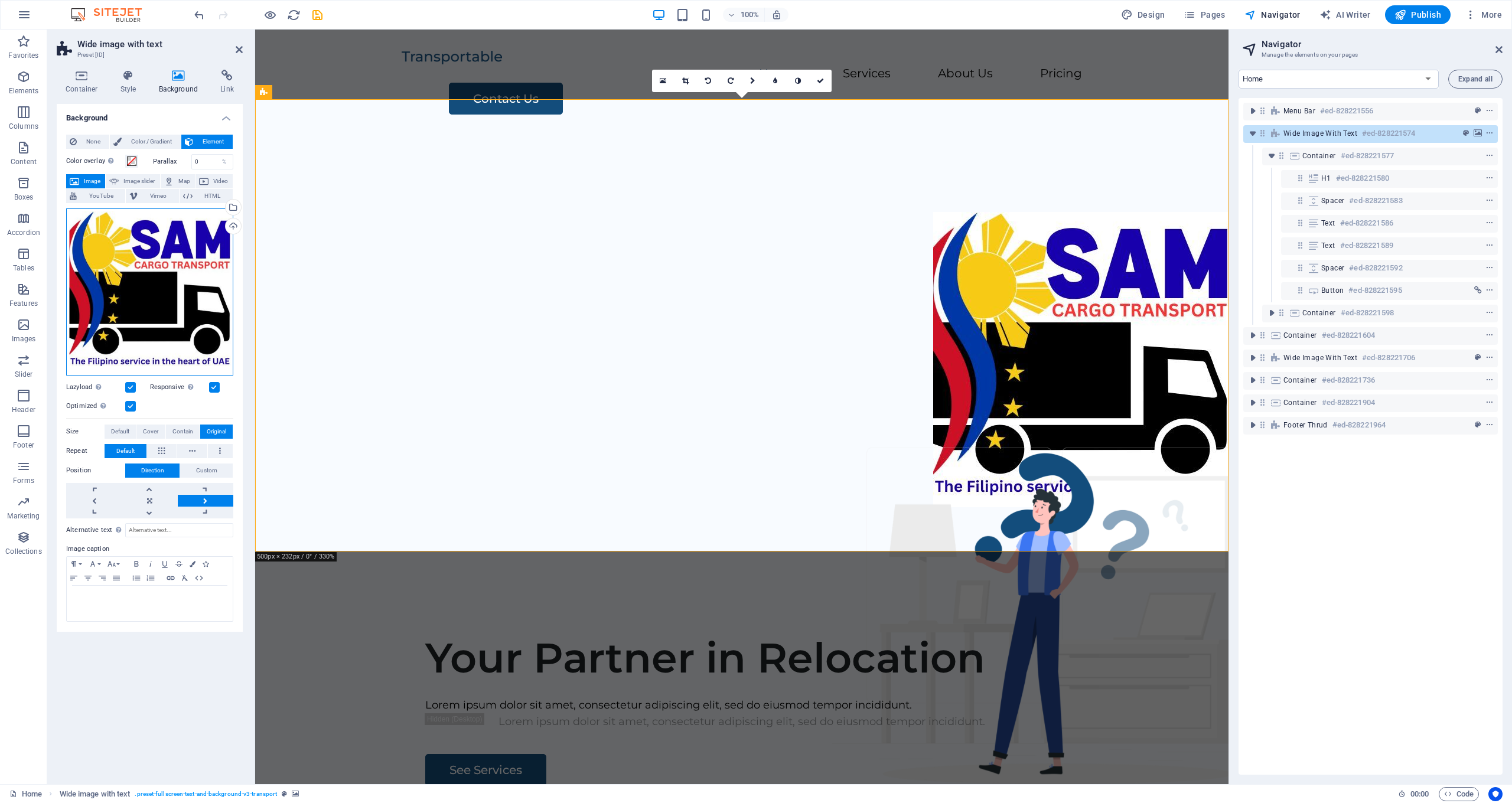 click on "Drag files here, click to choose files or select files from Files or our free stock photos & videos" at bounding box center [149, 292] 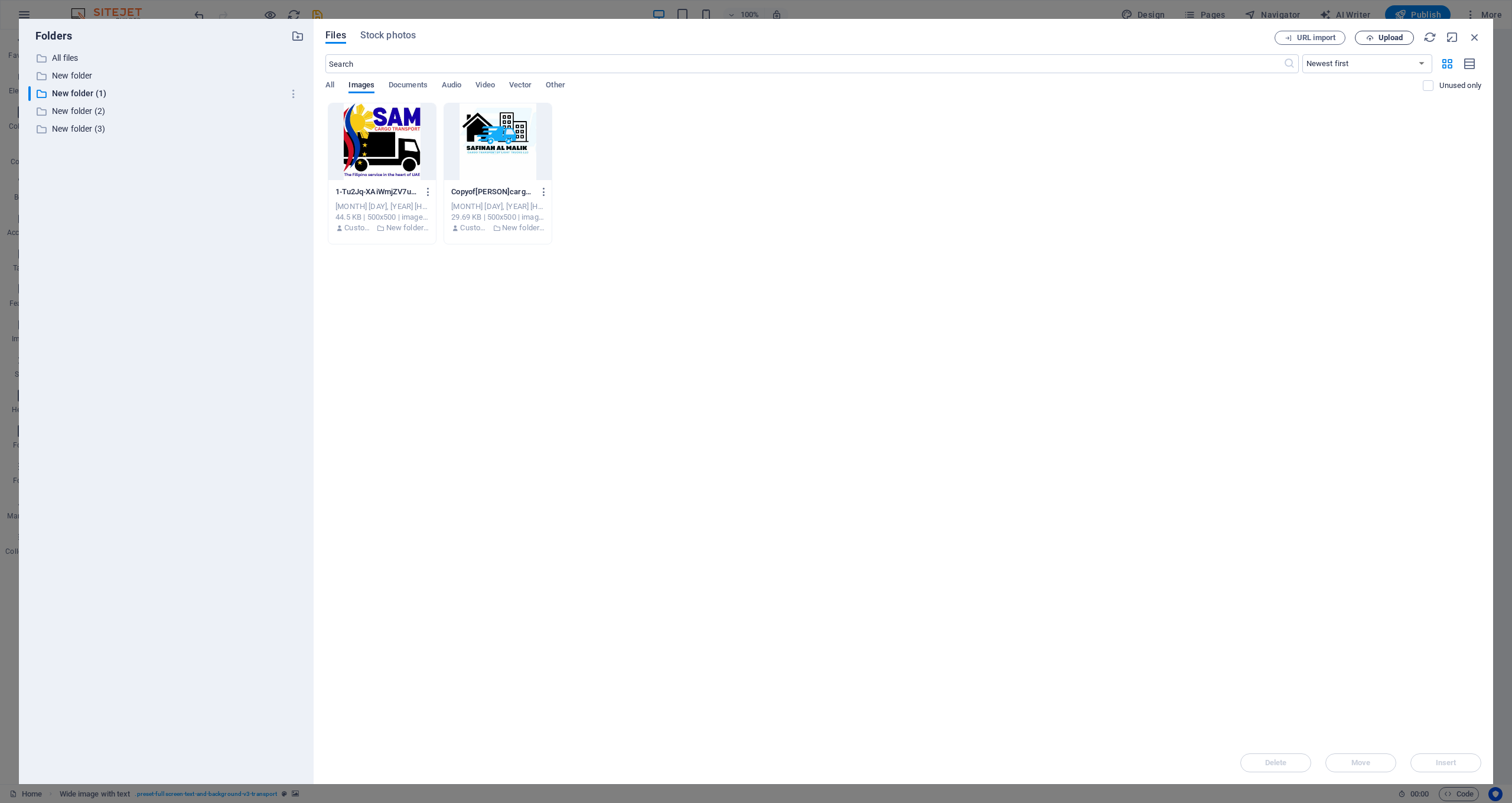 click on "Upload" at bounding box center (1390, 38) 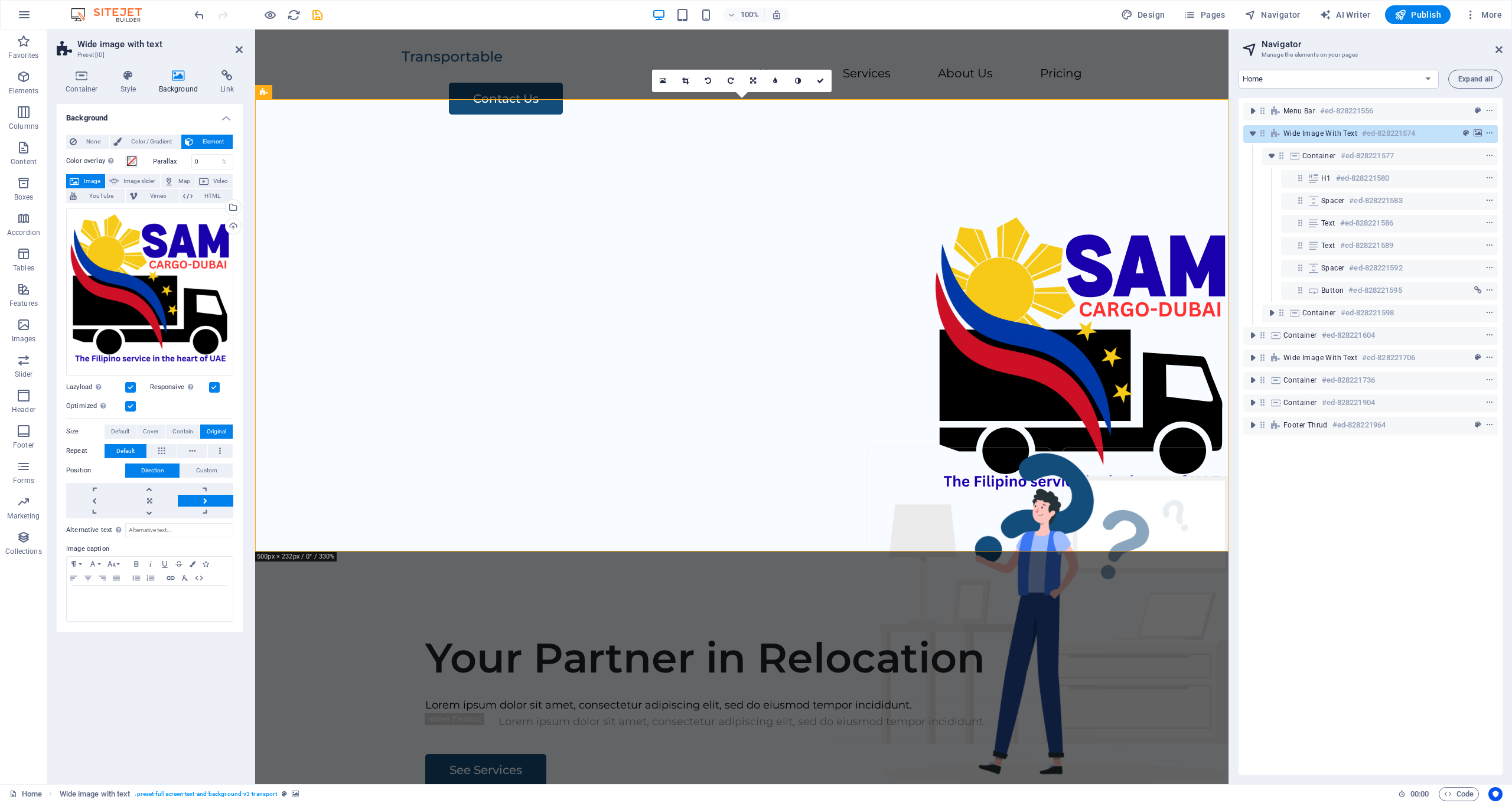 click at bounding box center [742, 360] 